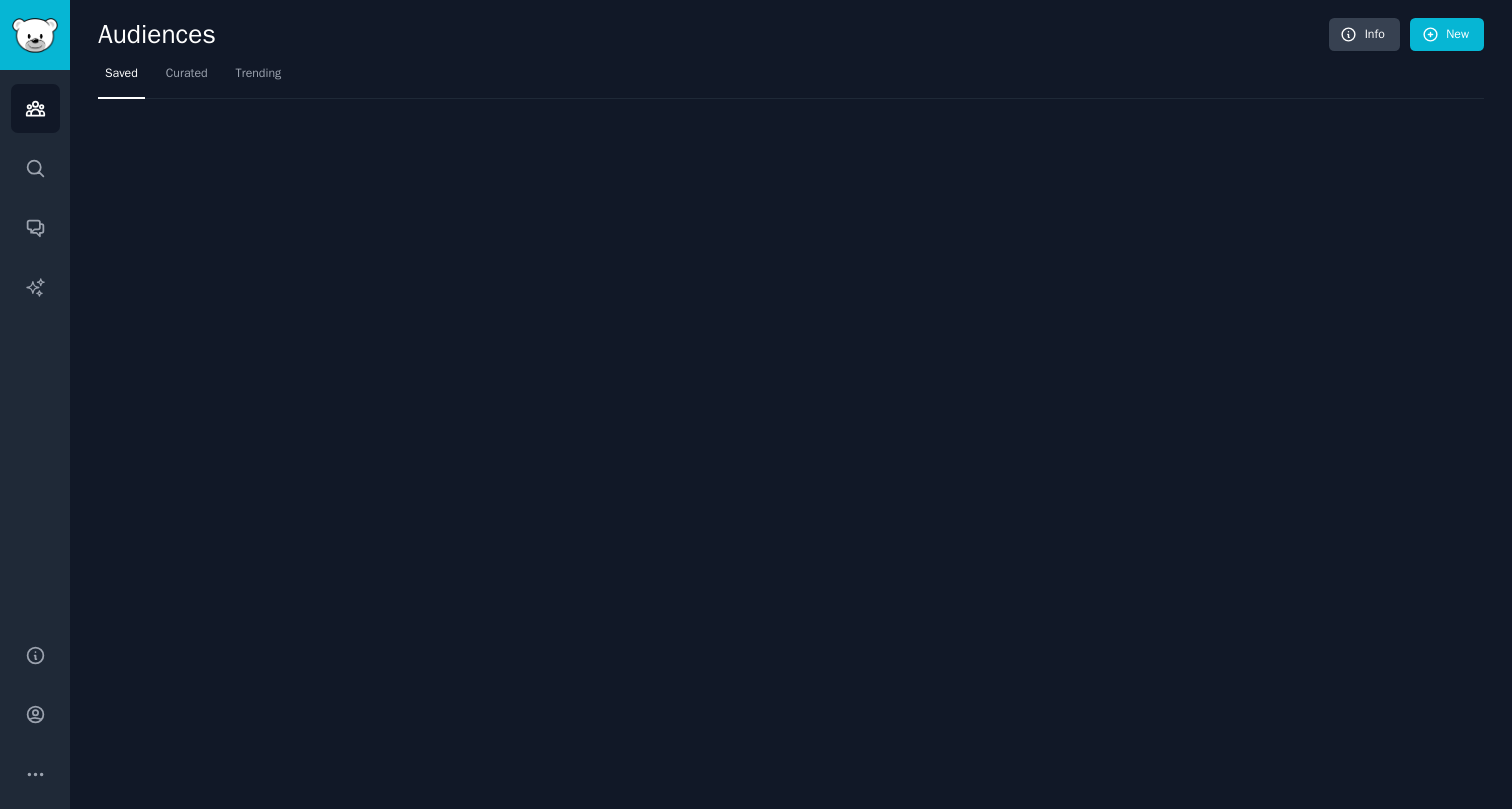scroll, scrollTop: 0, scrollLeft: 0, axis: both 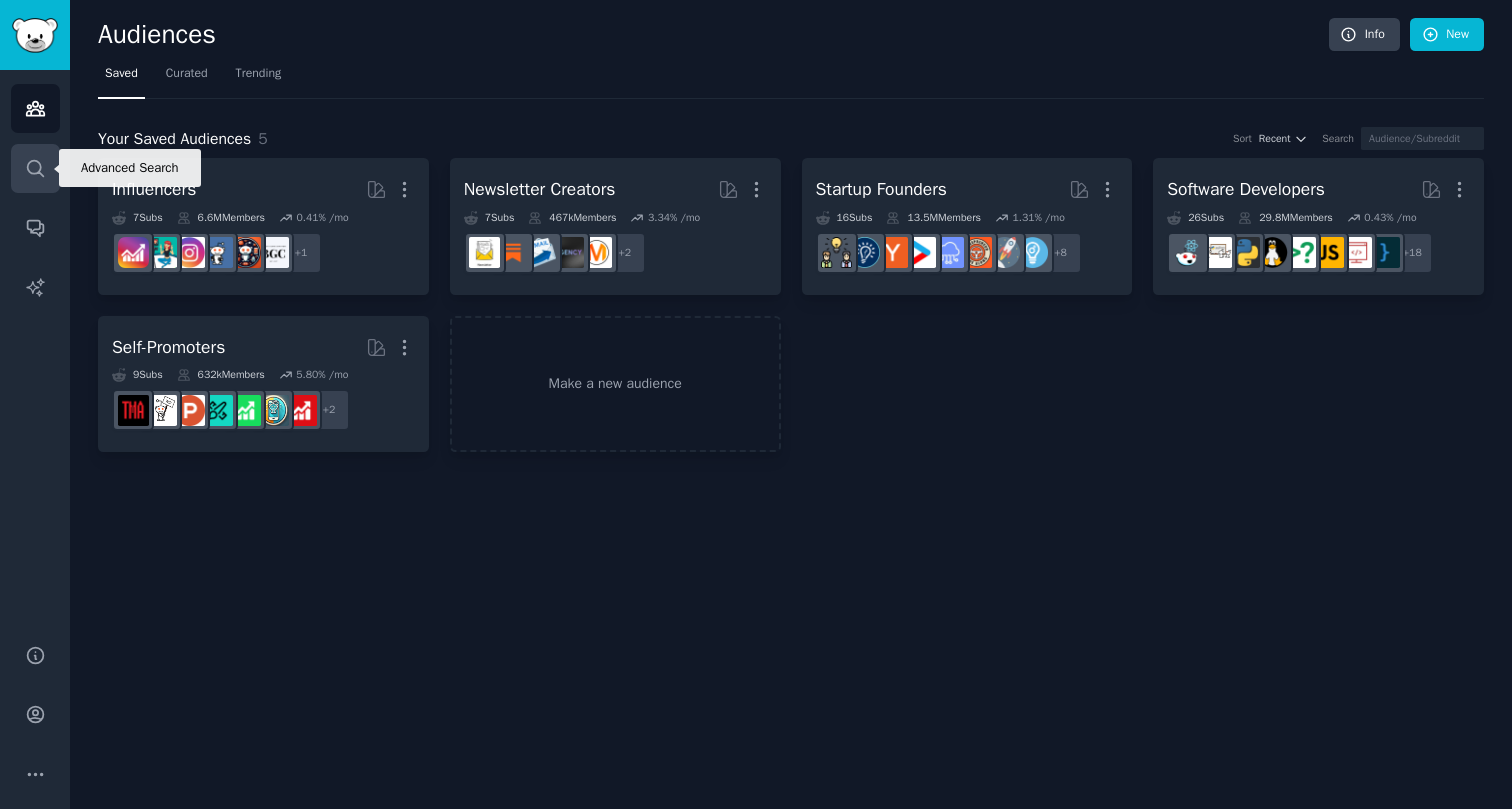click 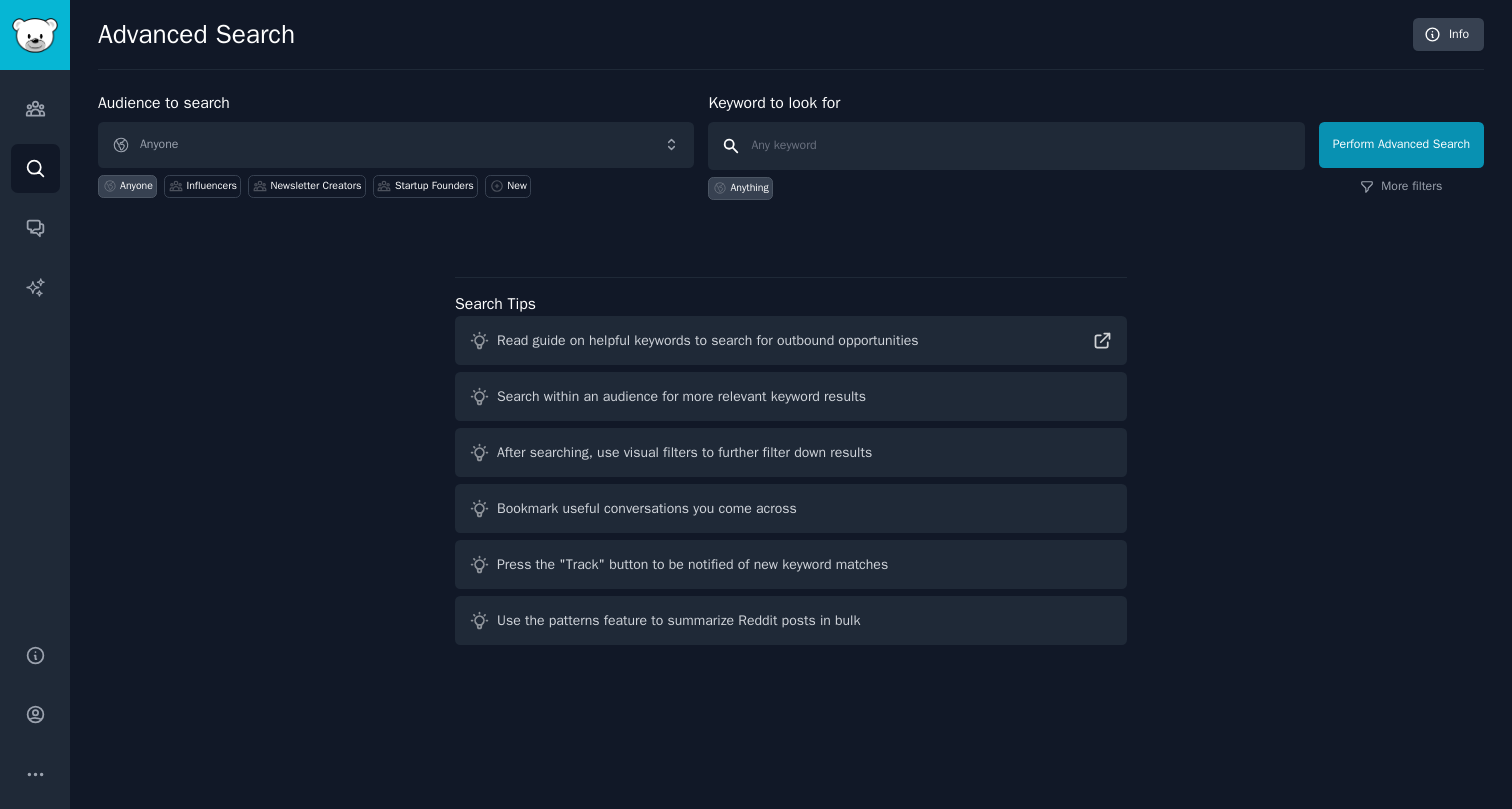 click at bounding box center [1006, 146] 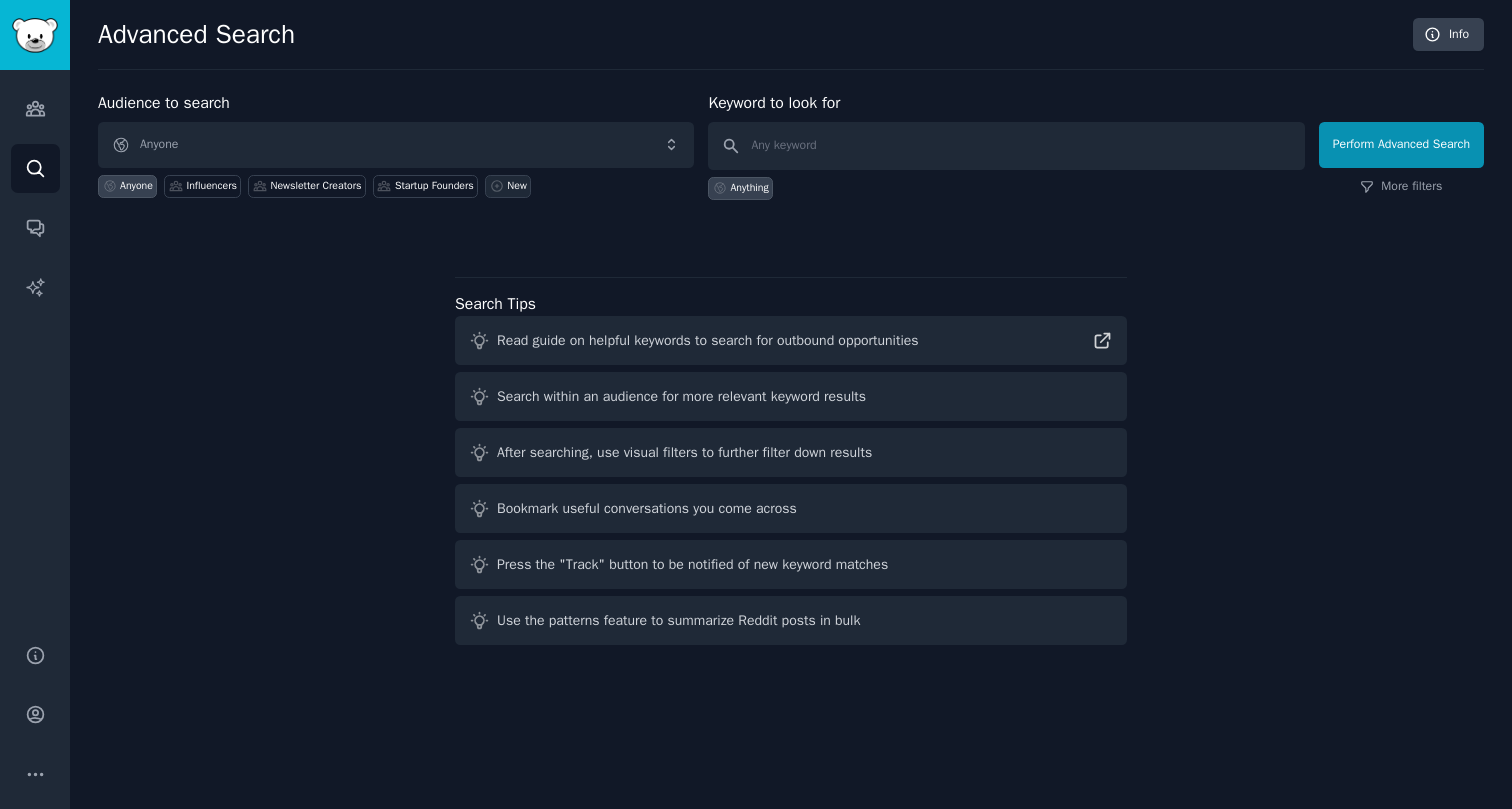 click on "New" at bounding box center [508, 186] 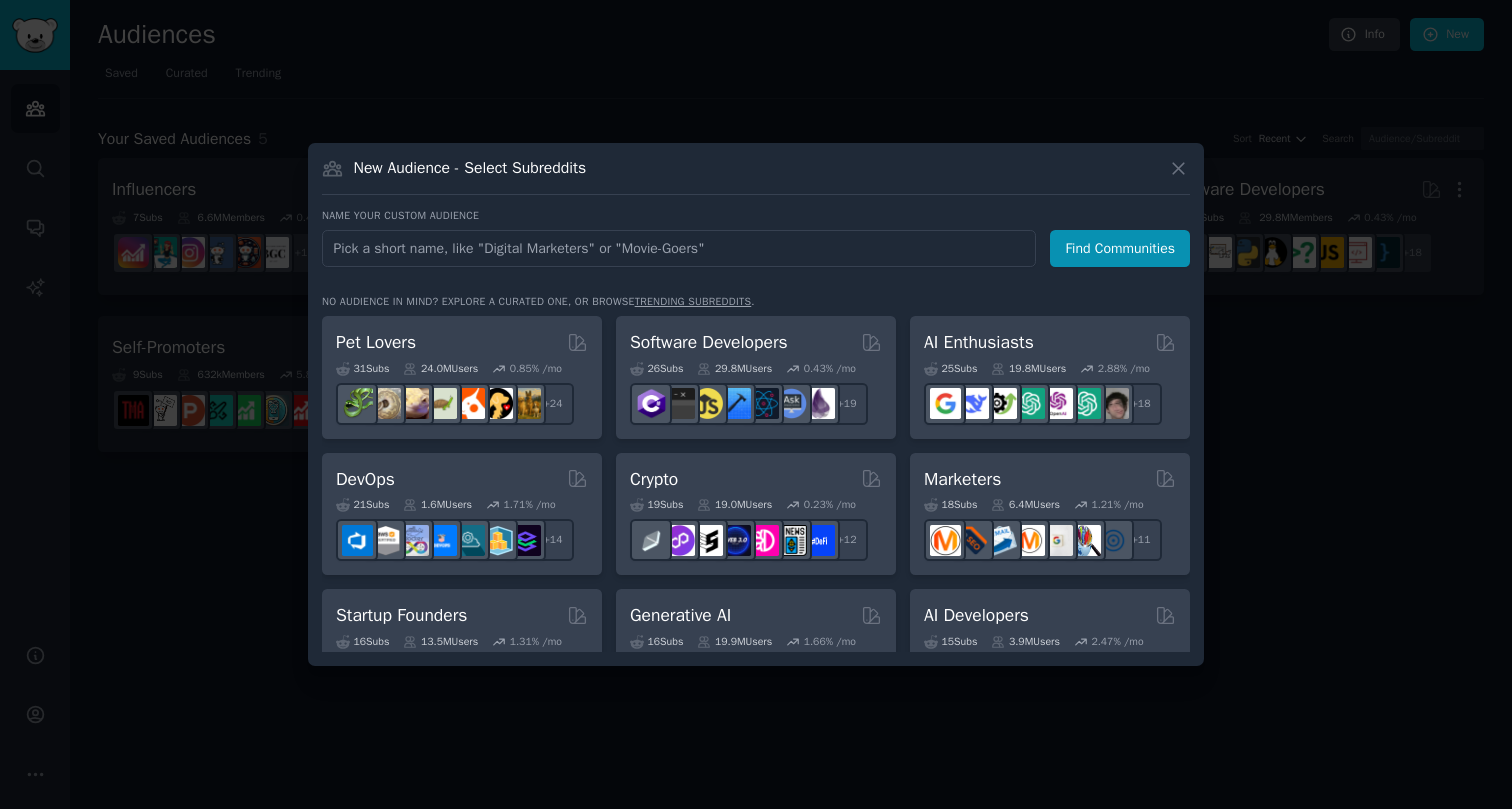 click at bounding box center (679, 248) 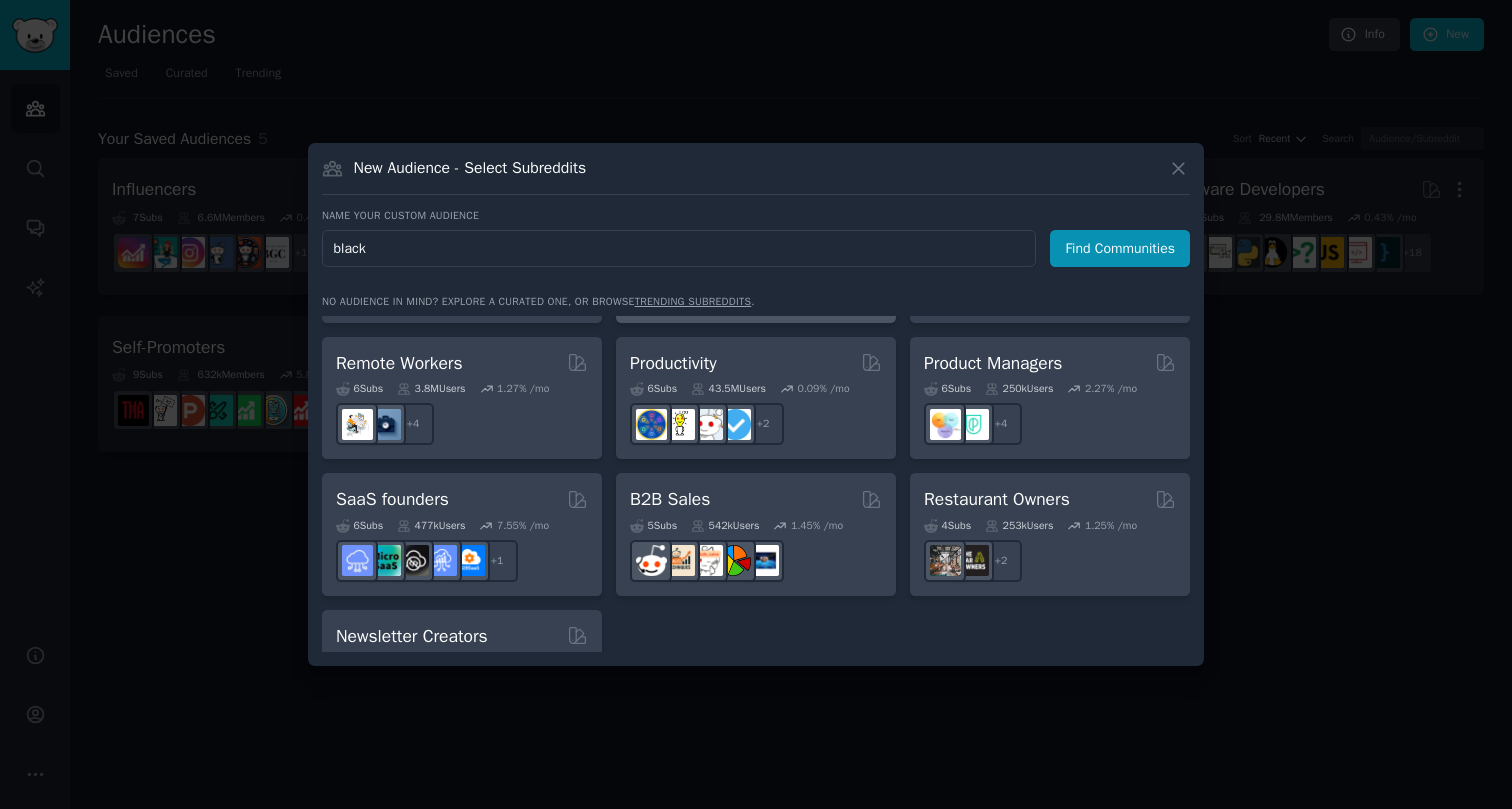 scroll, scrollTop: 1561, scrollLeft: 0, axis: vertical 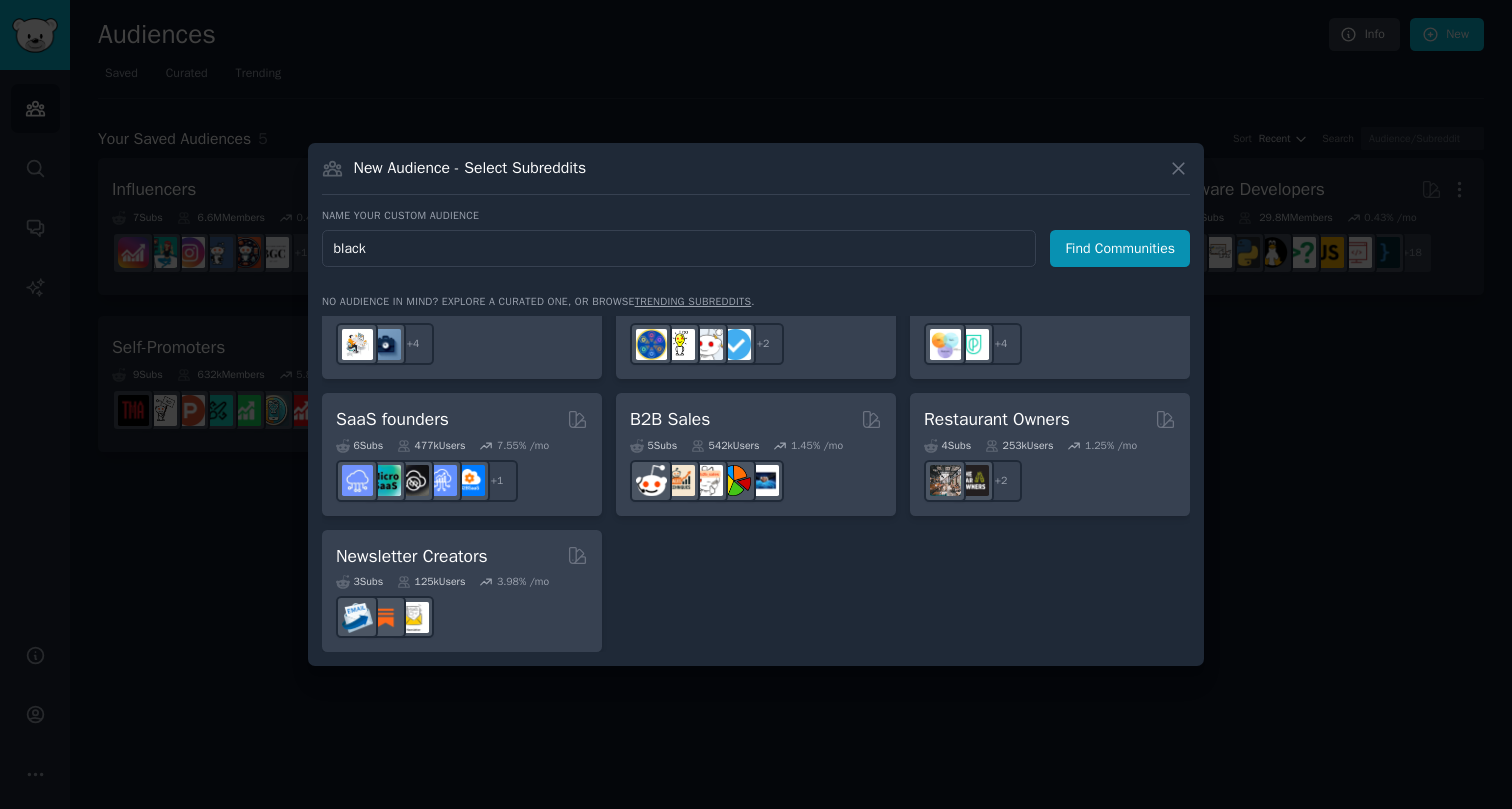 click on "black" at bounding box center (679, 248) 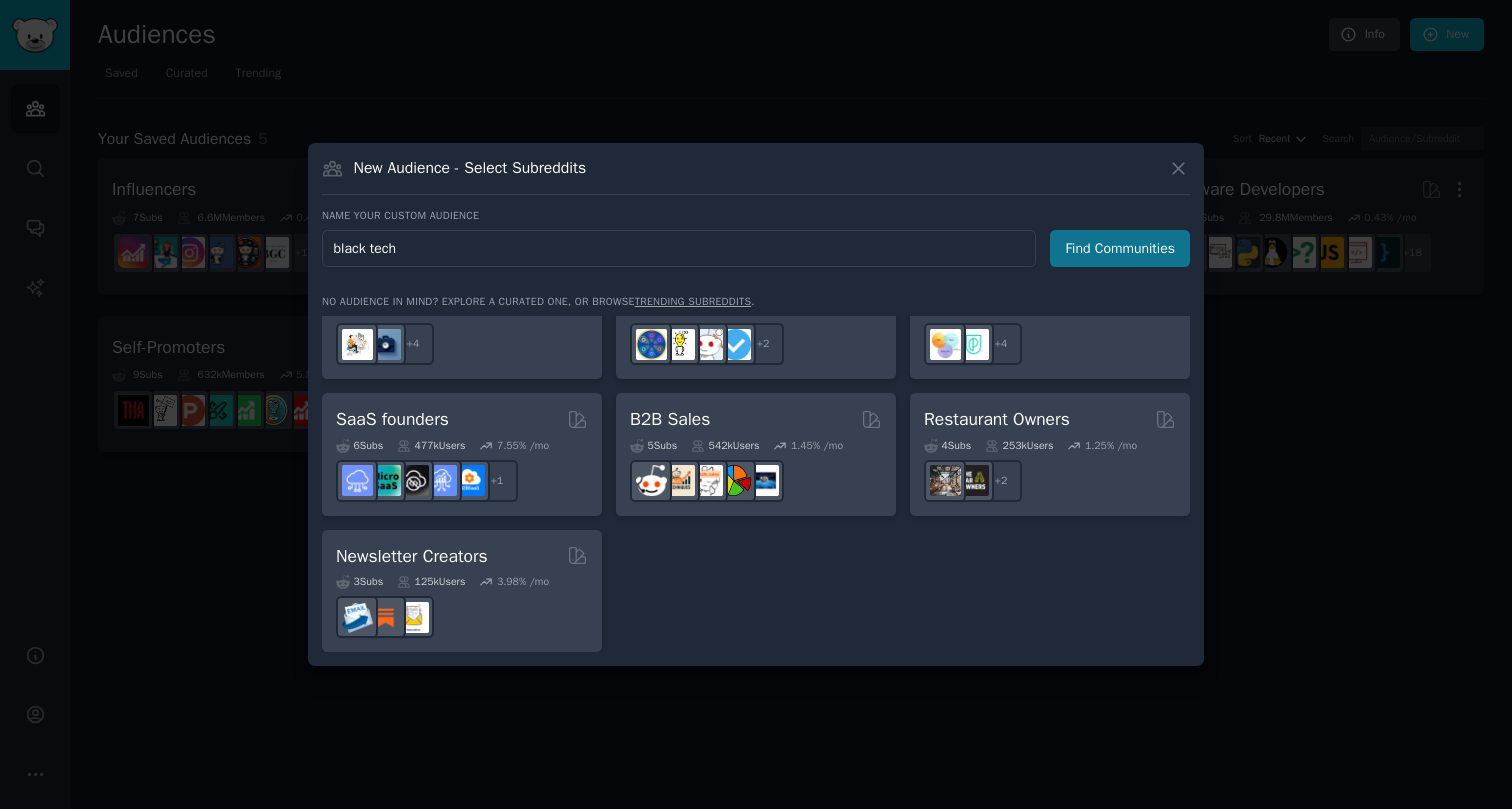 type on "black tech" 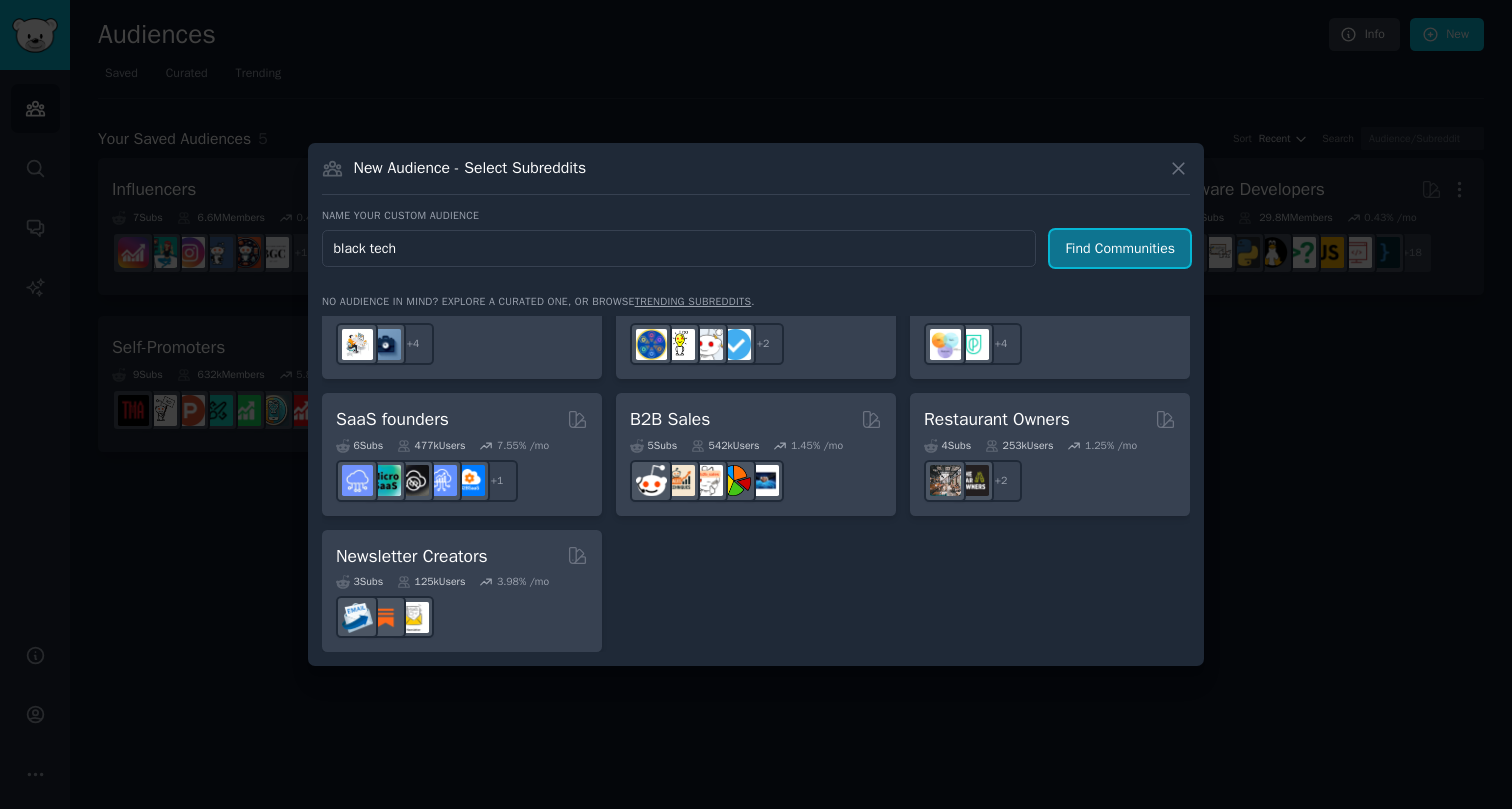 click on "Find Communities" at bounding box center [1120, 248] 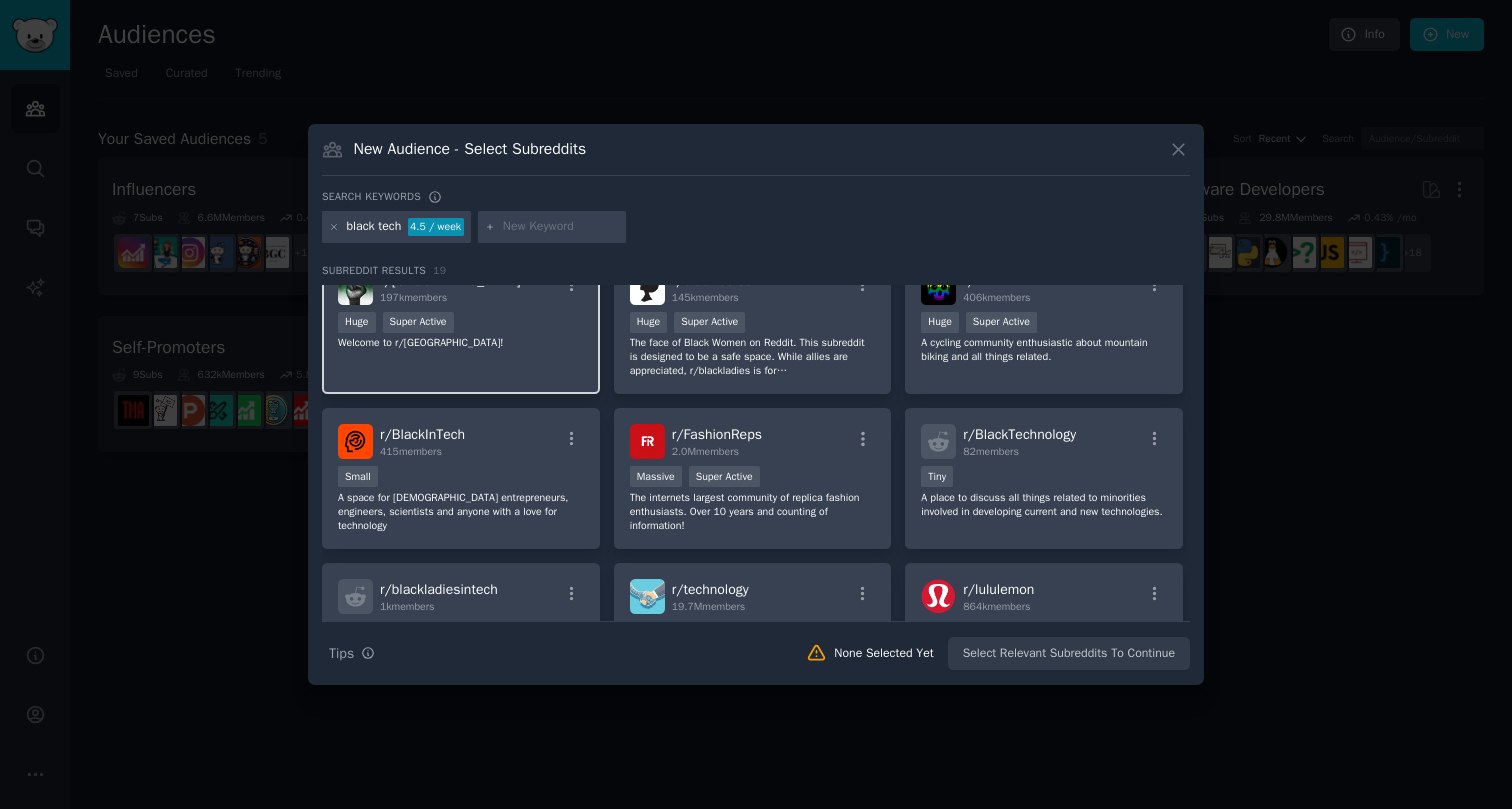 scroll, scrollTop: 0, scrollLeft: 0, axis: both 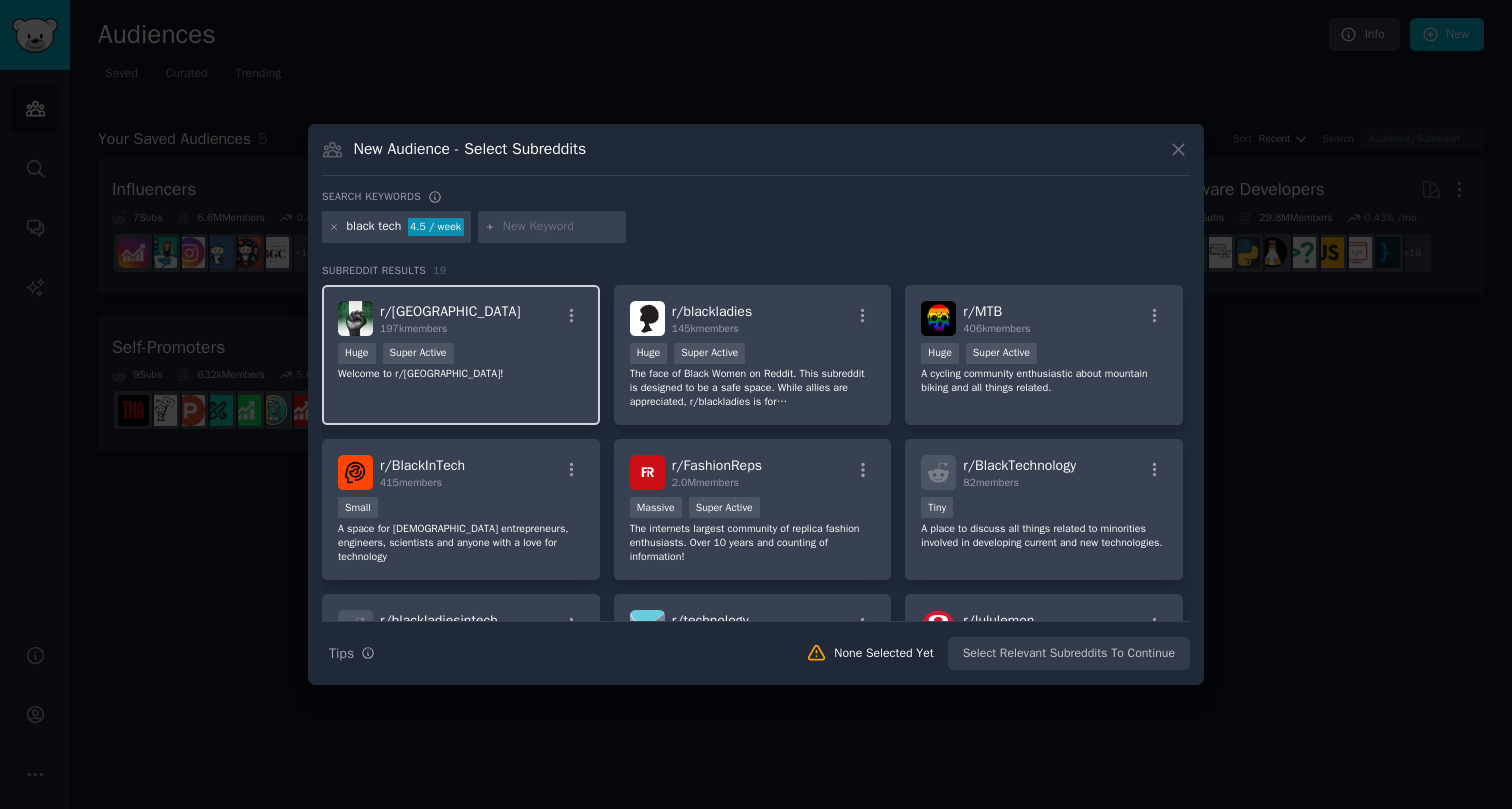 click on "r/ Nigeria 197k  members" at bounding box center (461, 318) 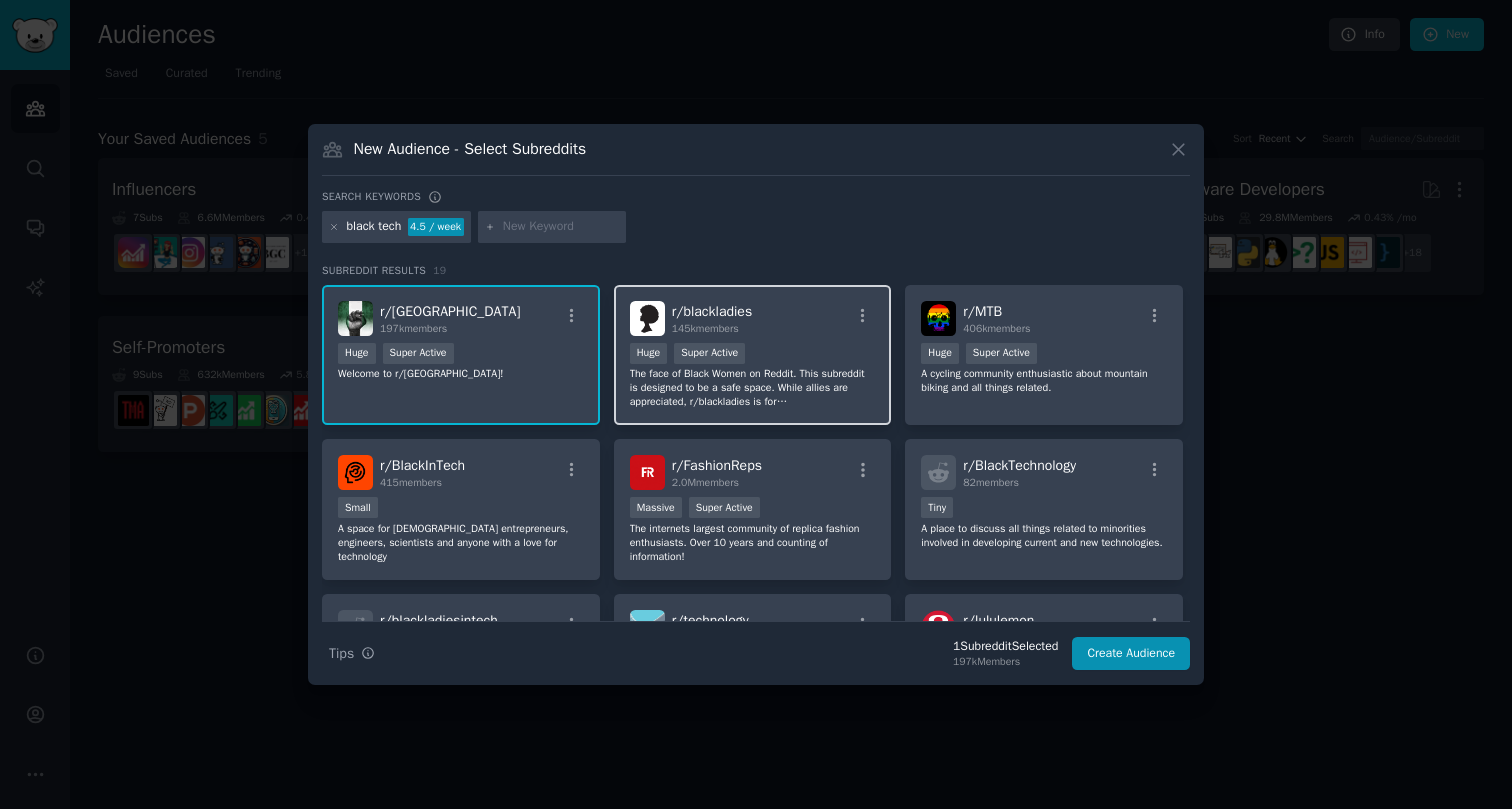 click on "r/ blackladies 145k  members" at bounding box center [753, 318] 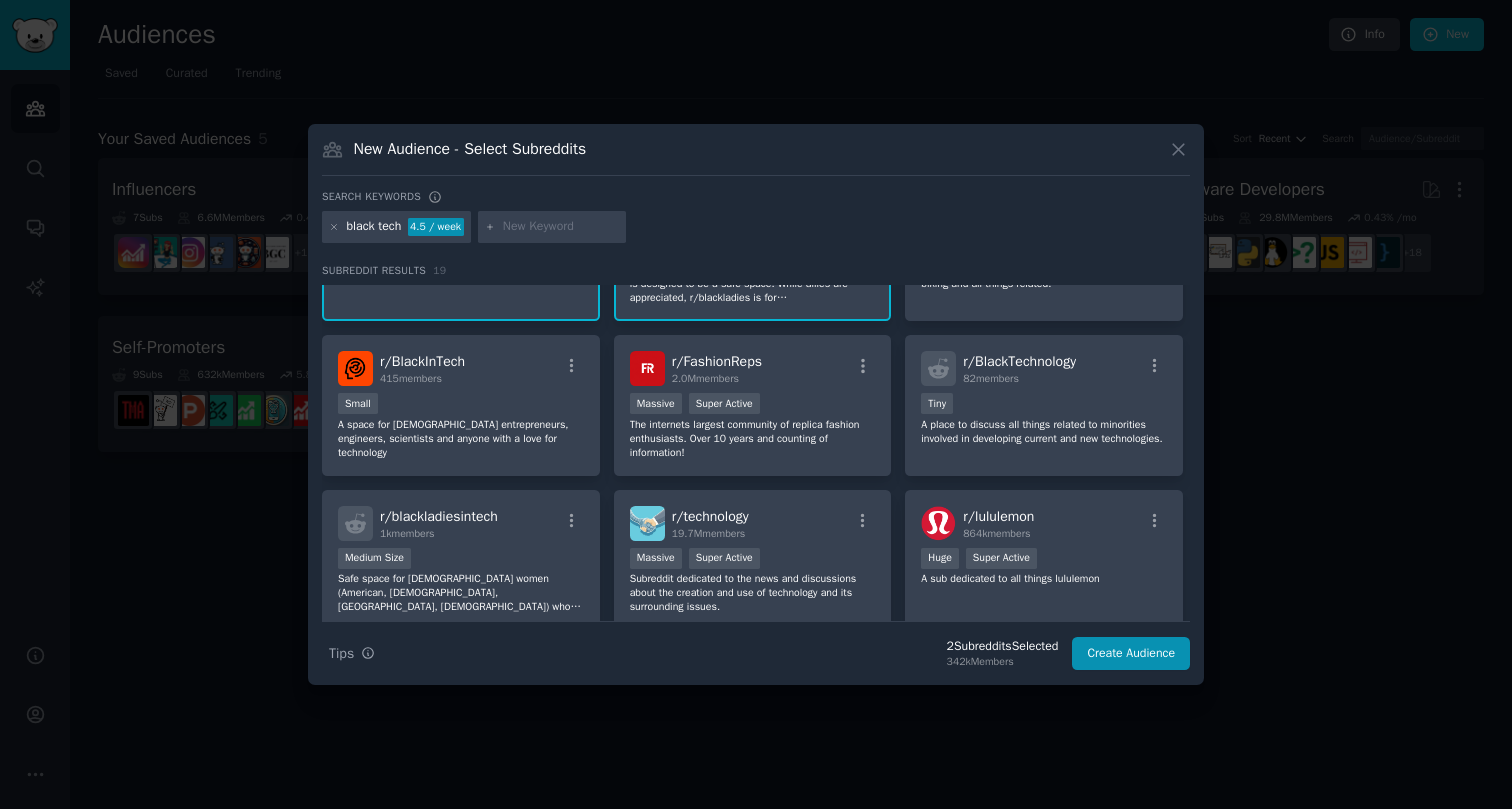 scroll, scrollTop: 107, scrollLeft: 0, axis: vertical 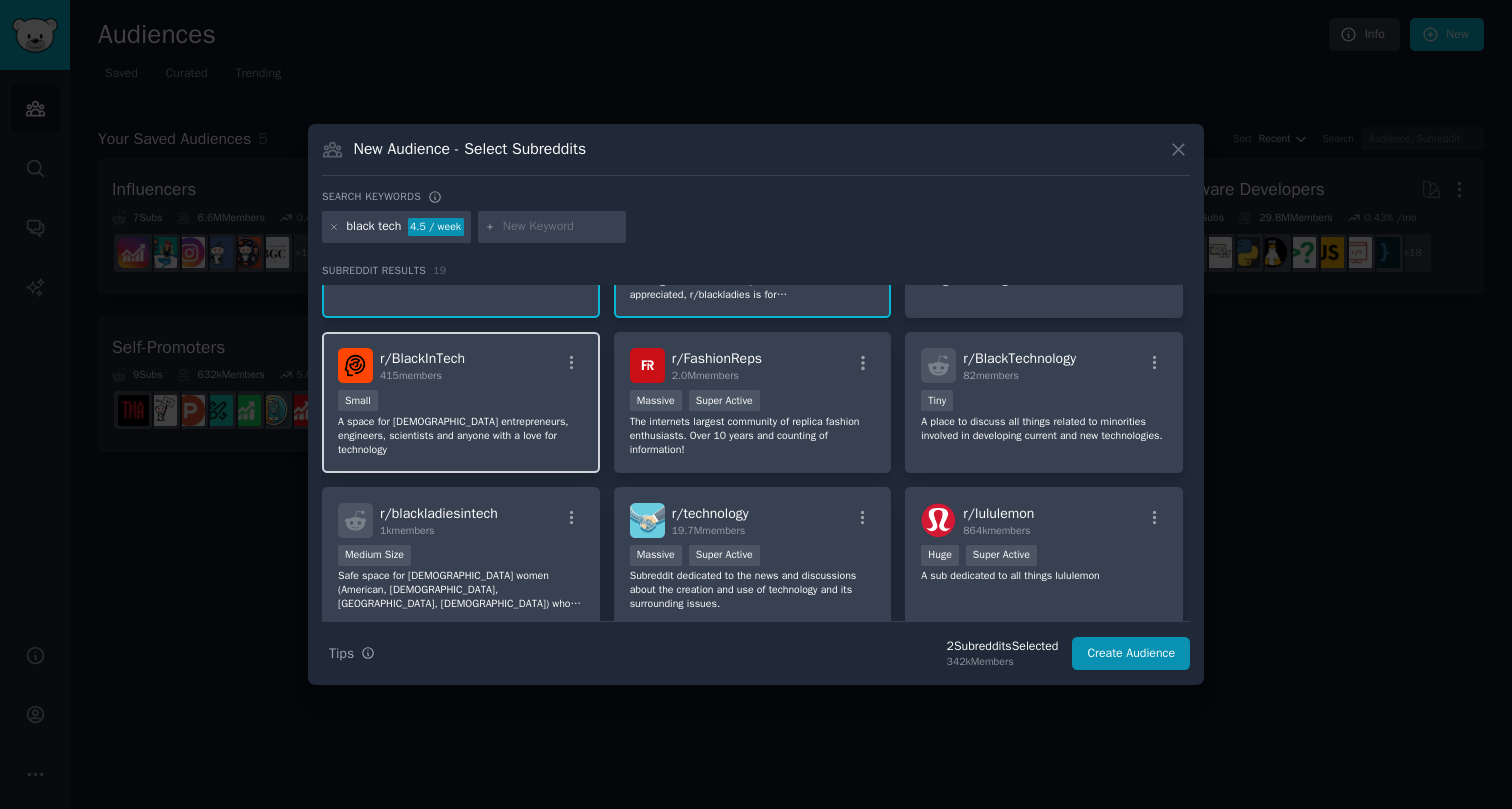 click on "r/ BlackInTech 415  members Small A space for [DEMOGRAPHIC_DATA] entrepreneurs, engineers, scientists and anyone with a love for technology" at bounding box center [461, 402] 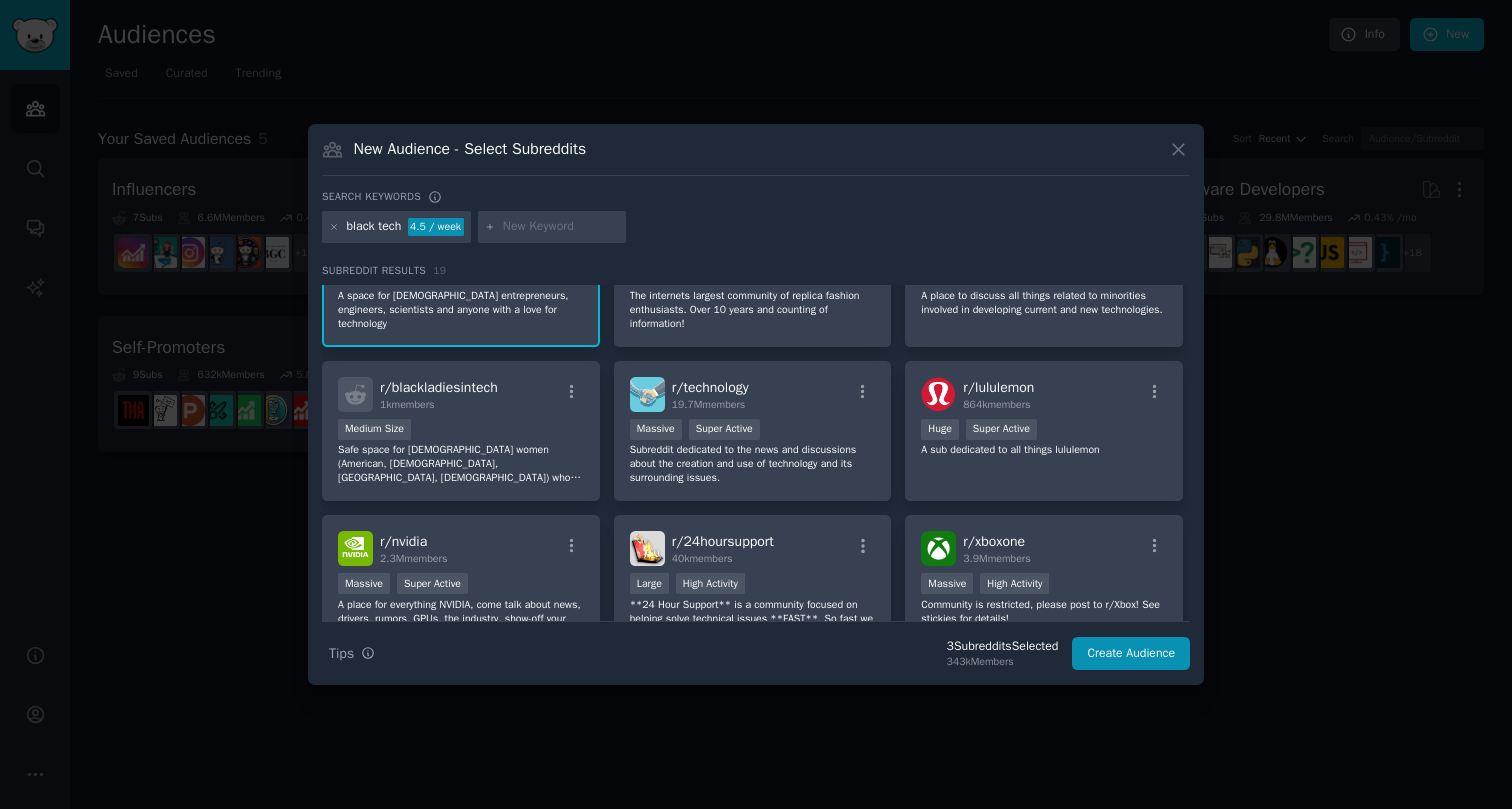 scroll, scrollTop: 230, scrollLeft: 0, axis: vertical 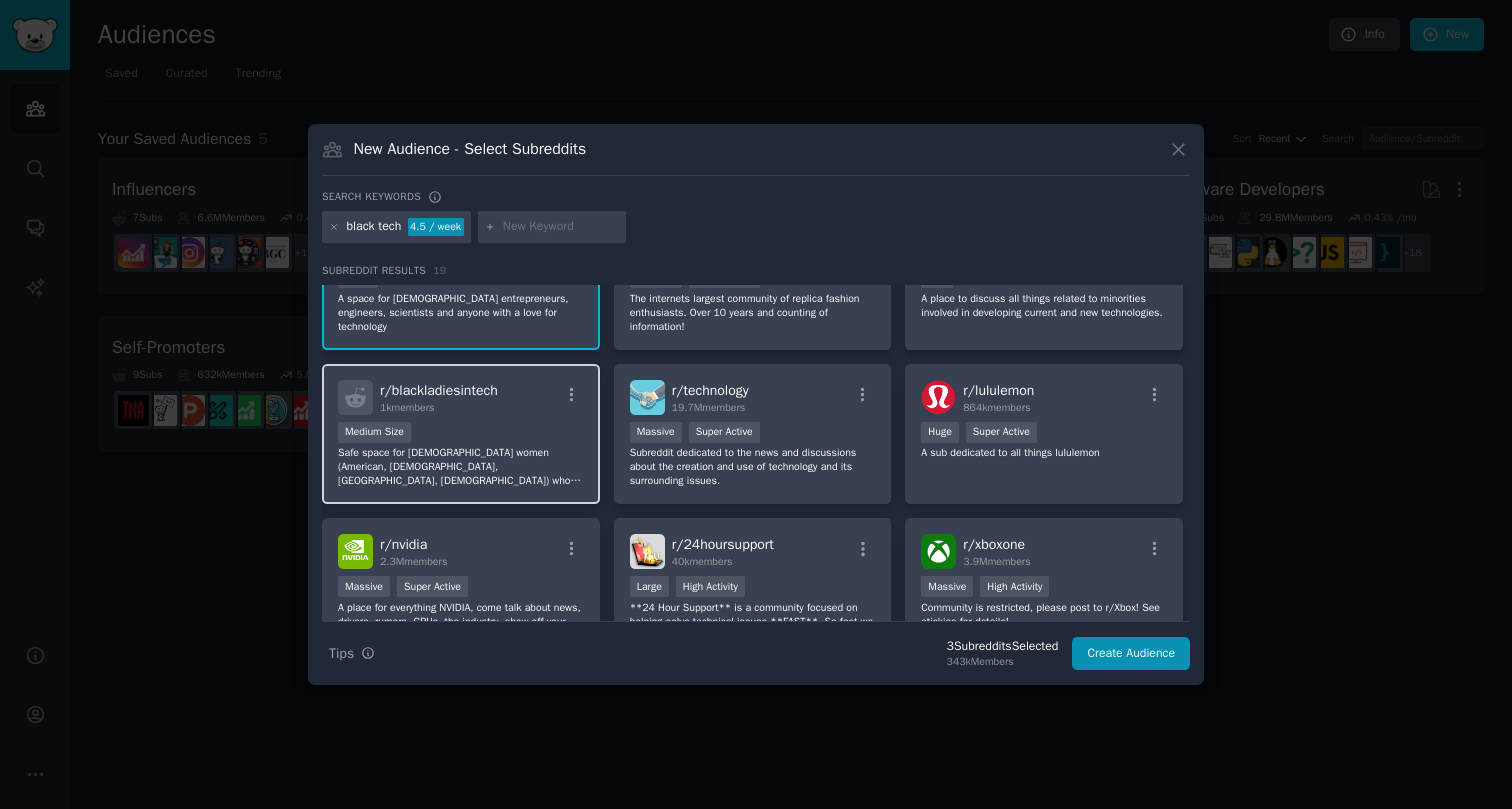 click on "r/ blackladiesintech 1k  members" at bounding box center (461, 397) 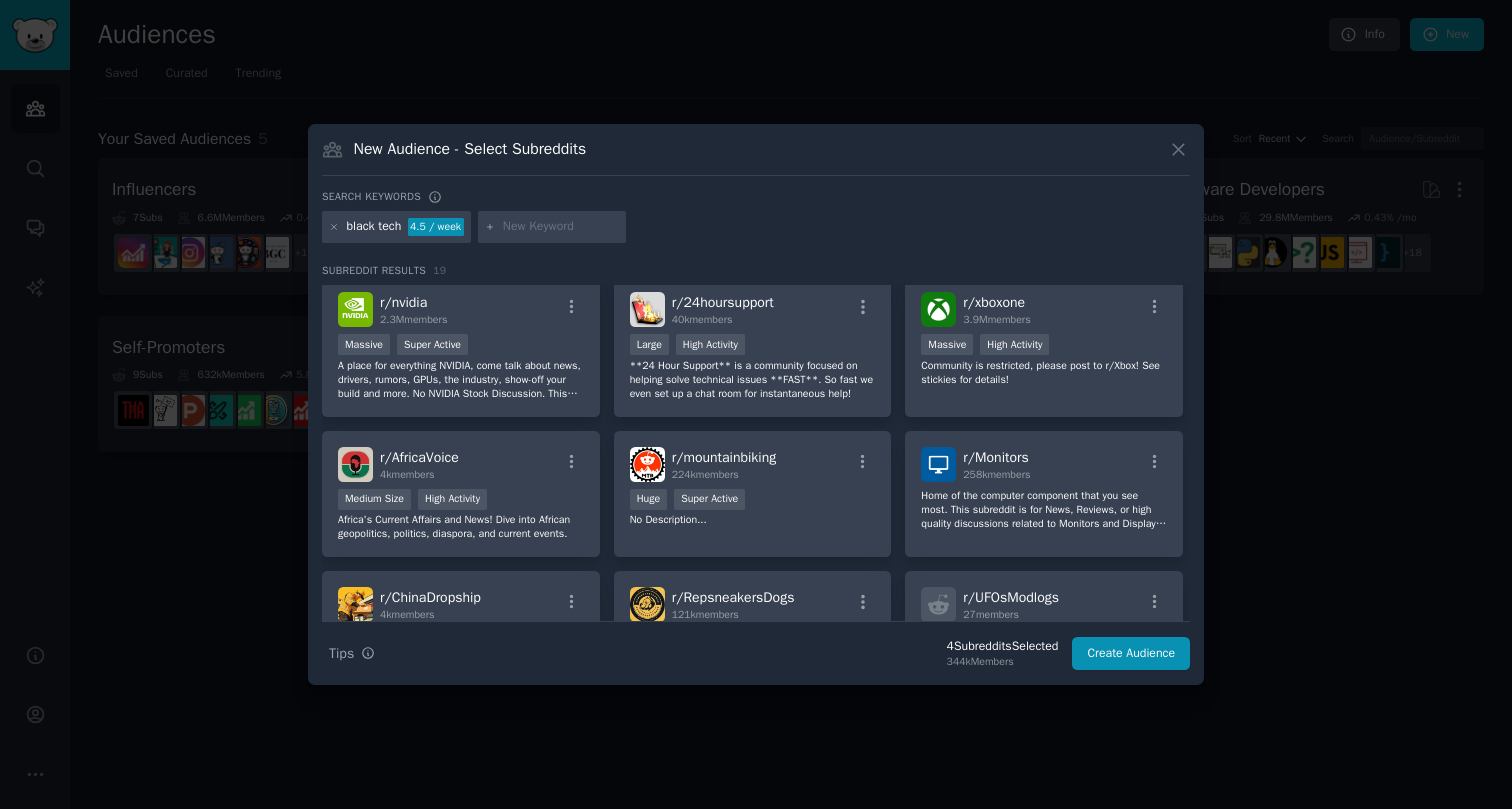 scroll, scrollTop: 476, scrollLeft: 0, axis: vertical 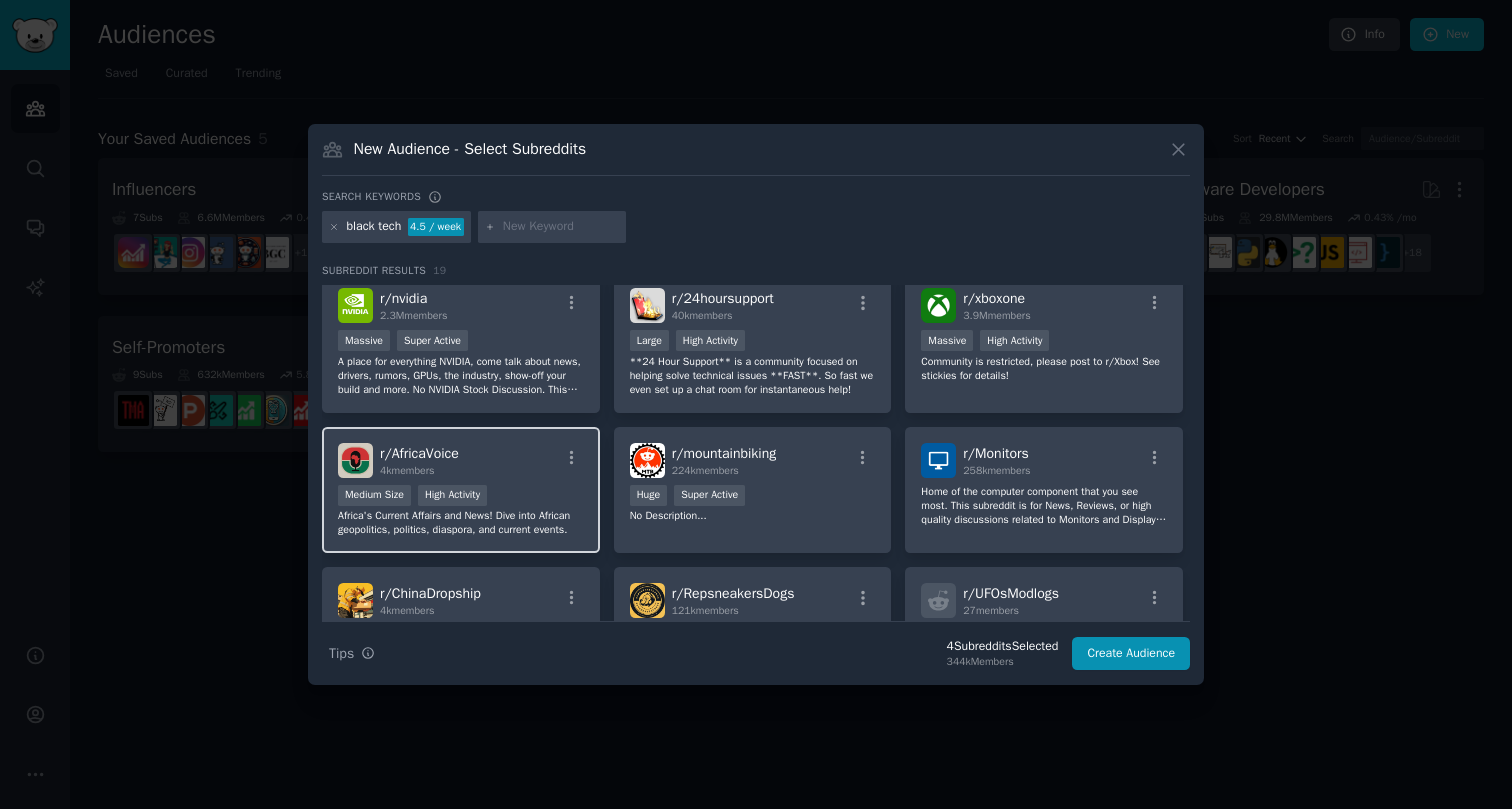 click on "r/ AfricaVoice 4k  members" at bounding box center [461, 460] 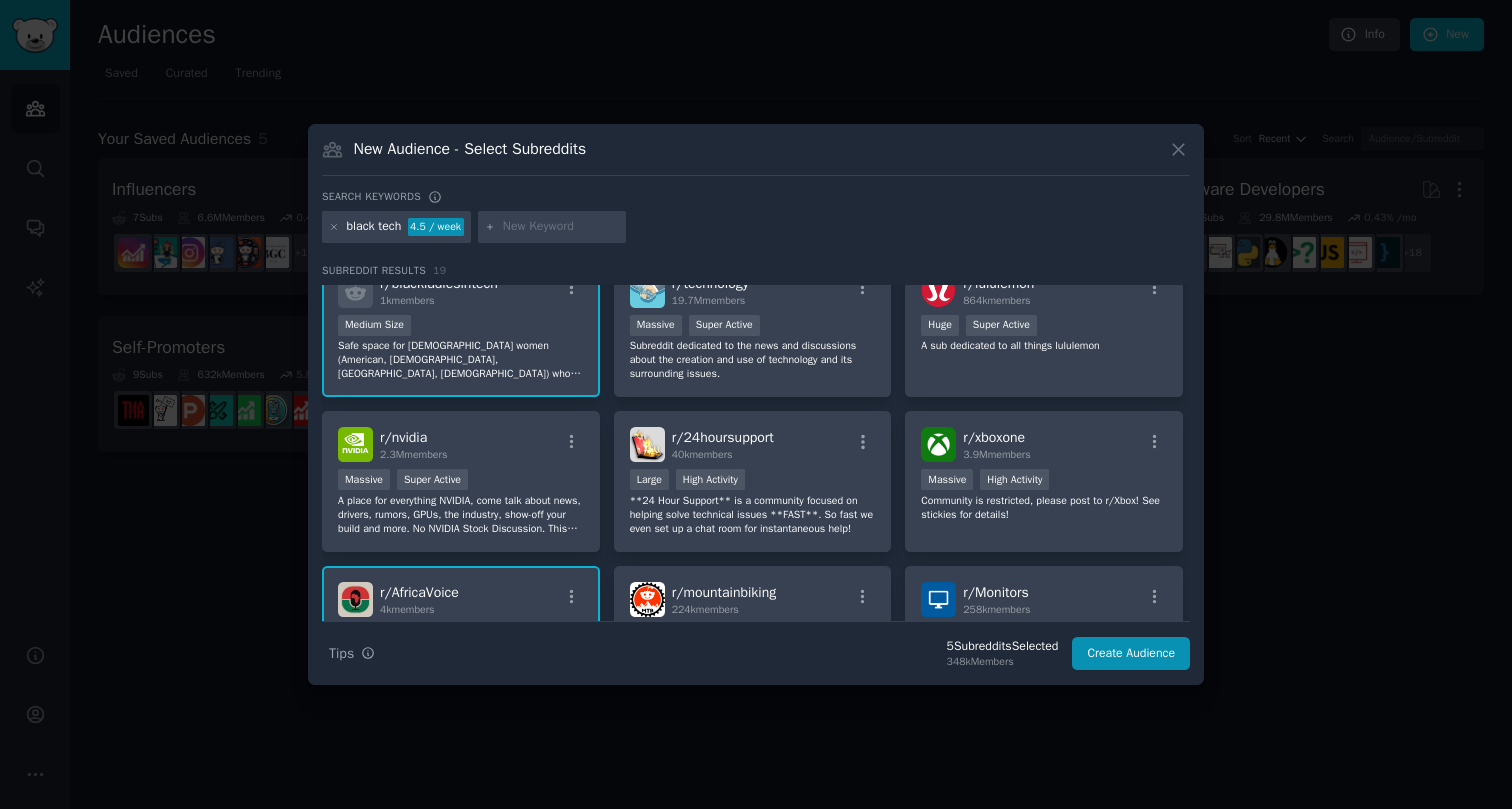 scroll, scrollTop: 0, scrollLeft: 0, axis: both 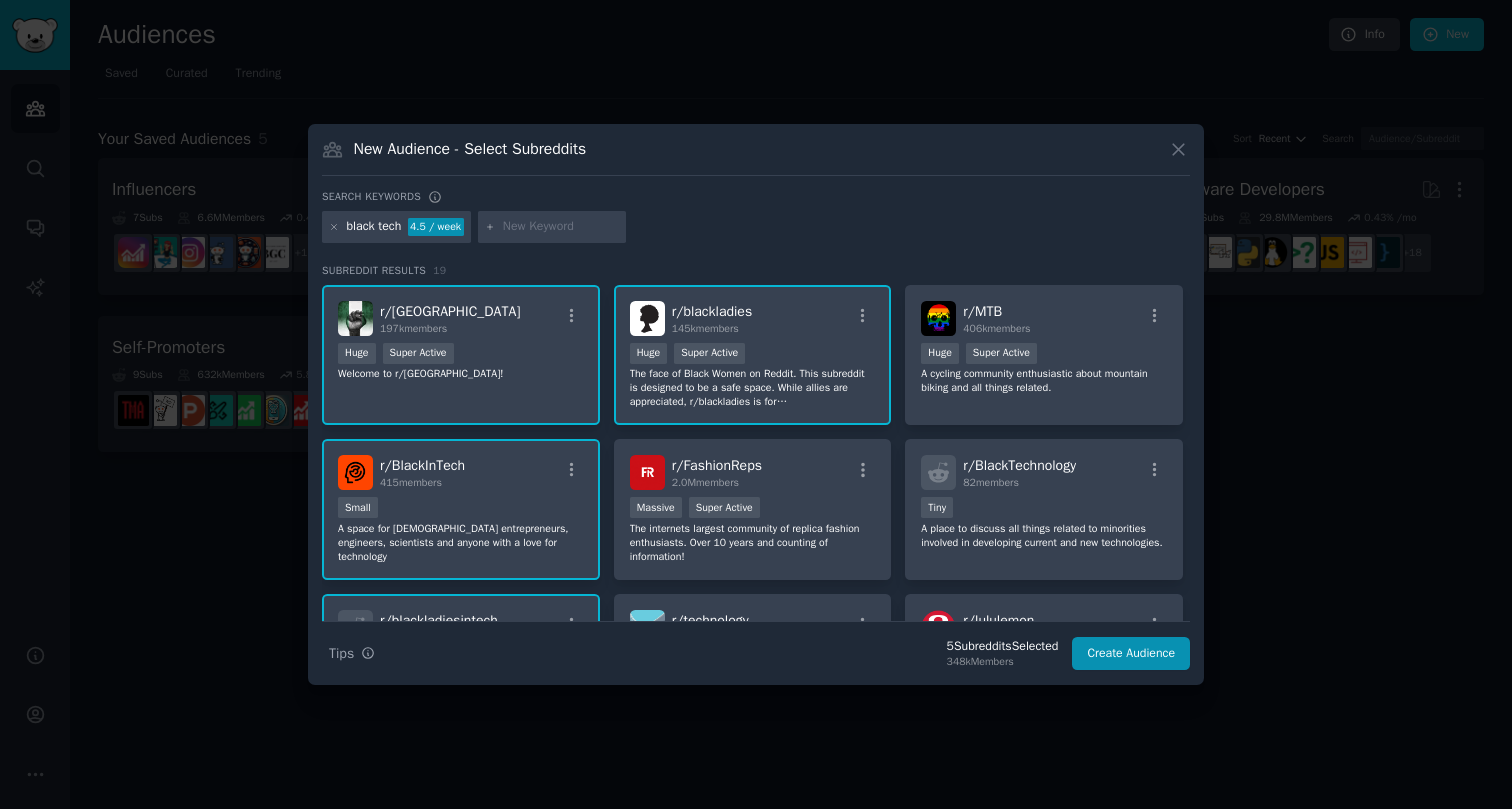 click at bounding box center (561, 227) 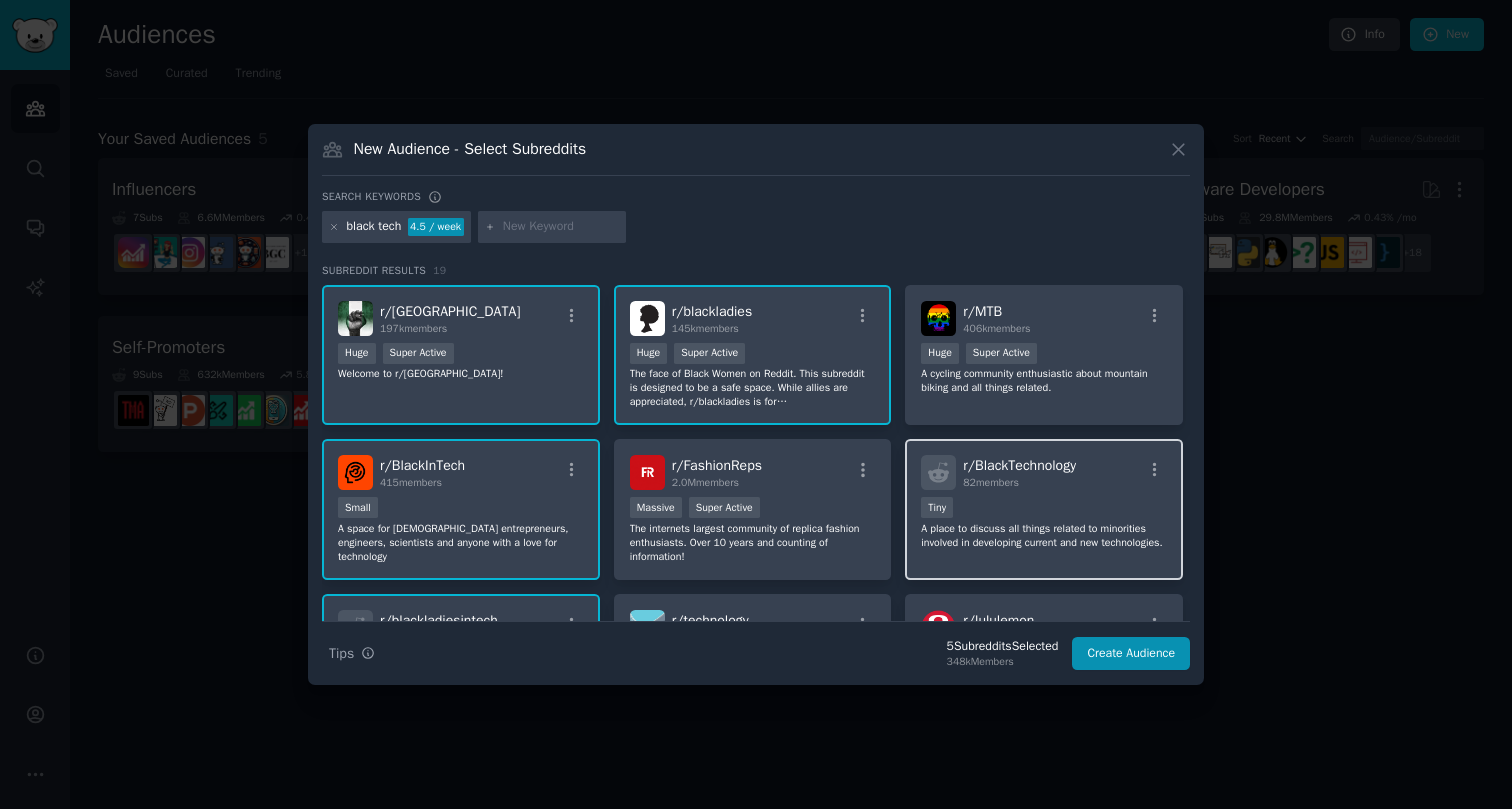 click on "Tiny" at bounding box center [1044, 509] 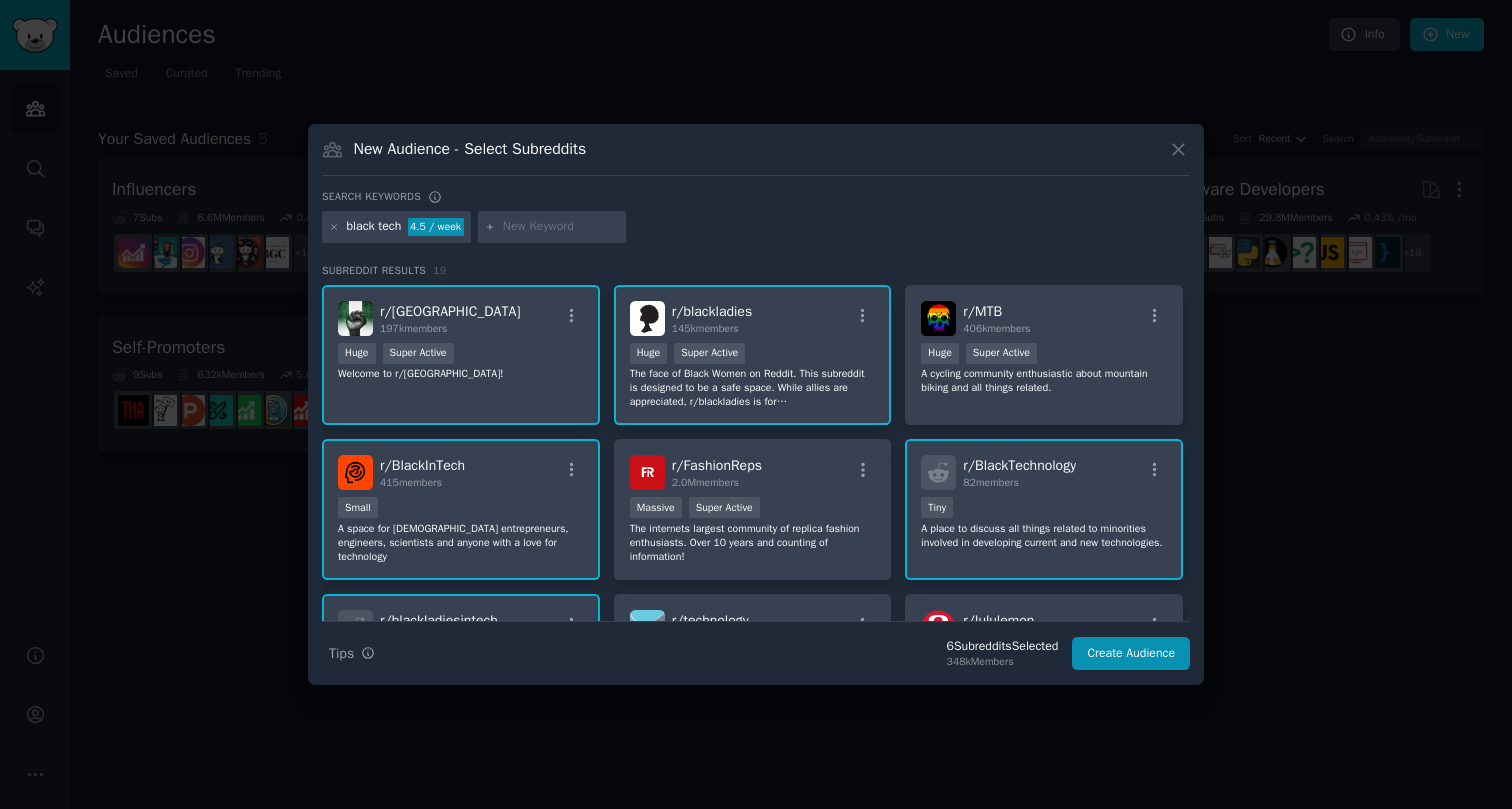 click at bounding box center [561, 227] 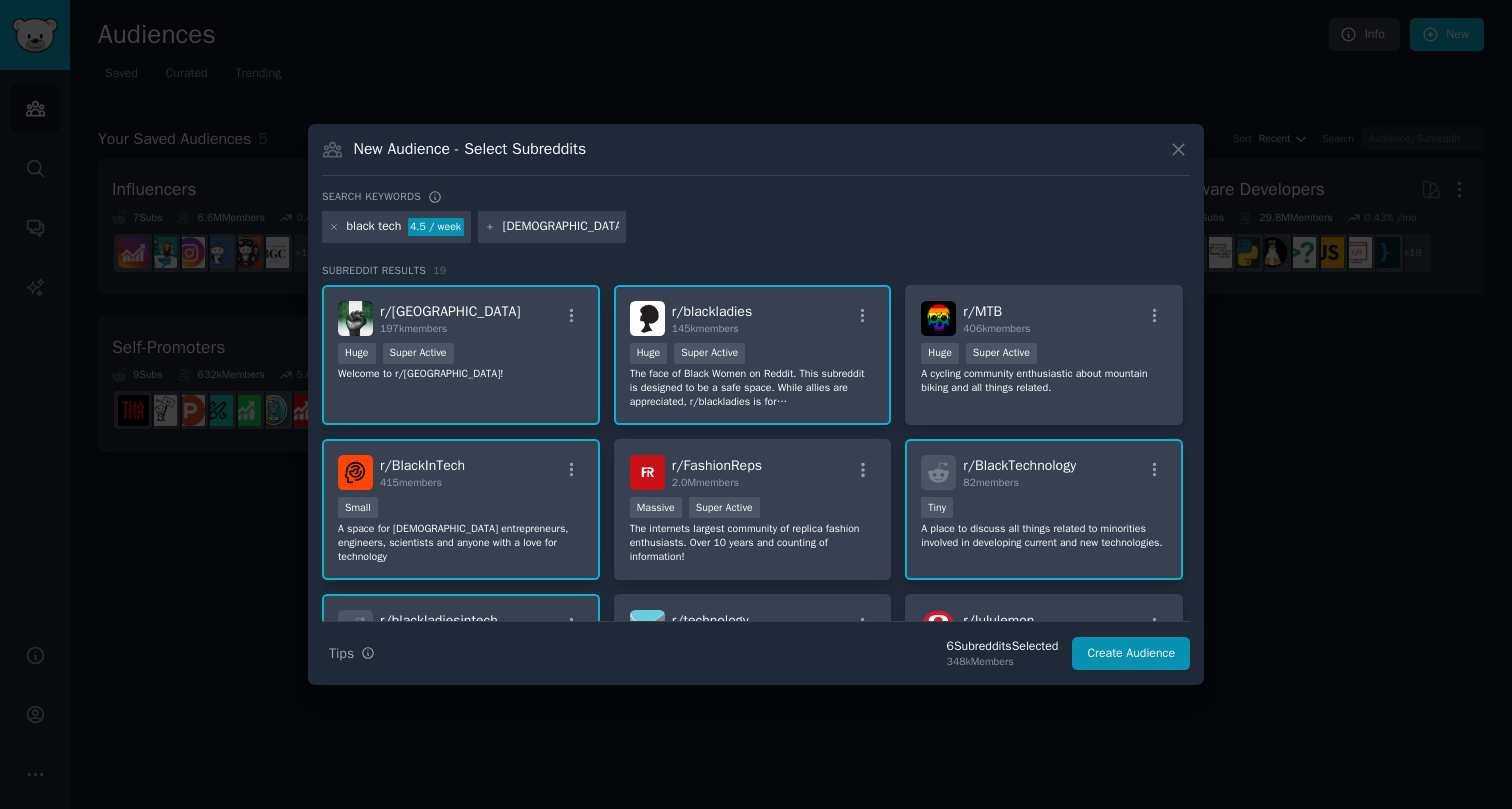 type on "black entrepreneurs" 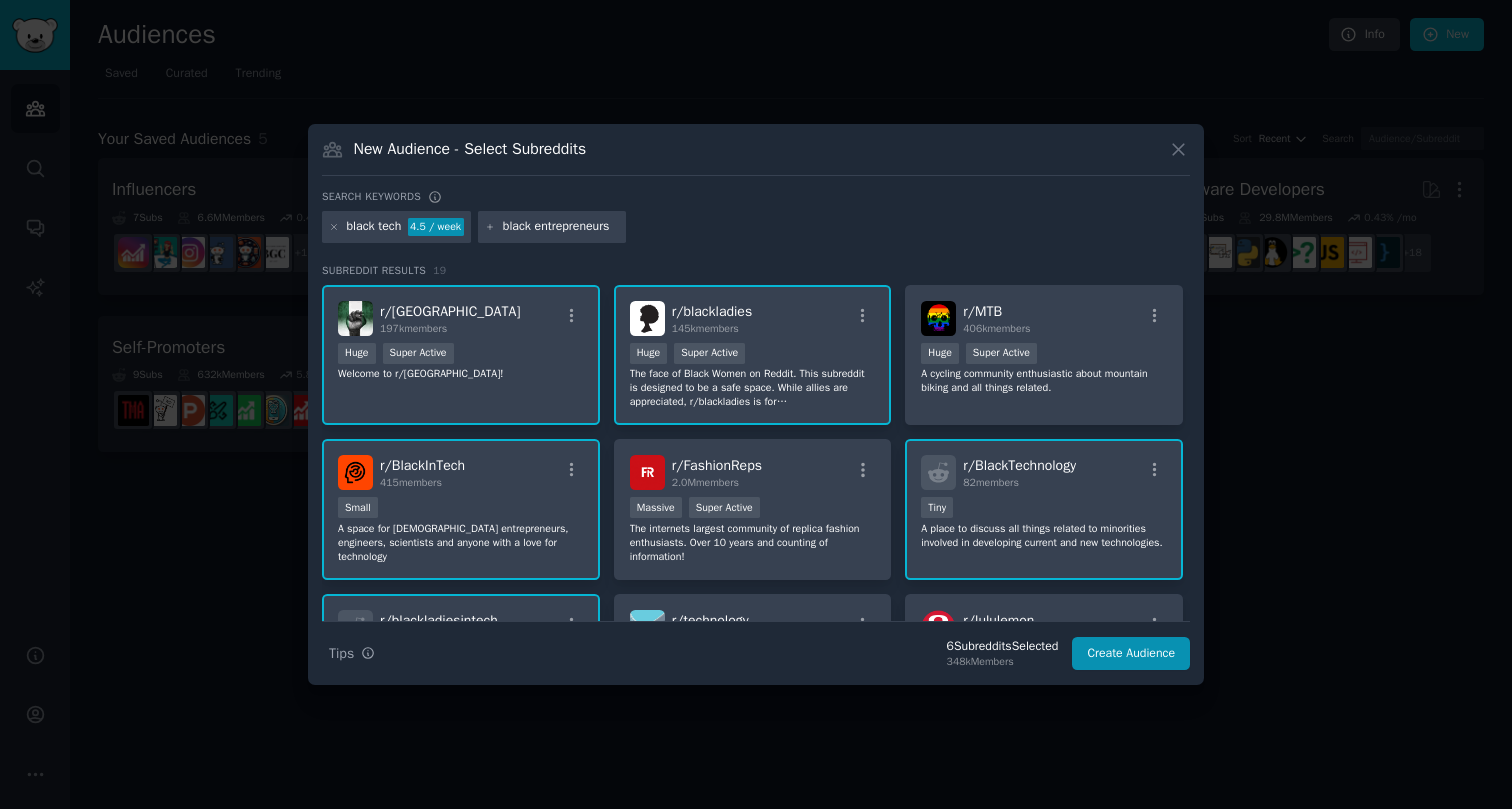 type 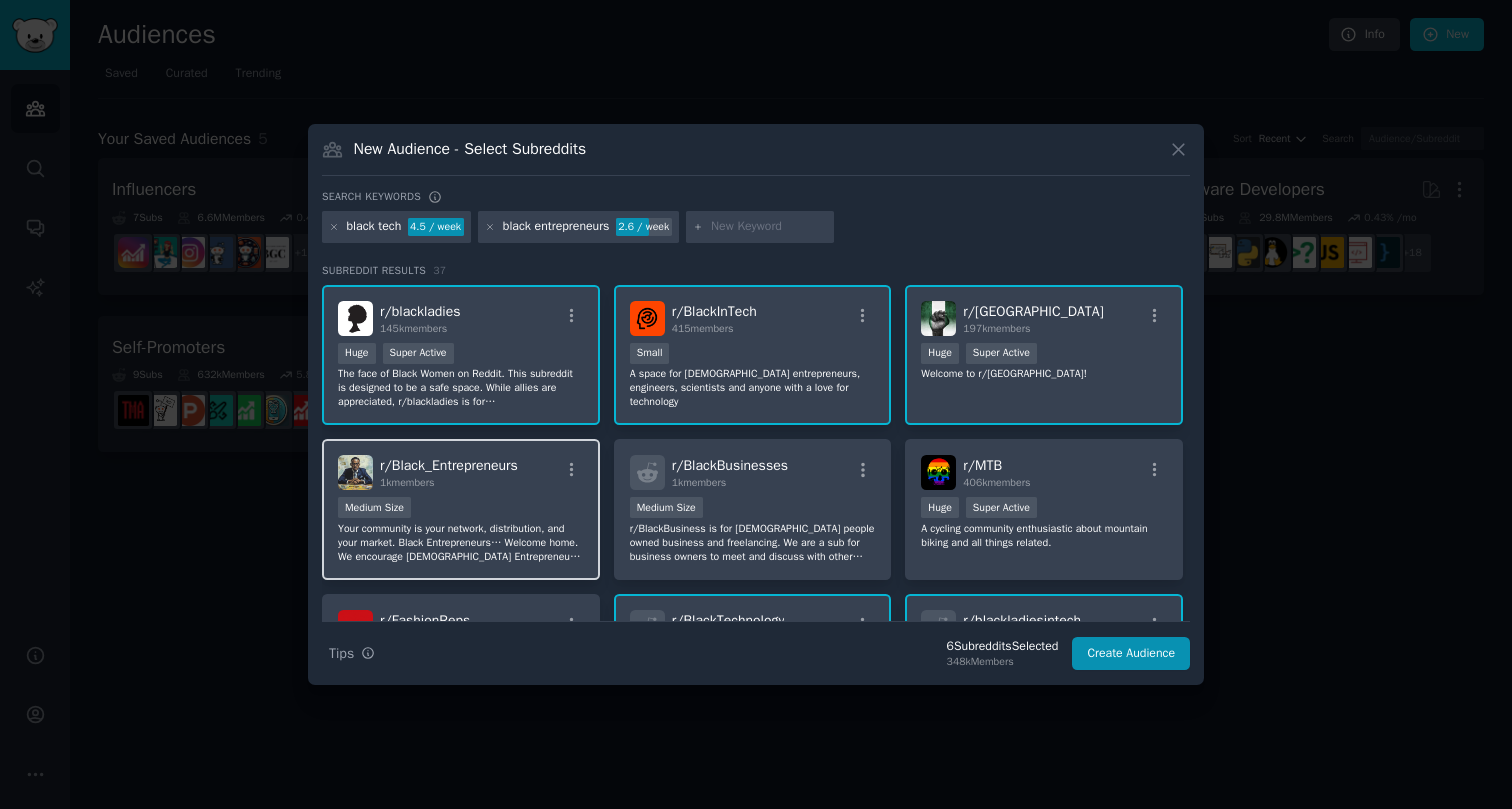click on "r/ Black_Entrepreneurs 1k  members Medium Size Your community is your network, distribution, and your market.
Black Entrepreneurs… Welcome home. We encourage [DEMOGRAPHIC_DATA] Entrepreneurs young and old to exchange knowledge from those who made it and those who are on the way.
Motivate, teach, inspire, create, learn, contribute, promote, build wealth, and change the world!" at bounding box center [461, 509] 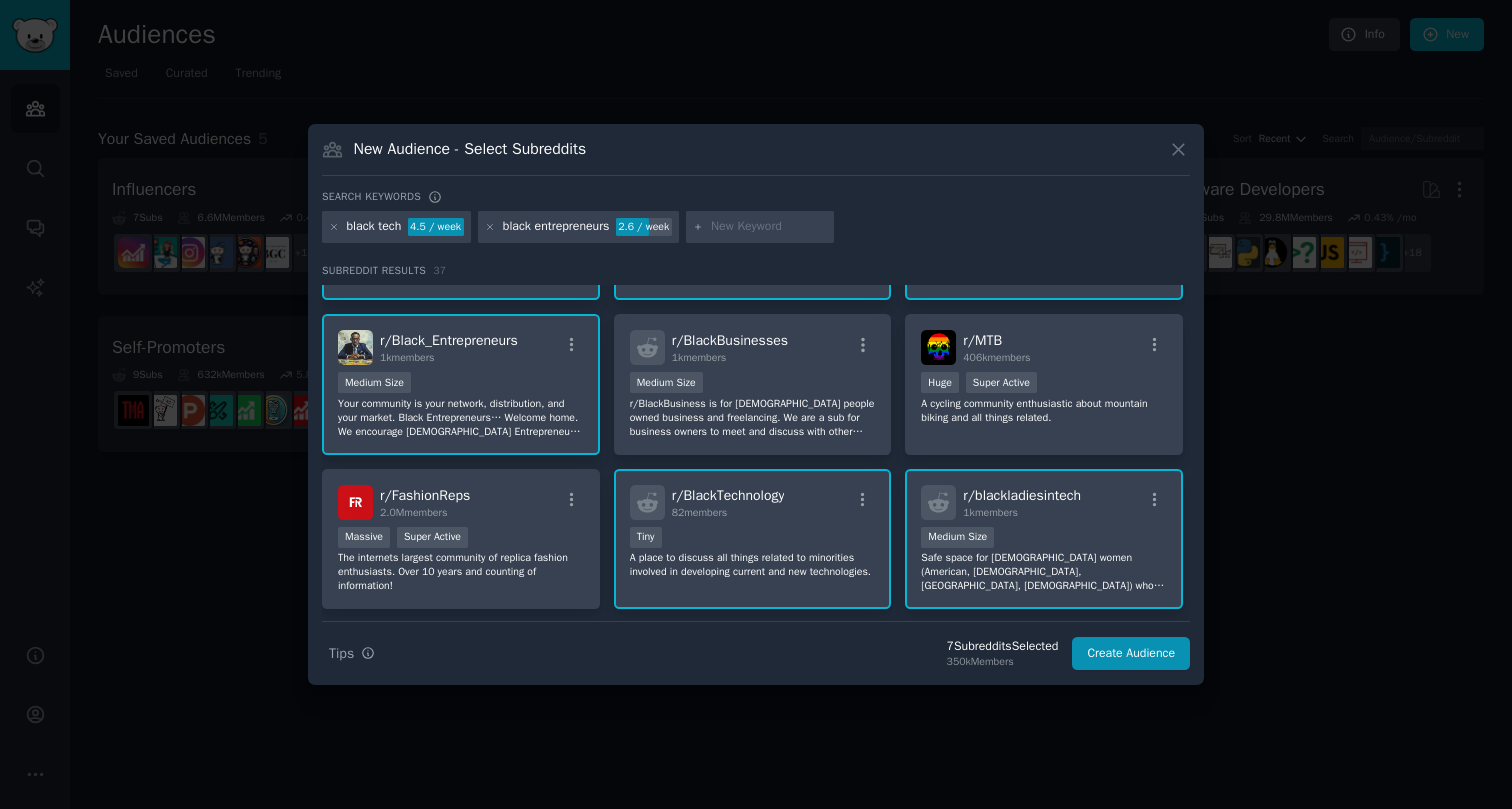 scroll, scrollTop: 135, scrollLeft: 0, axis: vertical 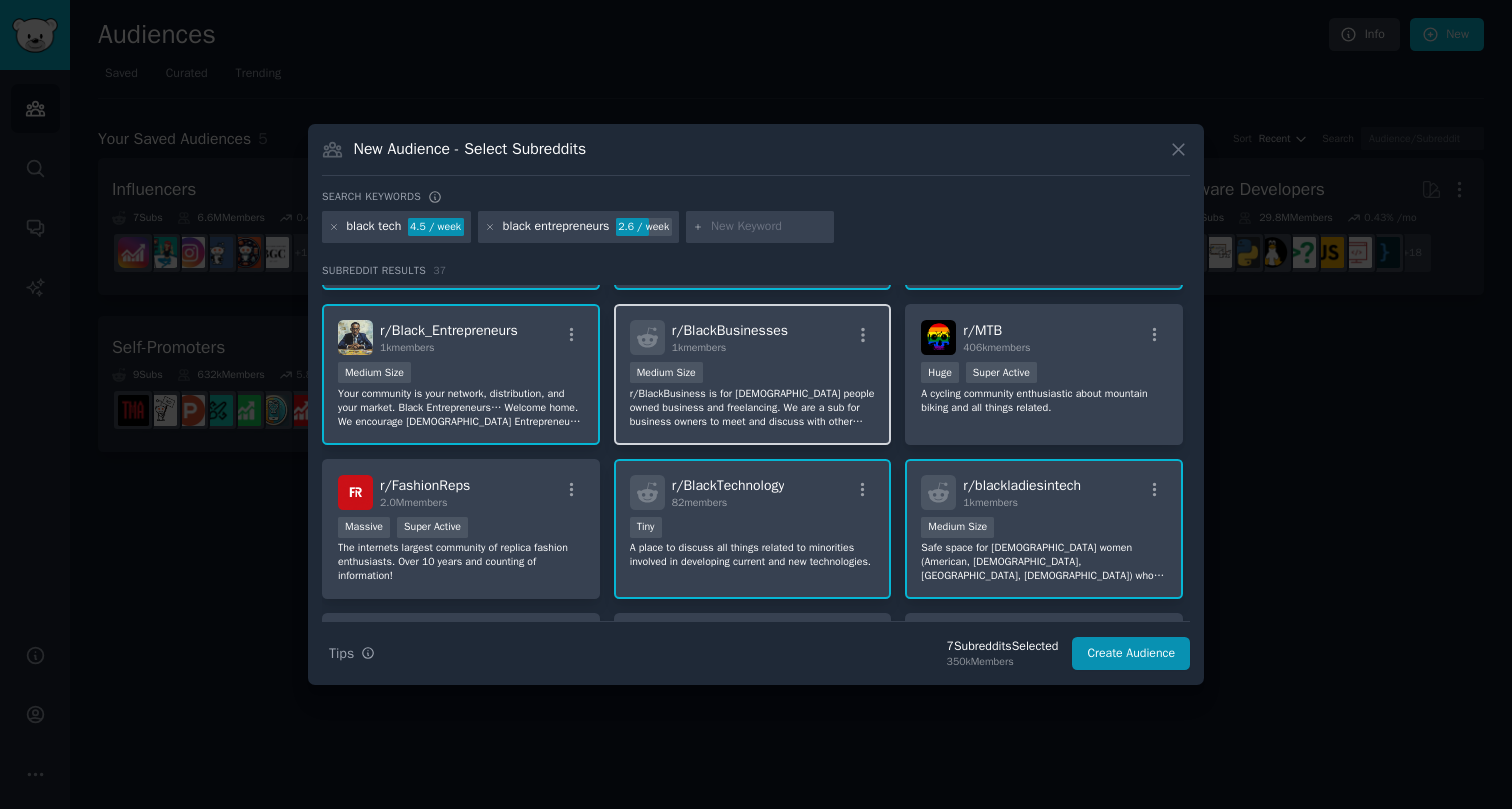 click on "r/ BlackBusinesses 1k  members Medium Size r/BlackBusiness is for [DEMOGRAPHIC_DATA] people owned business and freelancing. We are a sub for business owners to meet and discuss with other entrepreneurs and show their craft. Stay professional when posting or answering questions." at bounding box center (753, 374) 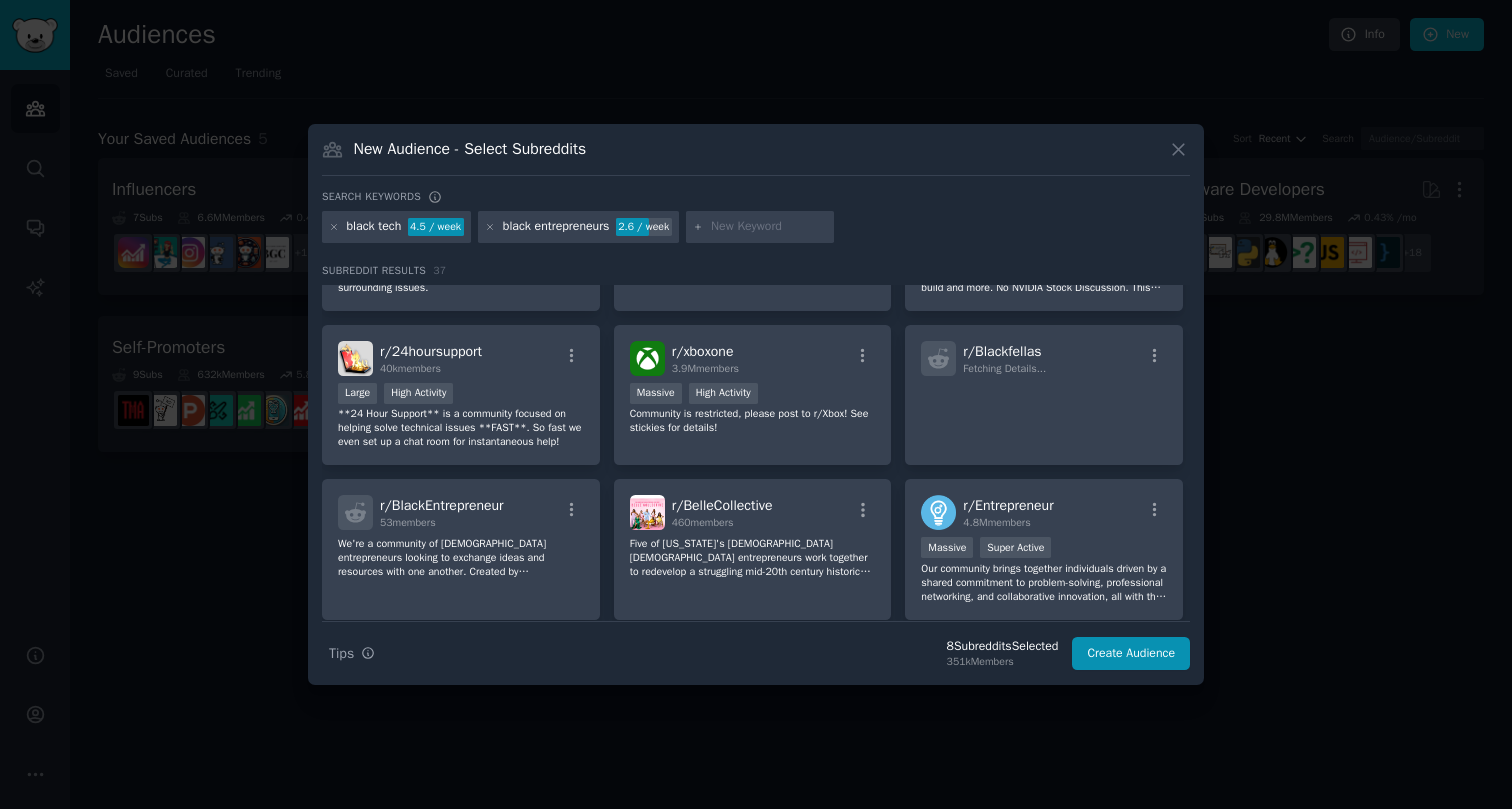 scroll, scrollTop: 579, scrollLeft: 0, axis: vertical 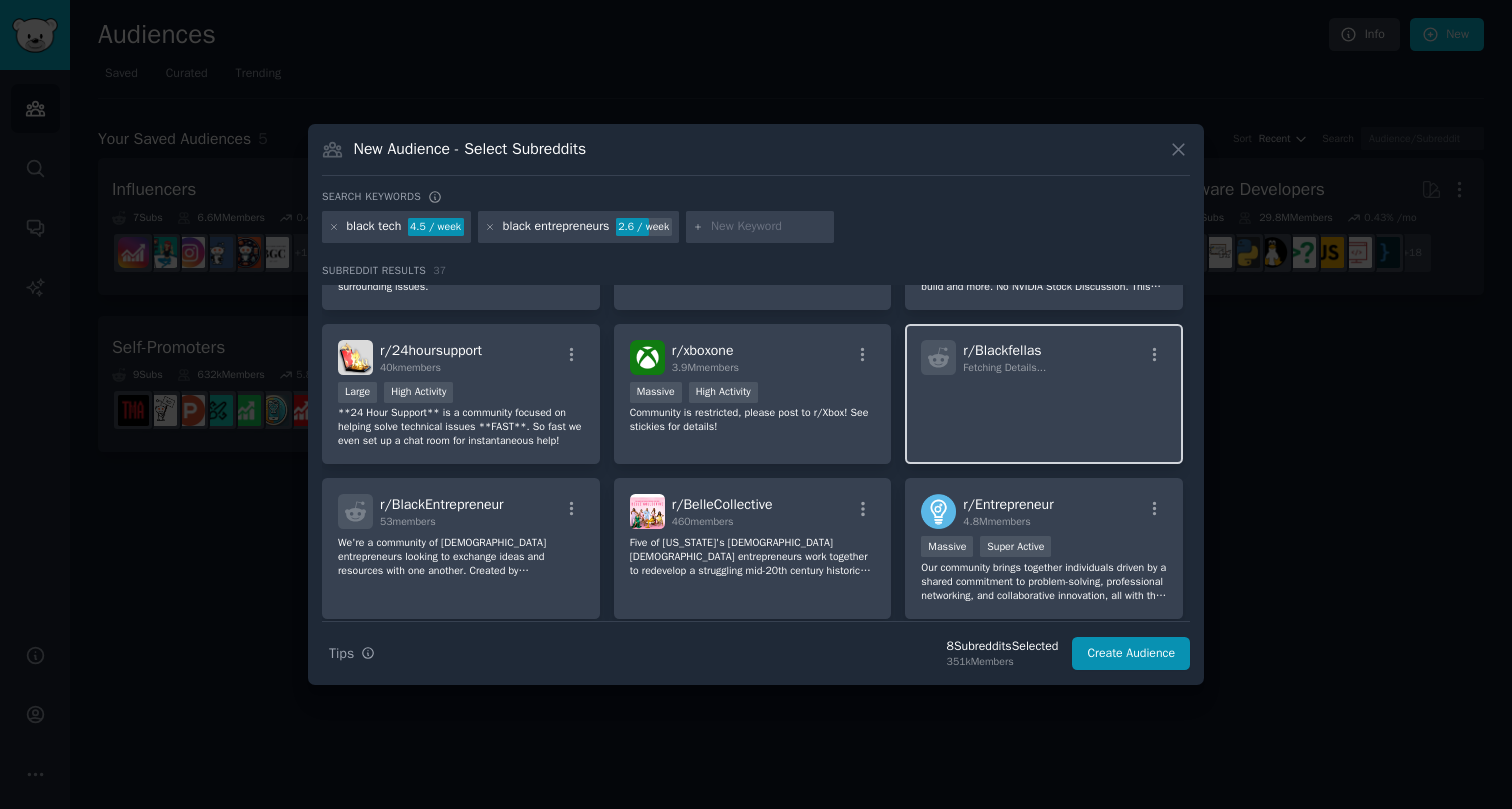 click 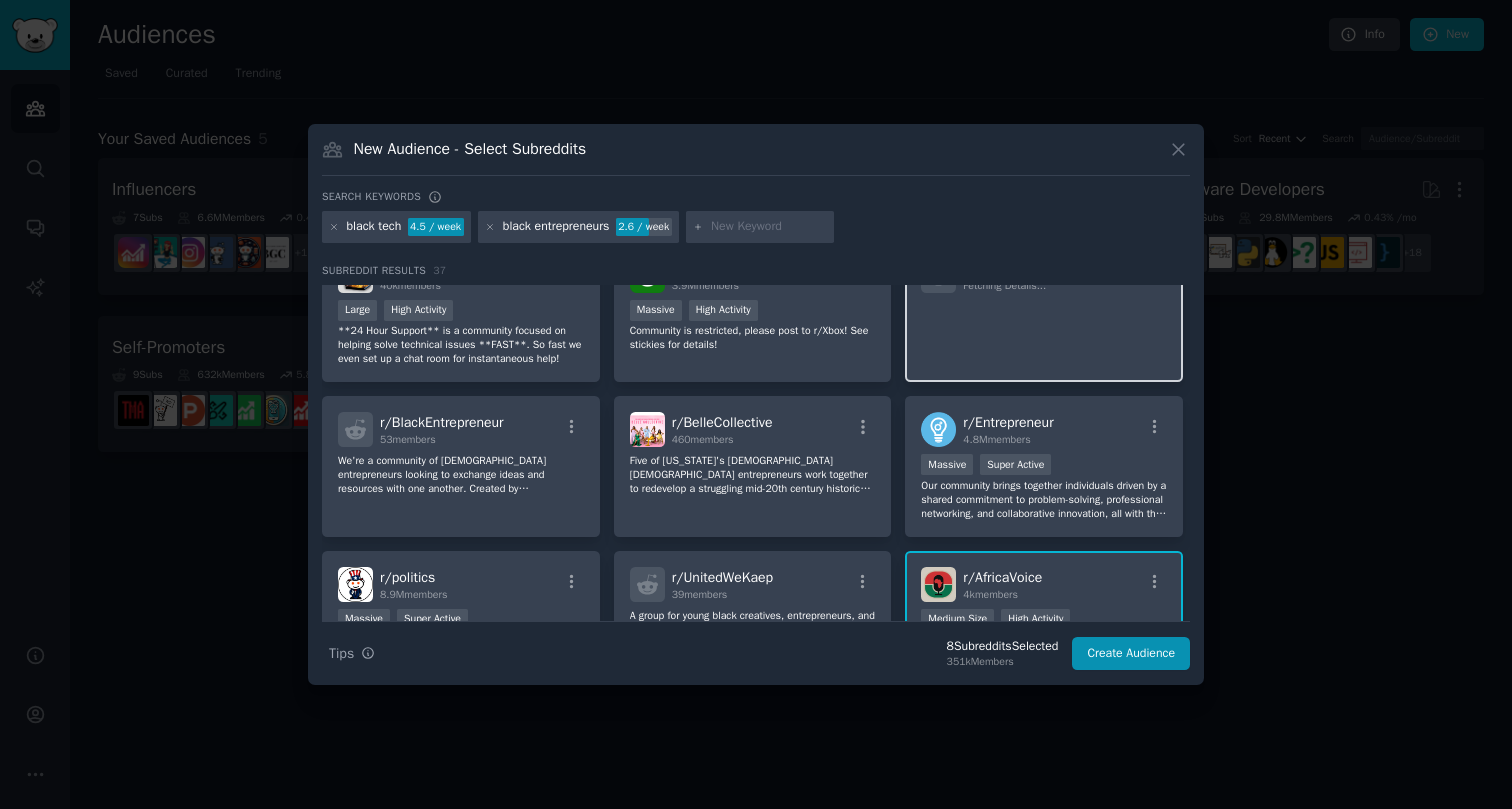 scroll, scrollTop: 704, scrollLeft: 0, axis: vertical 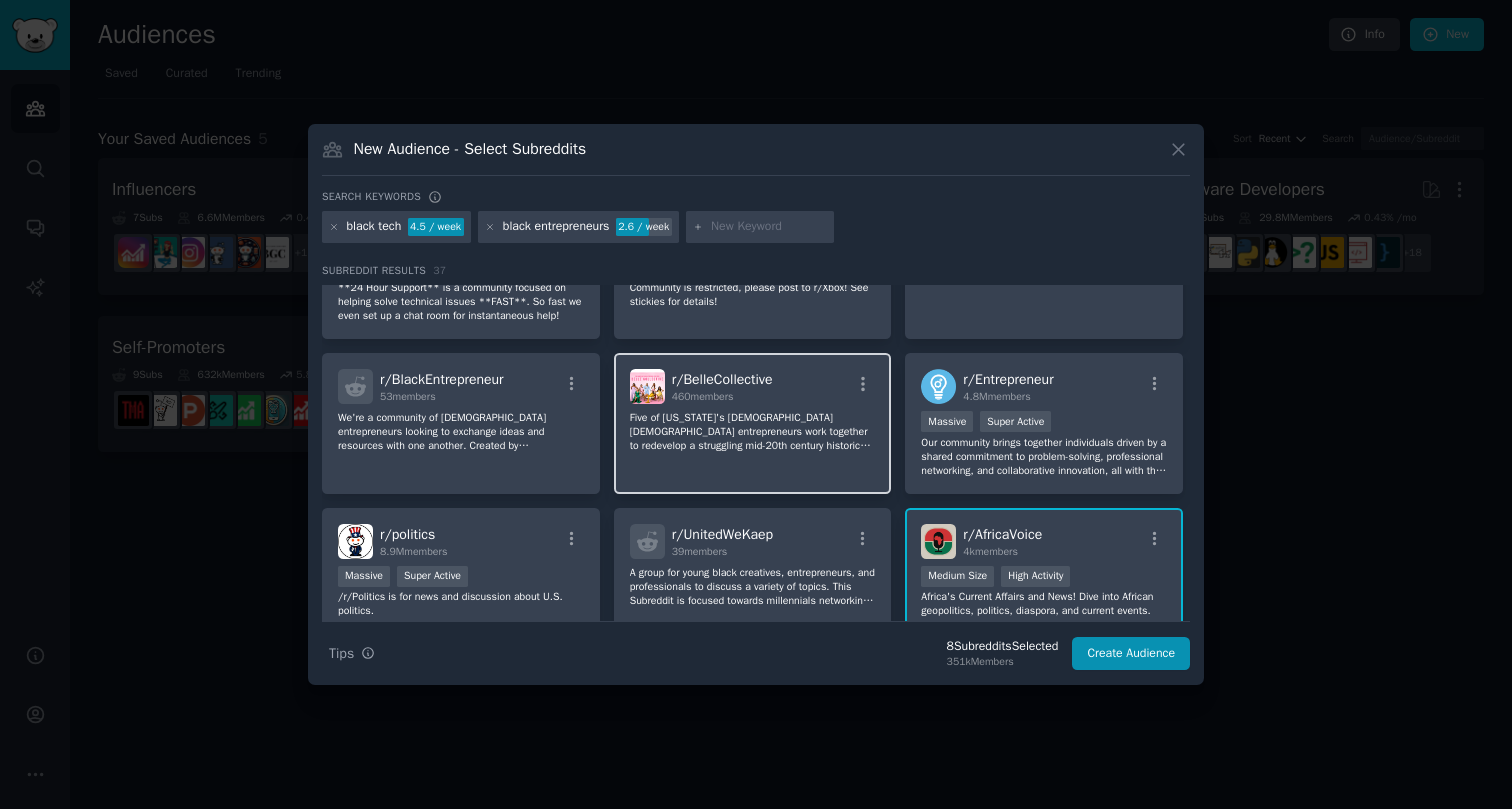 click on "r/ BelleCollective 460  members Five of [US_STATE]'s [DEMOGRAPHIC_DATA] [DEMOGRAPHIC_DATA] entrepreneurs work together to redevelop a struggling mid-20th century historic district." at bounding box center [753, 423] 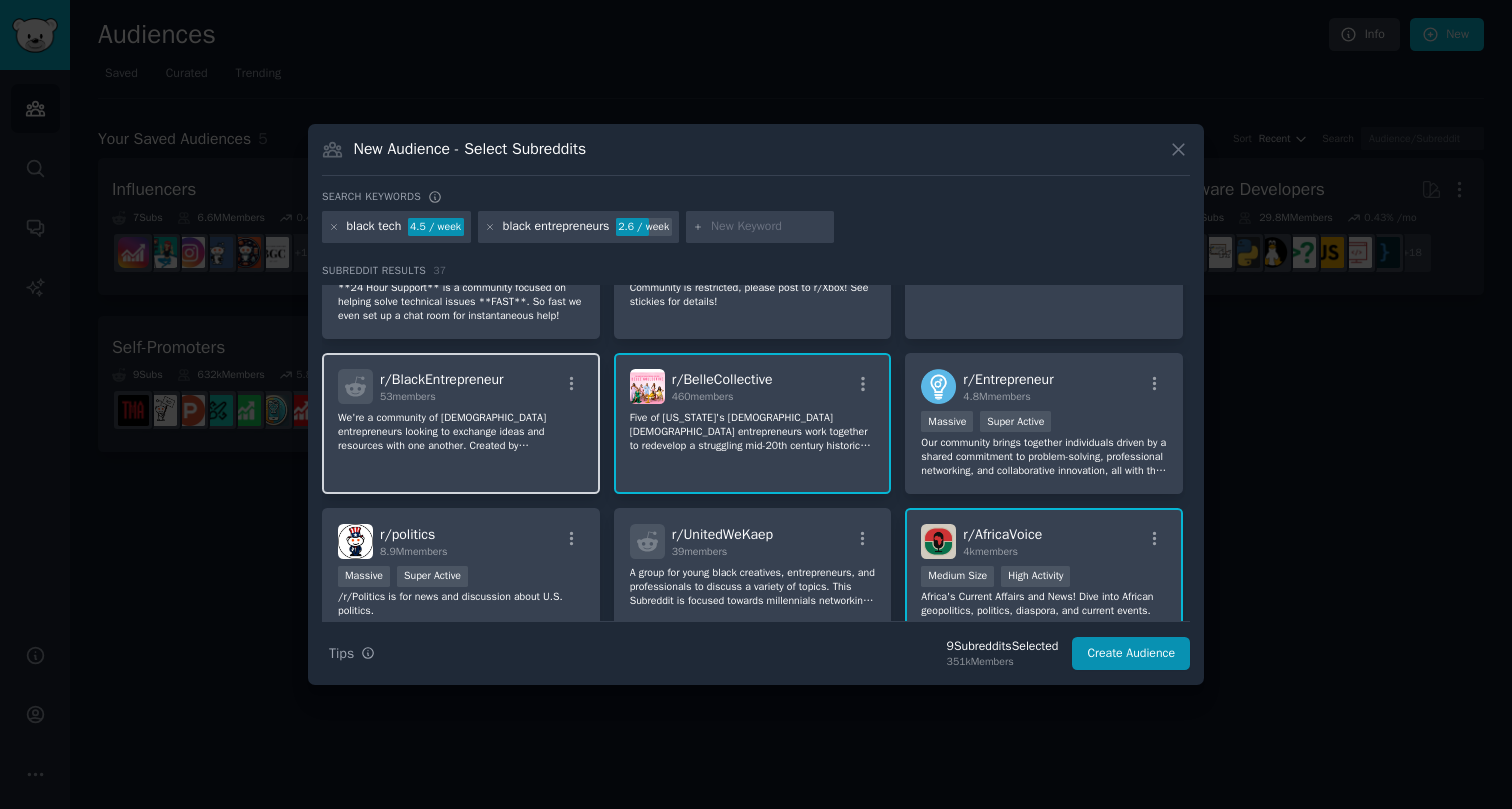 click on "We're a community of [DEMOGRAPHIC_DATA] entrepreneurs looking to exchange ideas and resources with one another.
Created by [DOMAIN_NAME]" 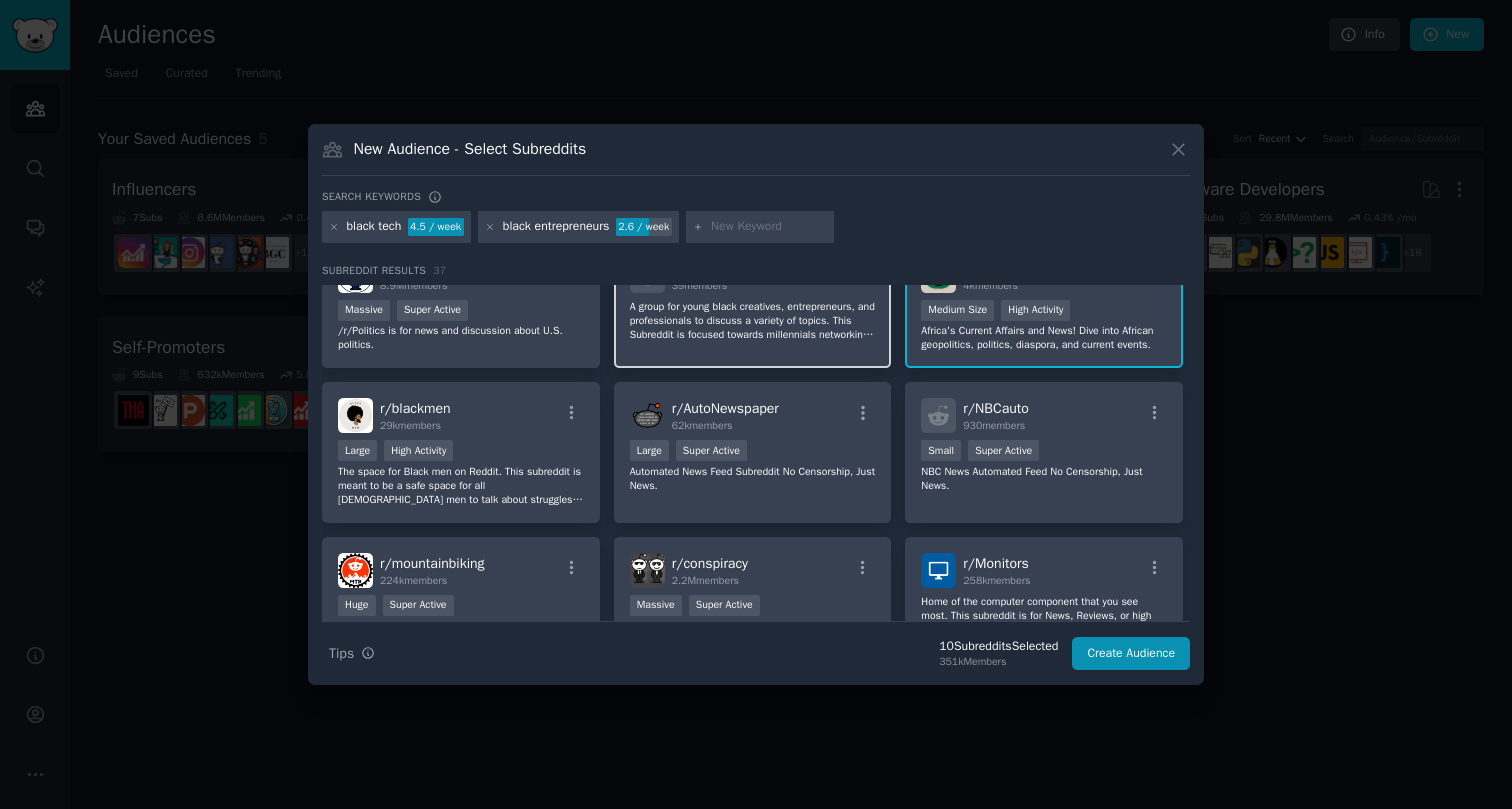 scroll, scrollTop: 966, scrollLeft: 0, axis: vertical 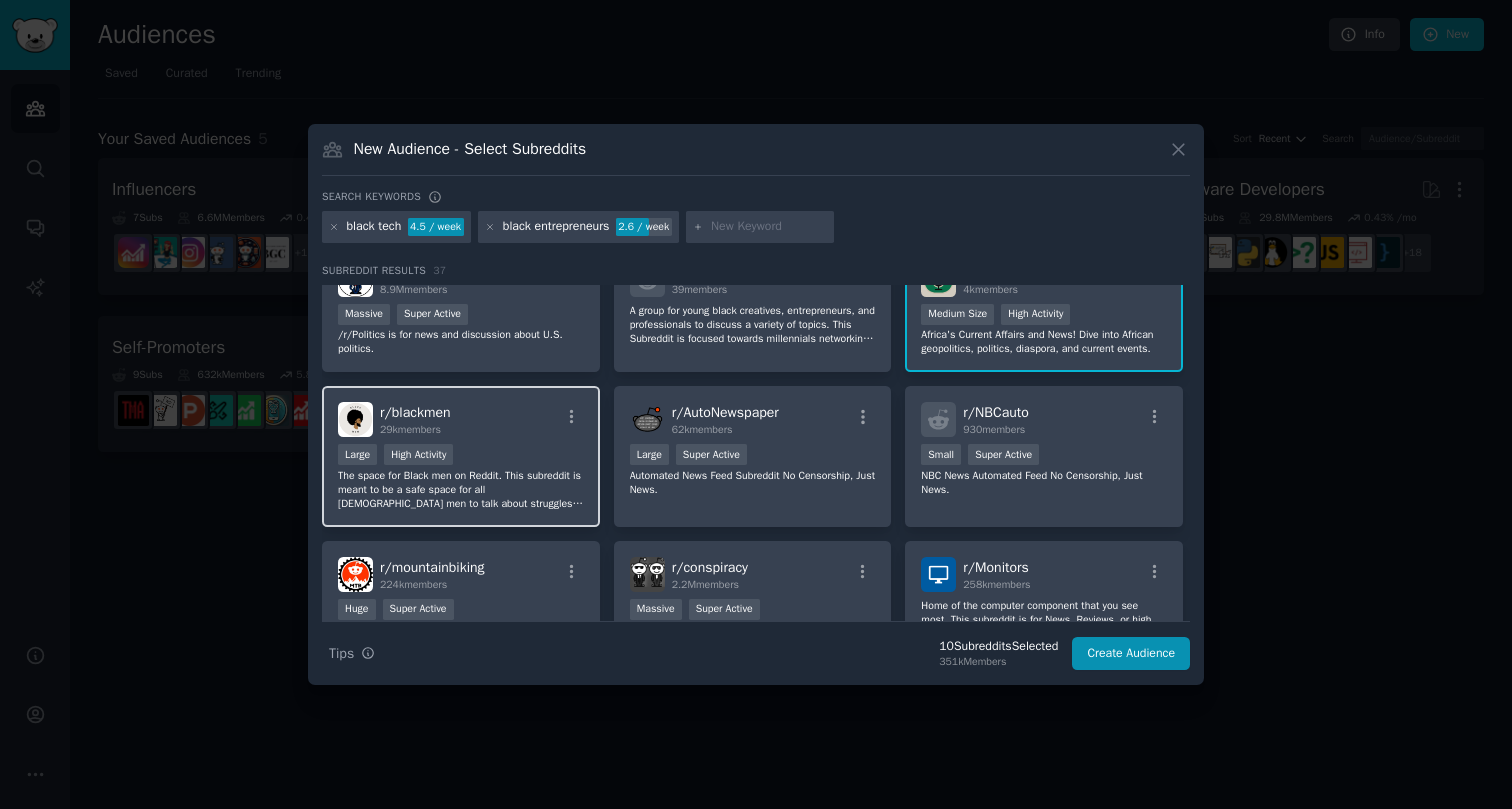 click on "Large High Activity" at bounding box center [461, 456] 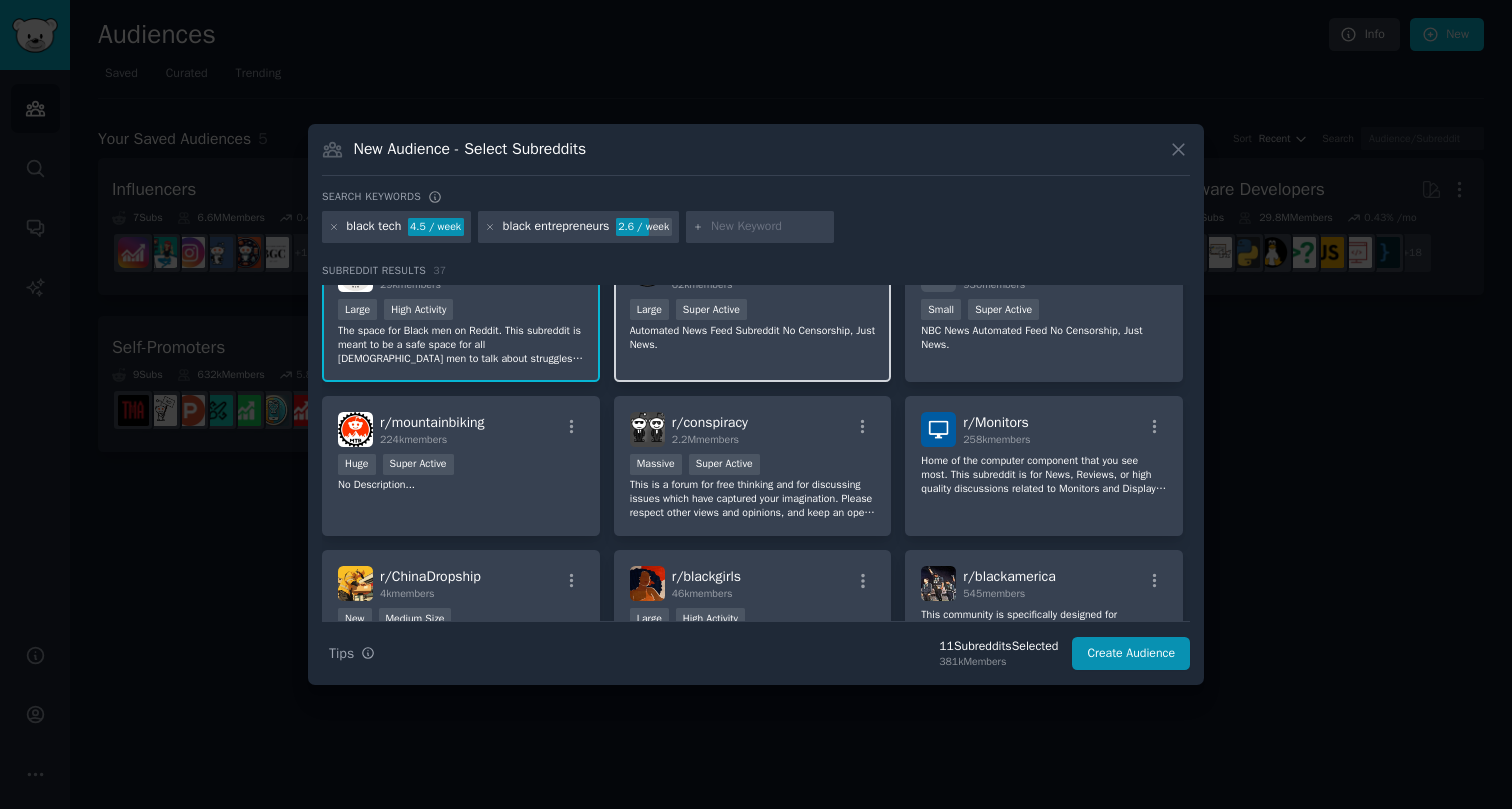 scroll, scrollTop: 1111, scrollLeft: 0, axis: vertical 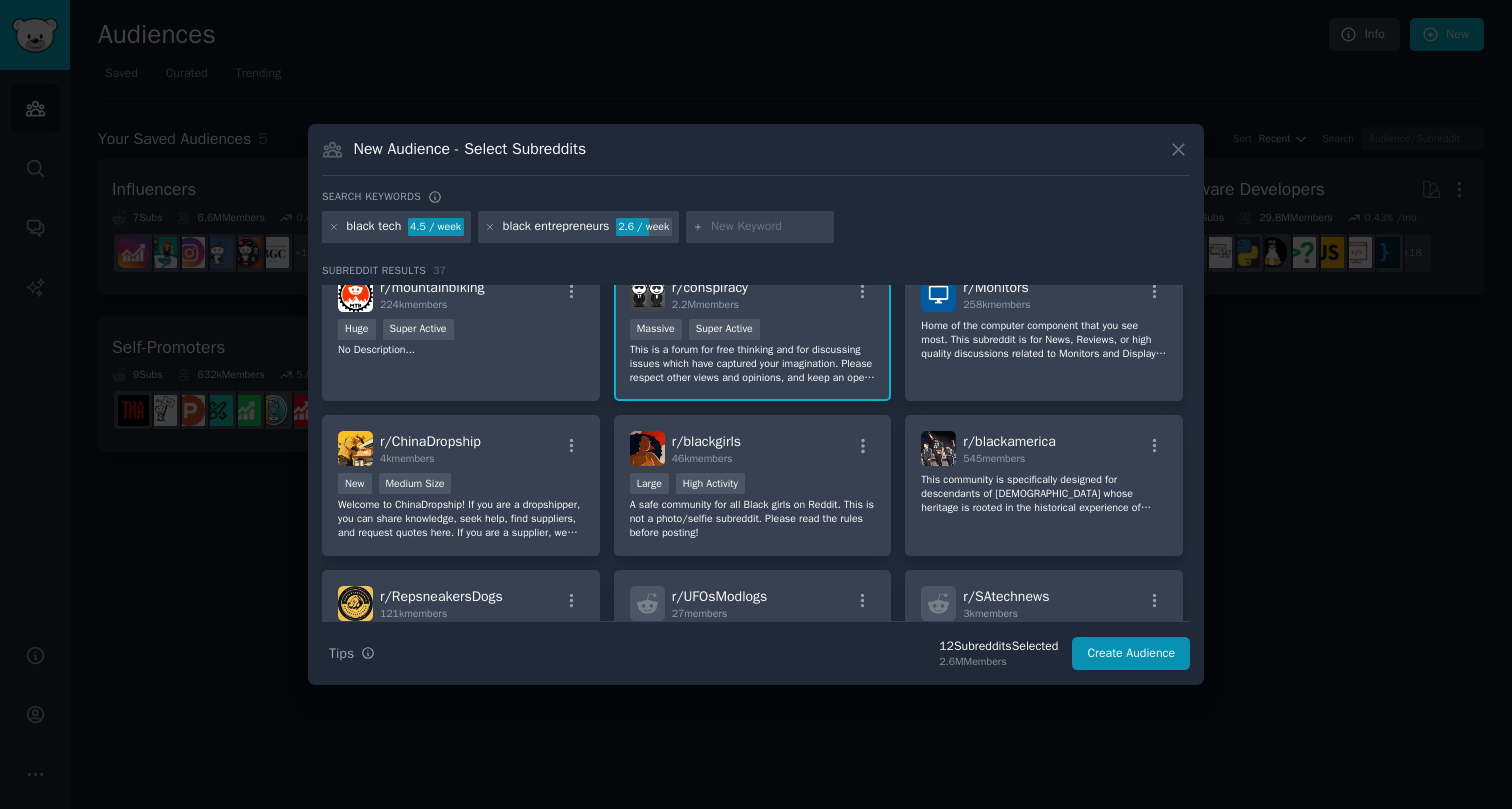 click on "This is a forum for free thinking and for discussing issues which have captured your imagination. Please respect other views and opinions, and keep an open mind. Our goal is to create a fairer and more transparent world for a better future." at bounding box center [753, 364] 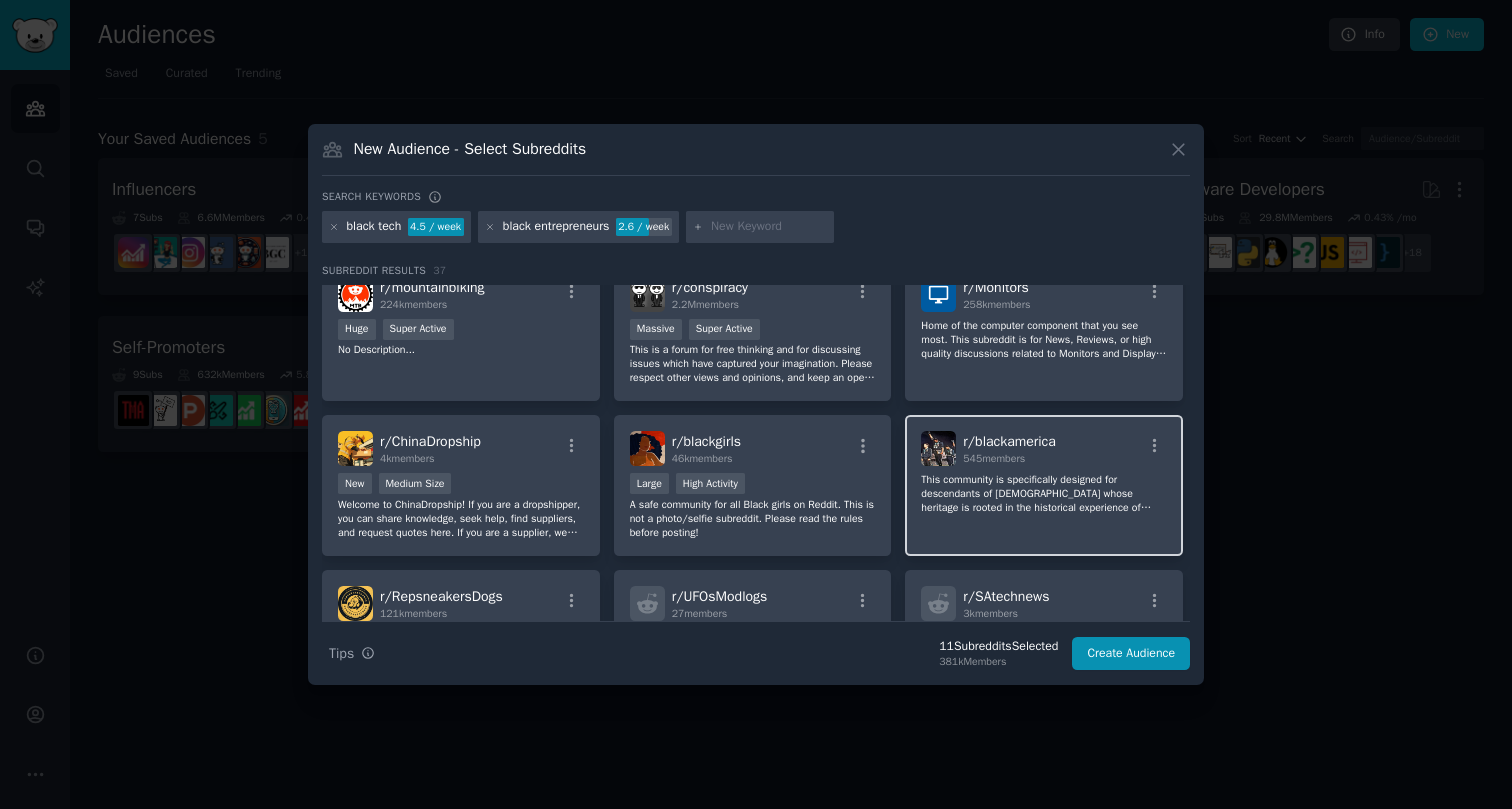 click on "This community is specifically designed for descendants of [DEMOGRAPHIC_DATA] whose heritage is rooted in the historical experience of [GEOGRAPHIC_DATA]. Our discussions, experiences, and perspectives are informed by a shared lineage and unique socio-historical context. Please follow our rules to maintain a respectful and purposeful environment. We Remember!🖤🔱❤️" 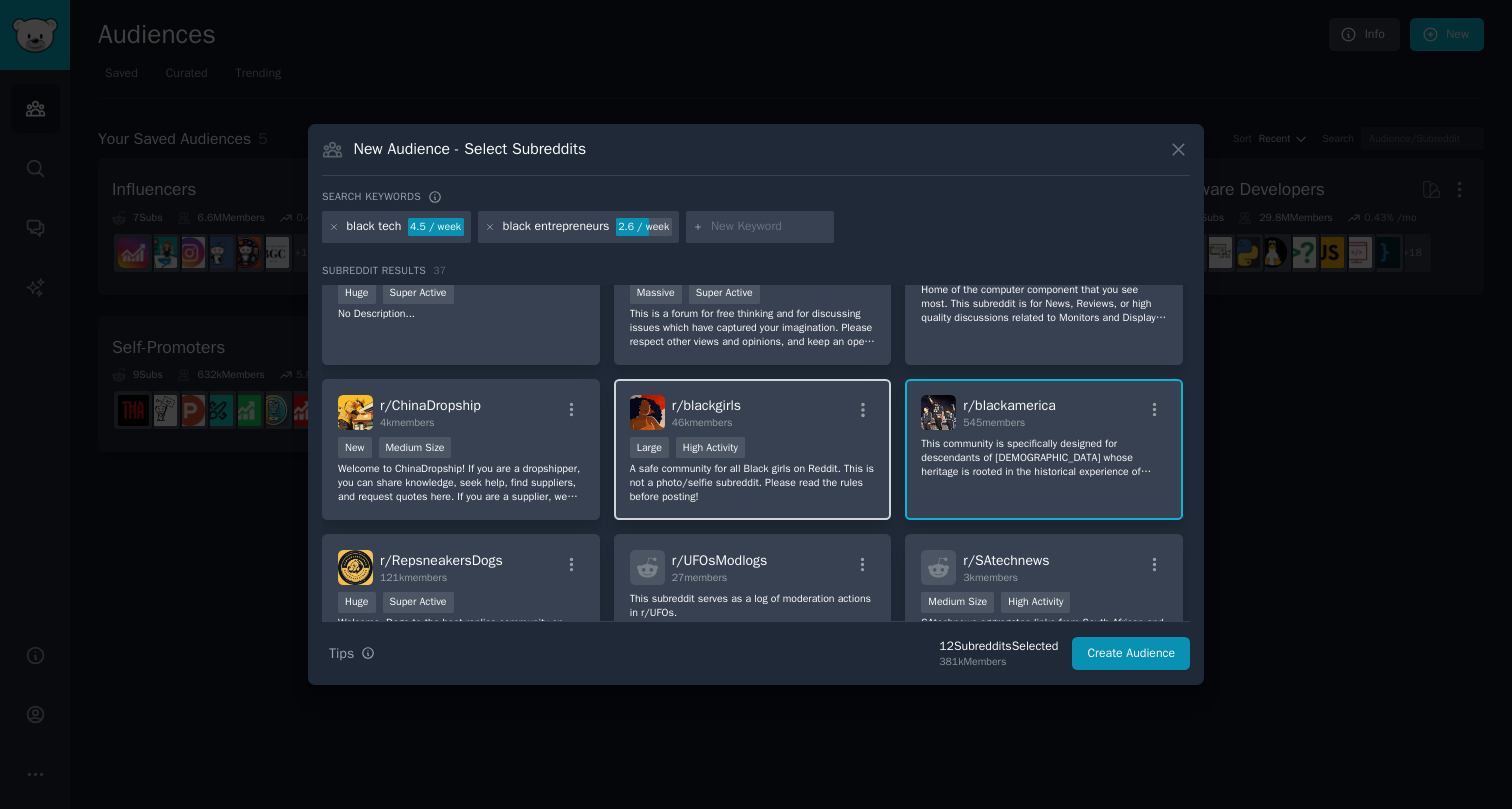 scroll, scrollTop: 1285, scrollLeft: 0, axis: vertical 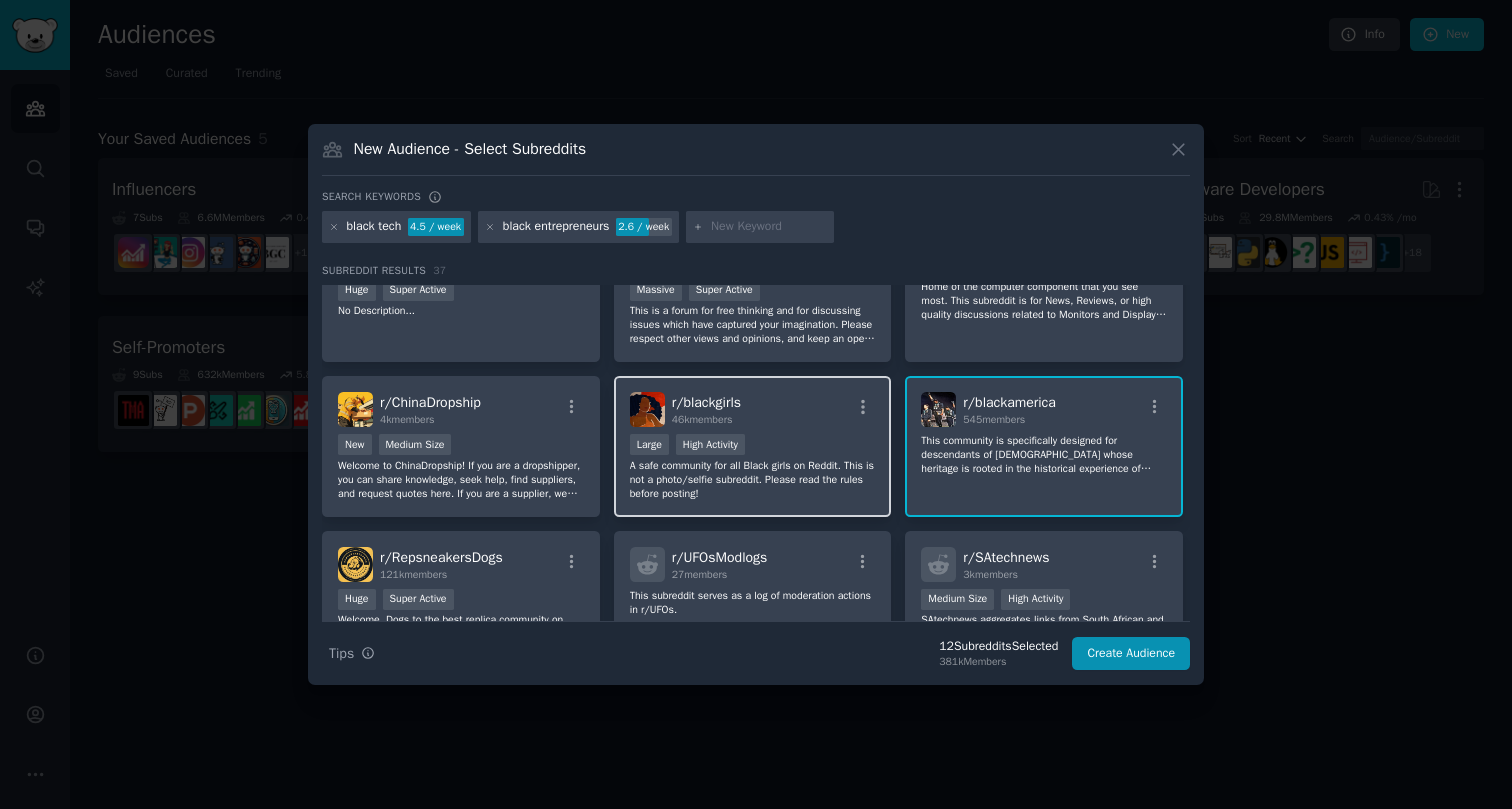 click on "A safe community for all Black girls on Reddit. This is not a photo/selfie subreddit. Please read the rules before posting!" at bounding box center (753, 480) 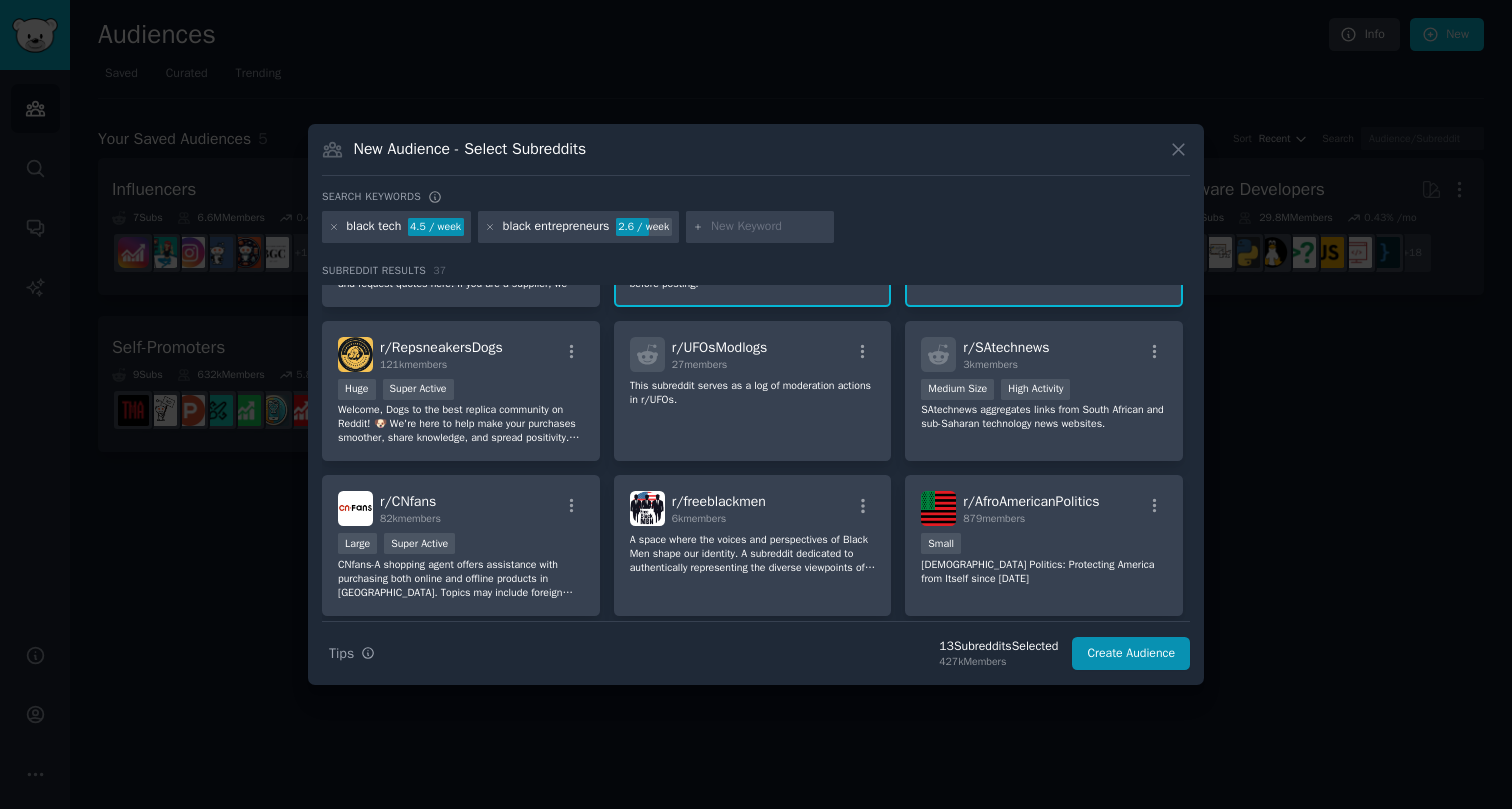 scroll, scrollTop: 1497, scrollLeft: 0, axis: vertical 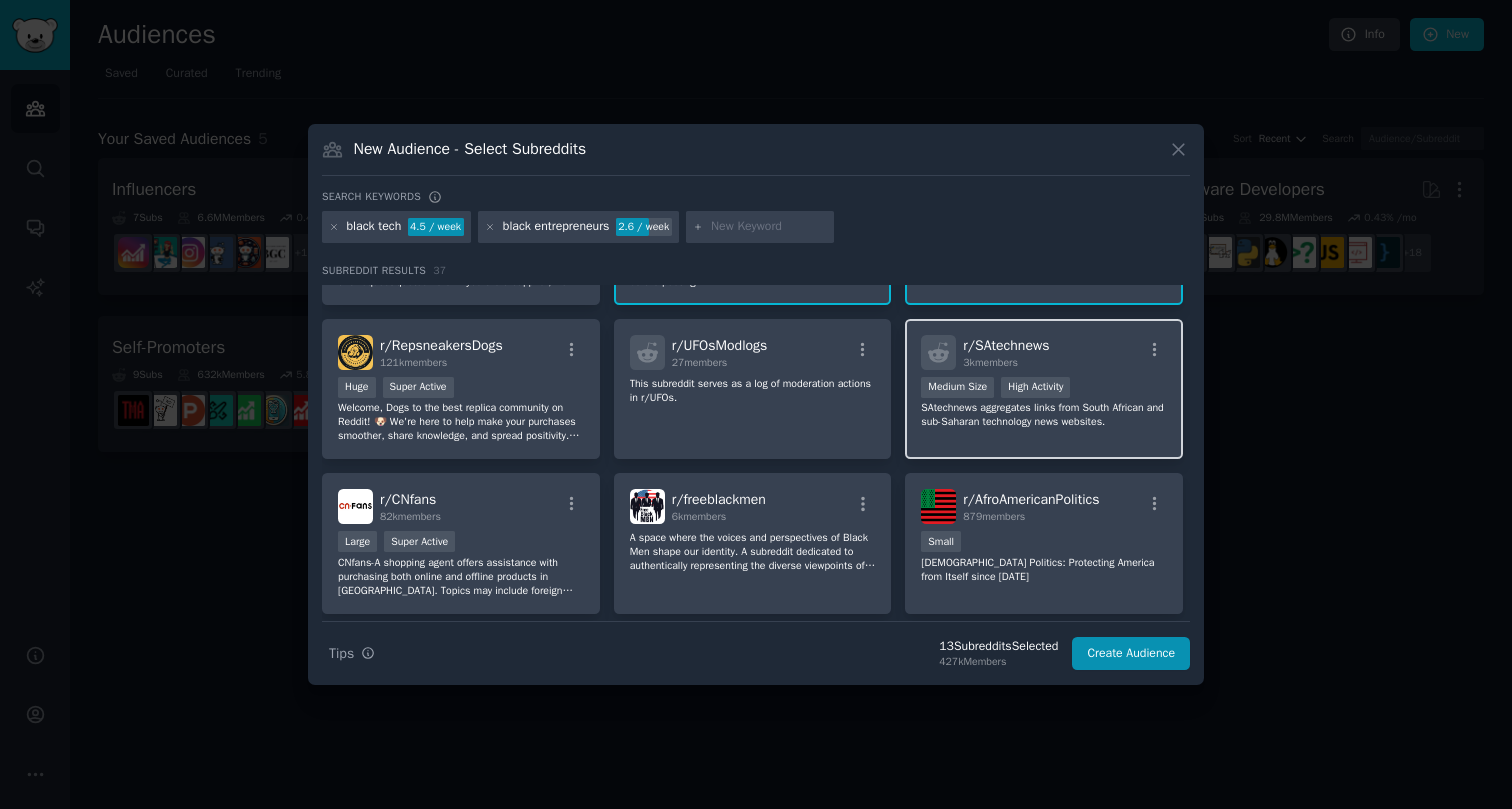 click on "SAtechnews aggregates links from South African and sub-Saharan technology news websites." at bounding box center (1044, 415) 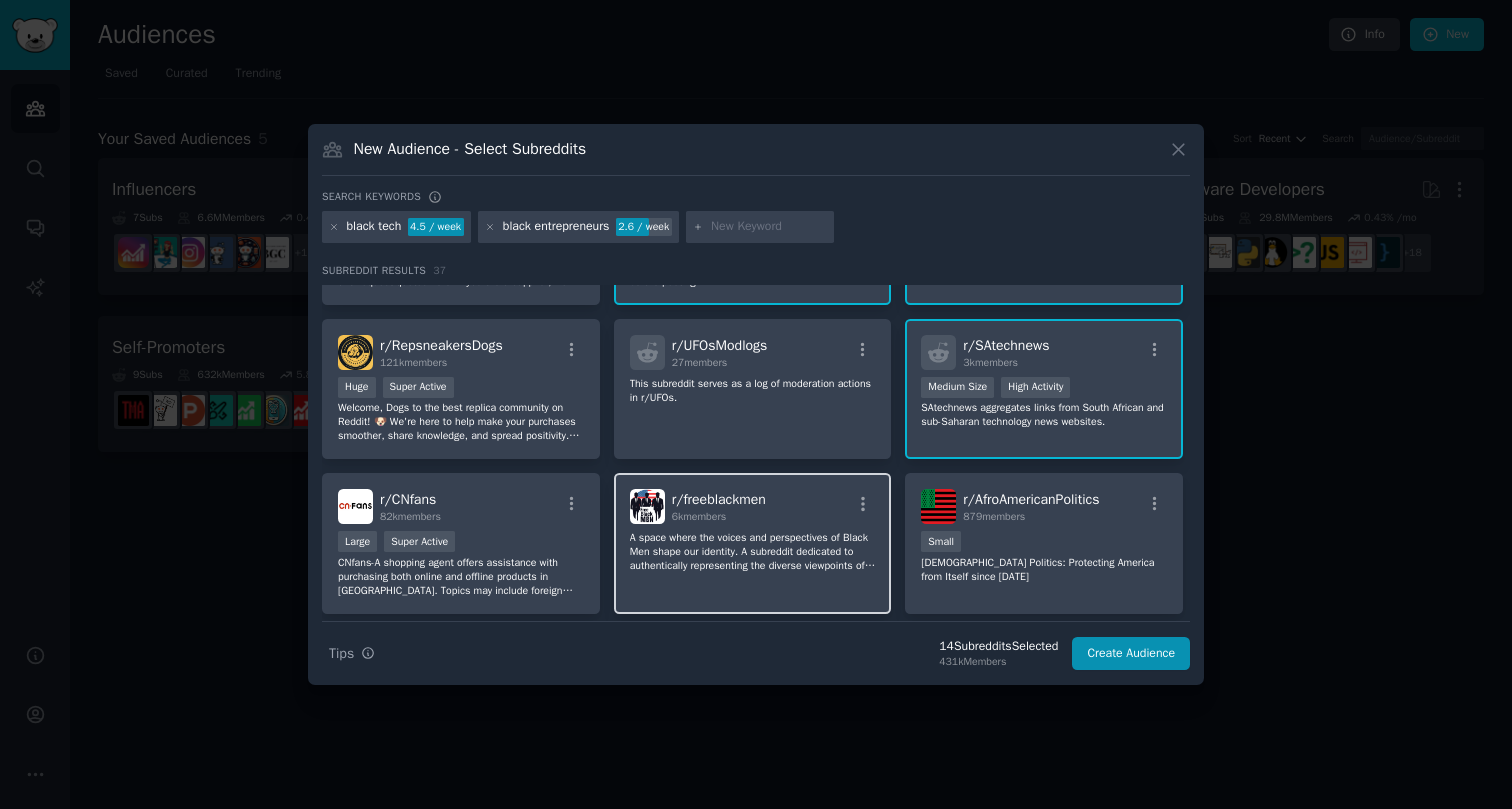 click on "6k  members" at bounding box center [719, 517] 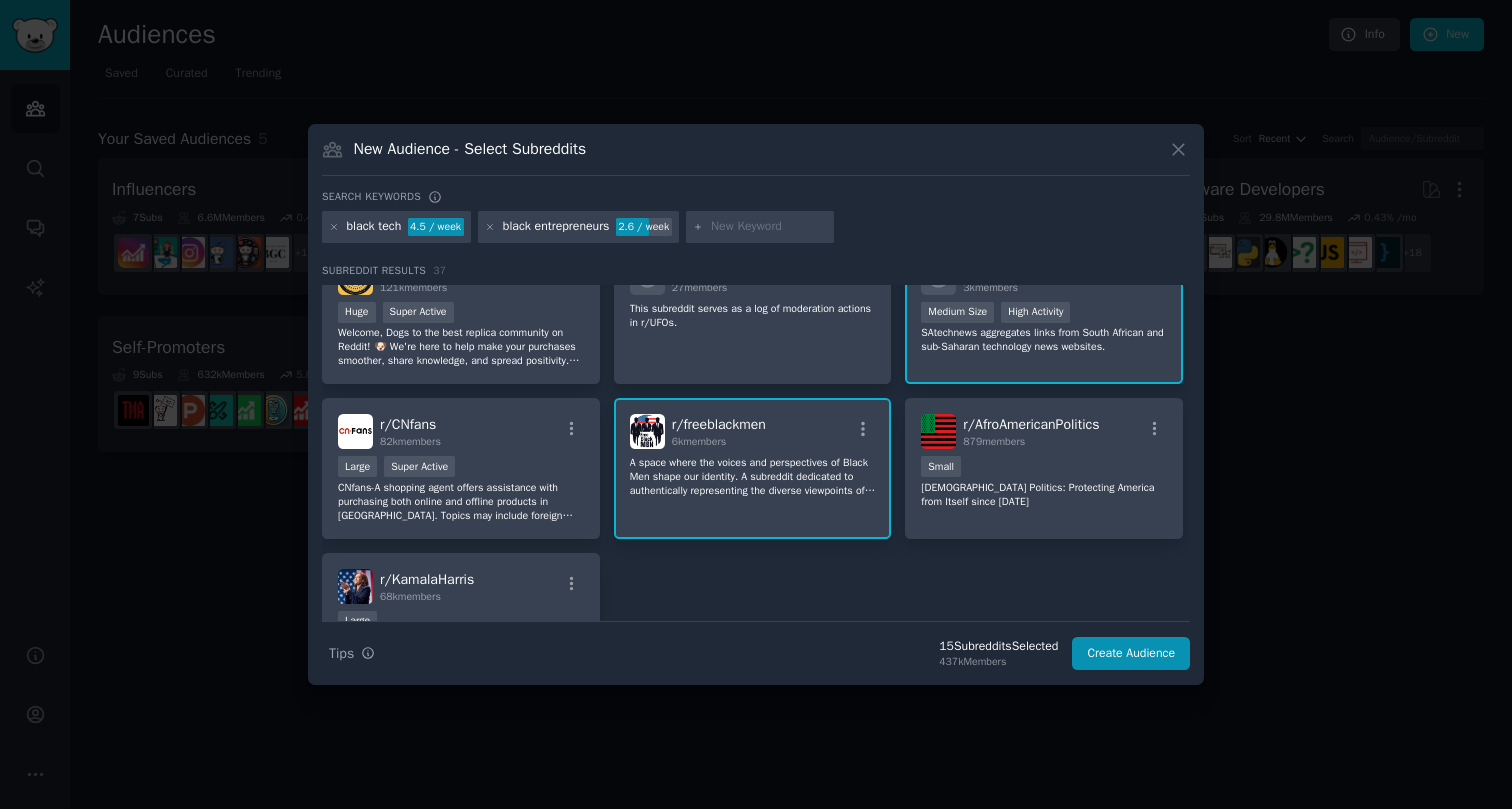scroll, scrollTop: 1591, scrollLeft: 0, axis: vertical 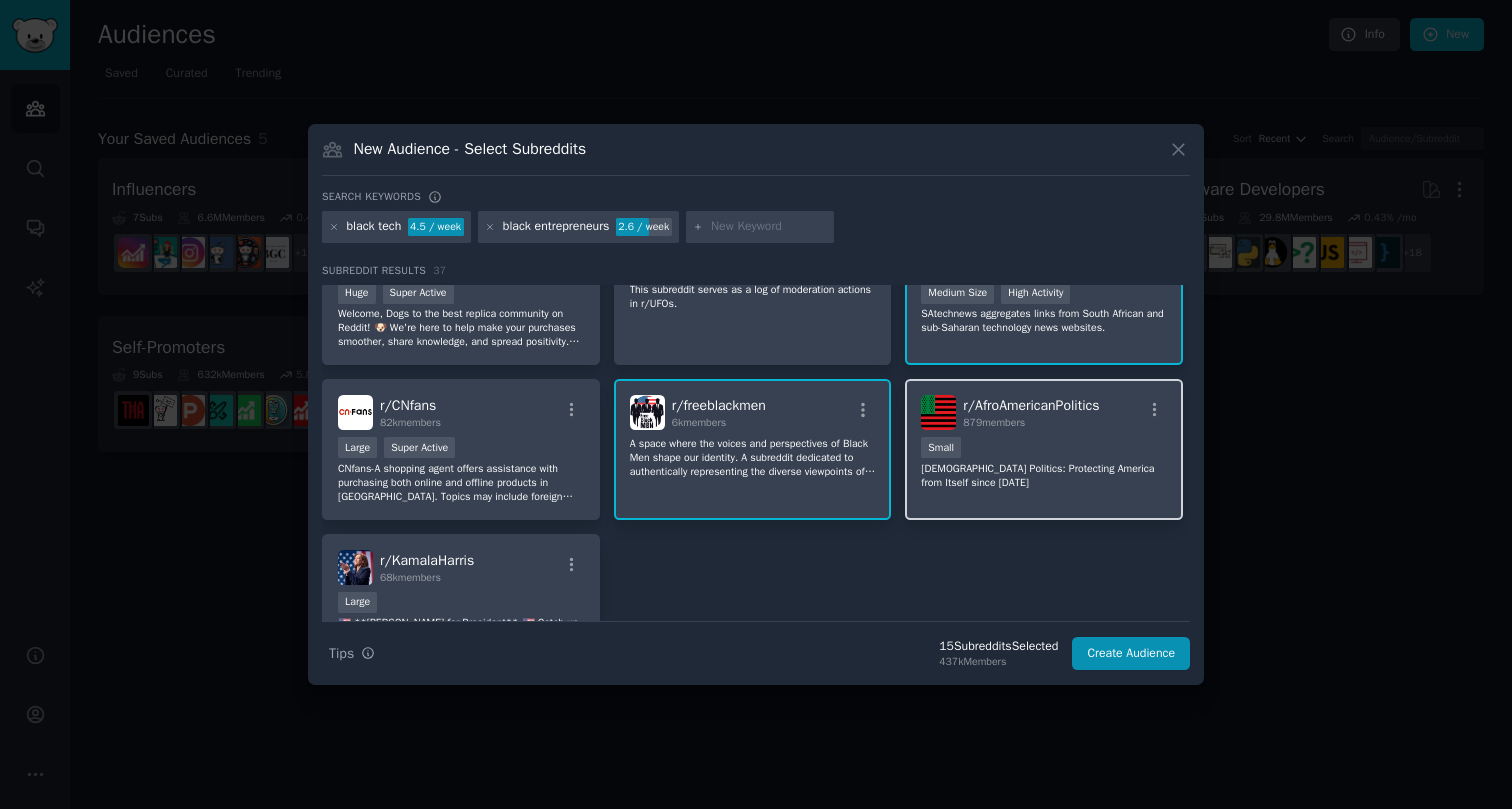 click on "[DEMOGRAPHIC_DATA] Politics: Protecting America from Itself since [DATE]" at bounding box center [1044, 476] 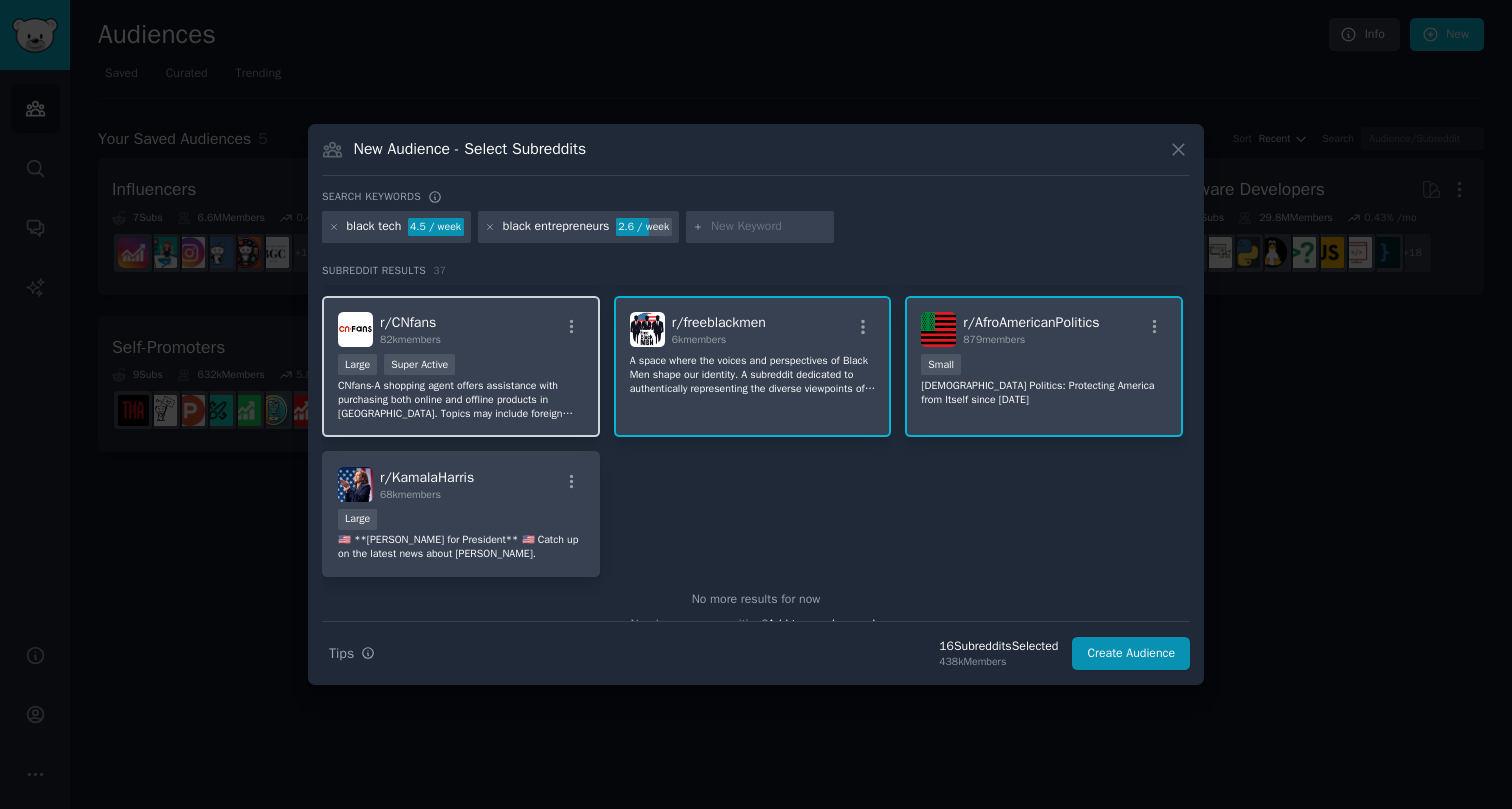 scroll, scrollTop: 1692, scrollLeft: 0, axis: vertical 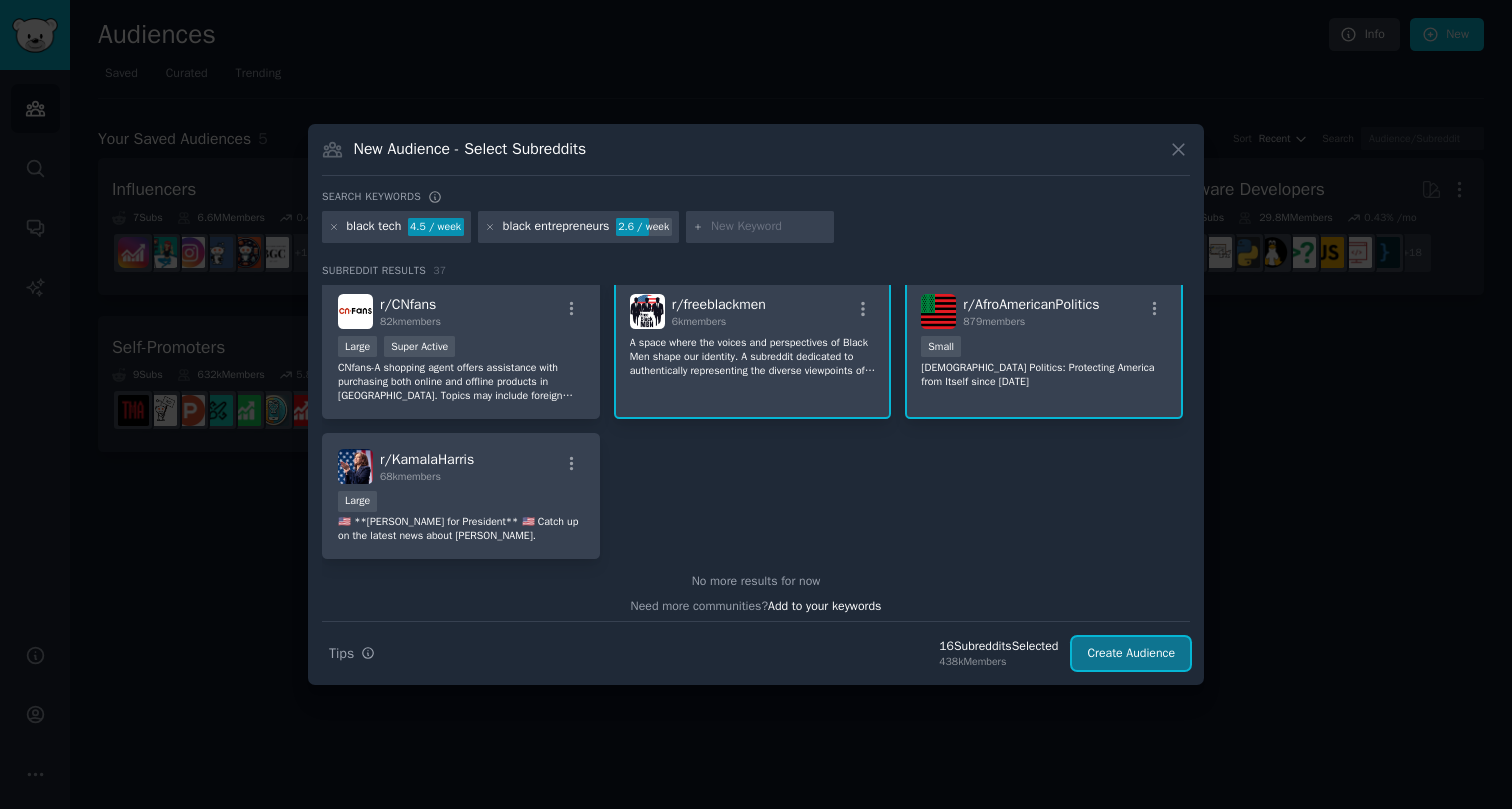 click on "Create Audience" at bounding box center [1131, 654] 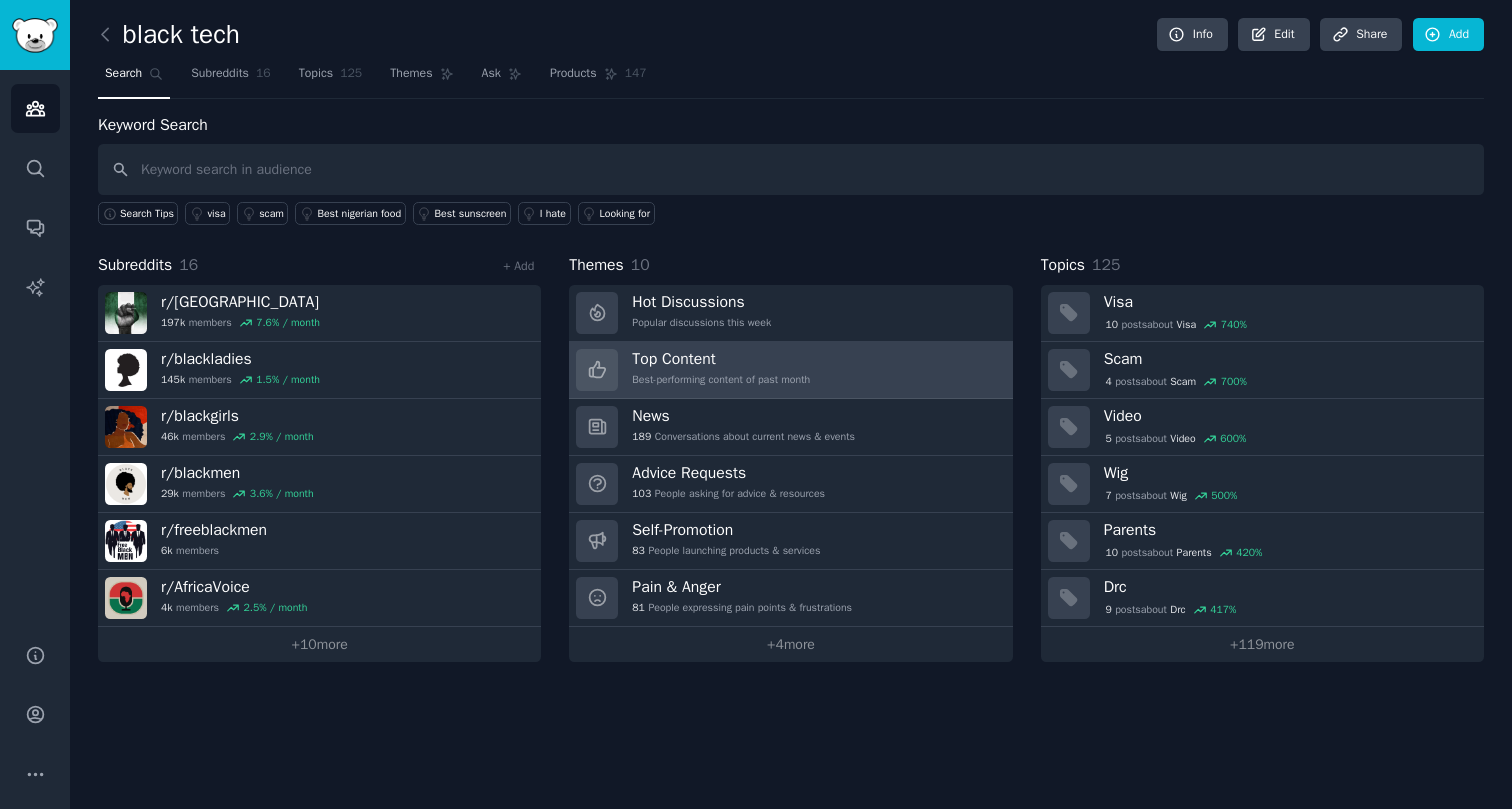 click on "Top Content" at bounding box center [721, 359] 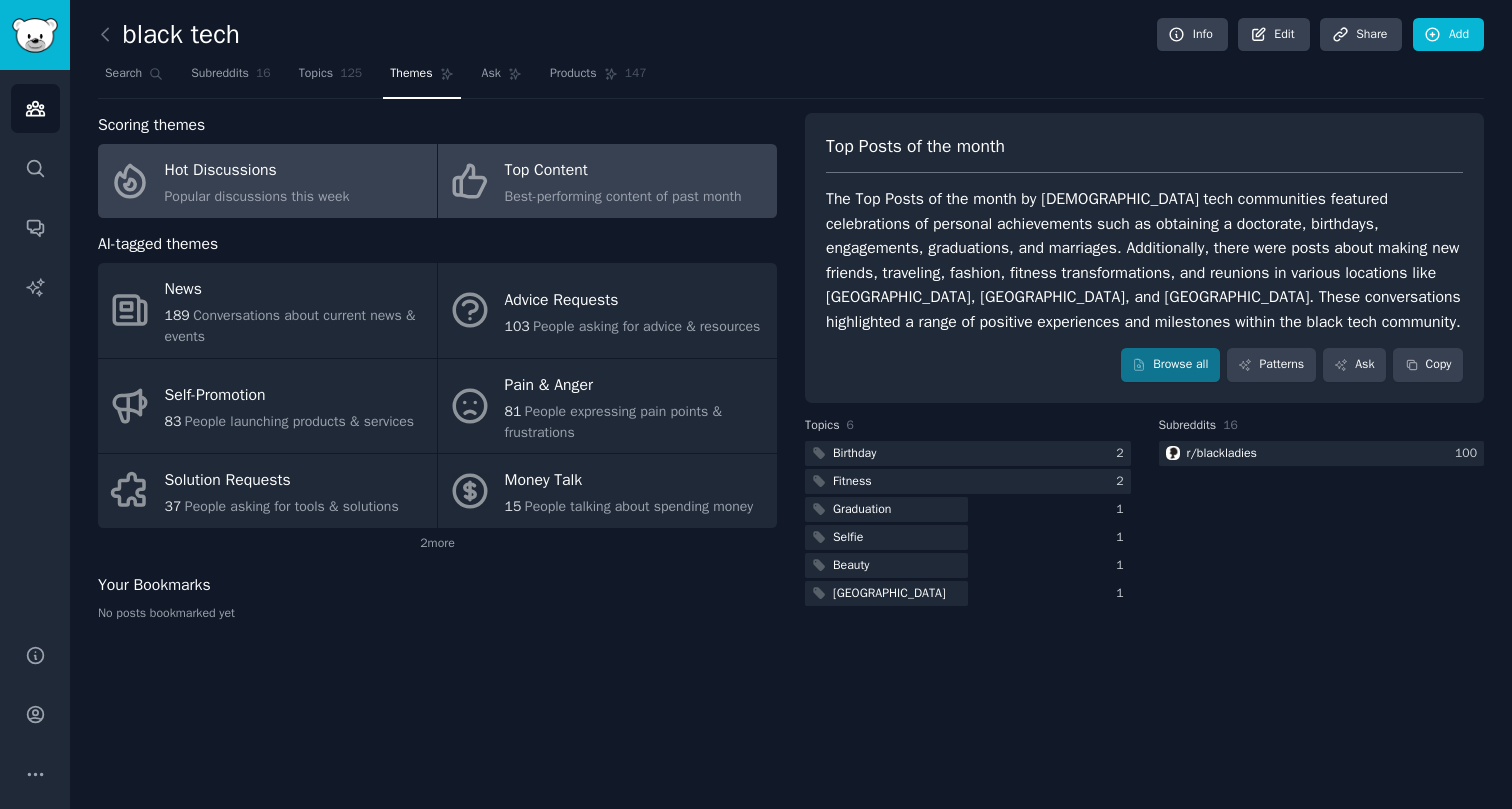 click on "Hot Discussions" at bounding box center (257, 171) 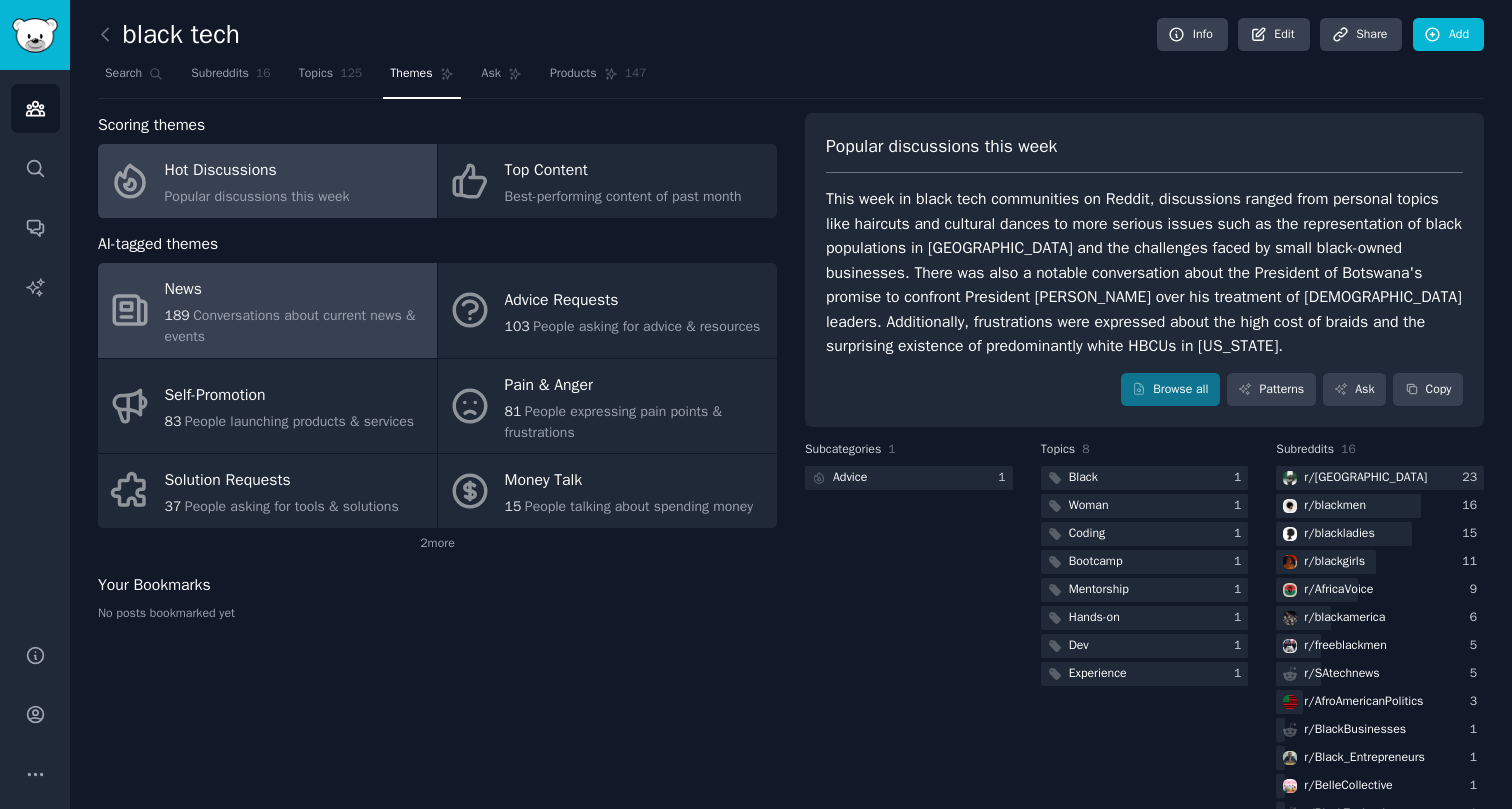 click on "News" at bounding box center [296, 290] 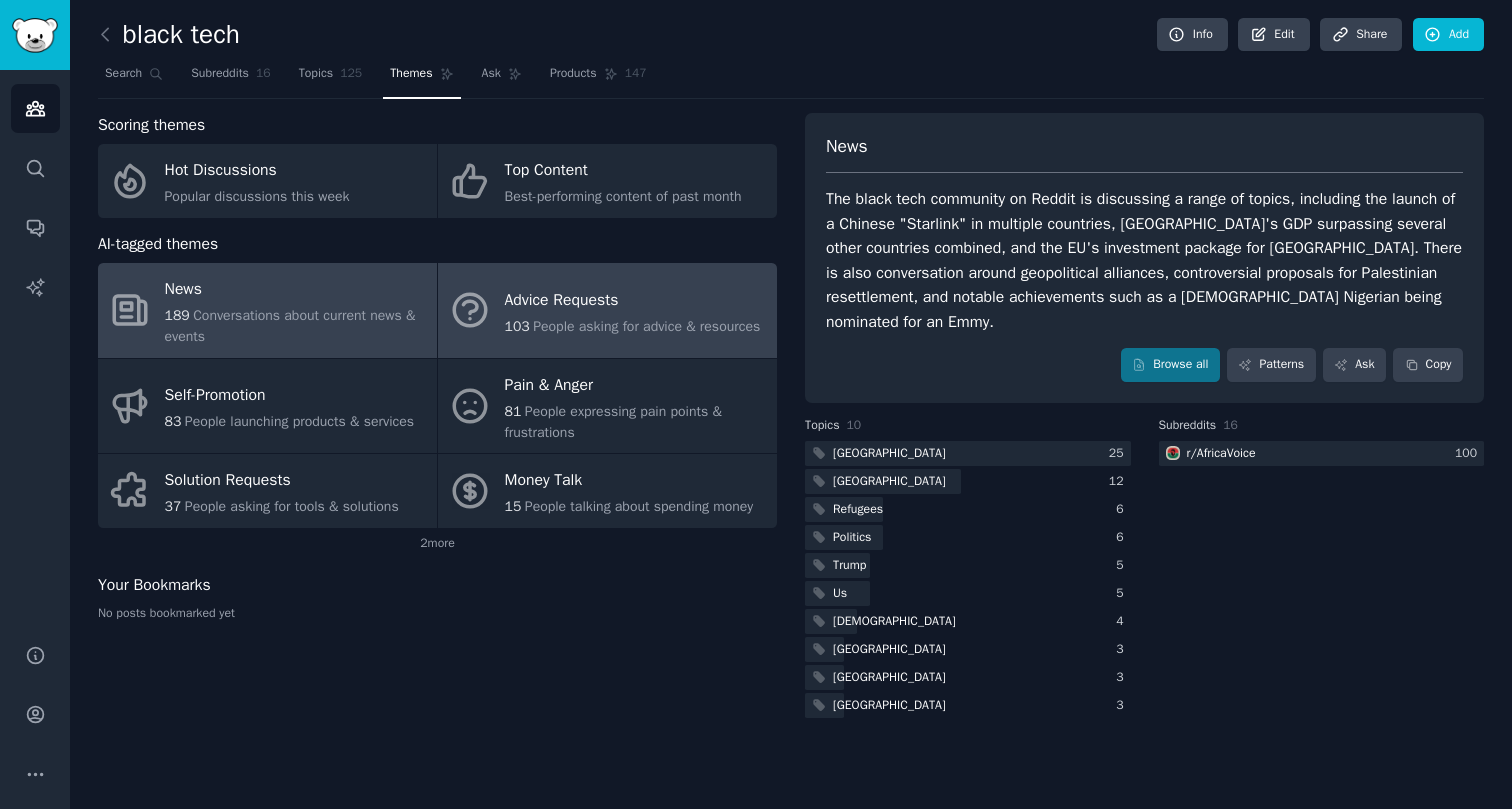 click on "103 People asking for advice & resources" at bounding box center [633, 326] 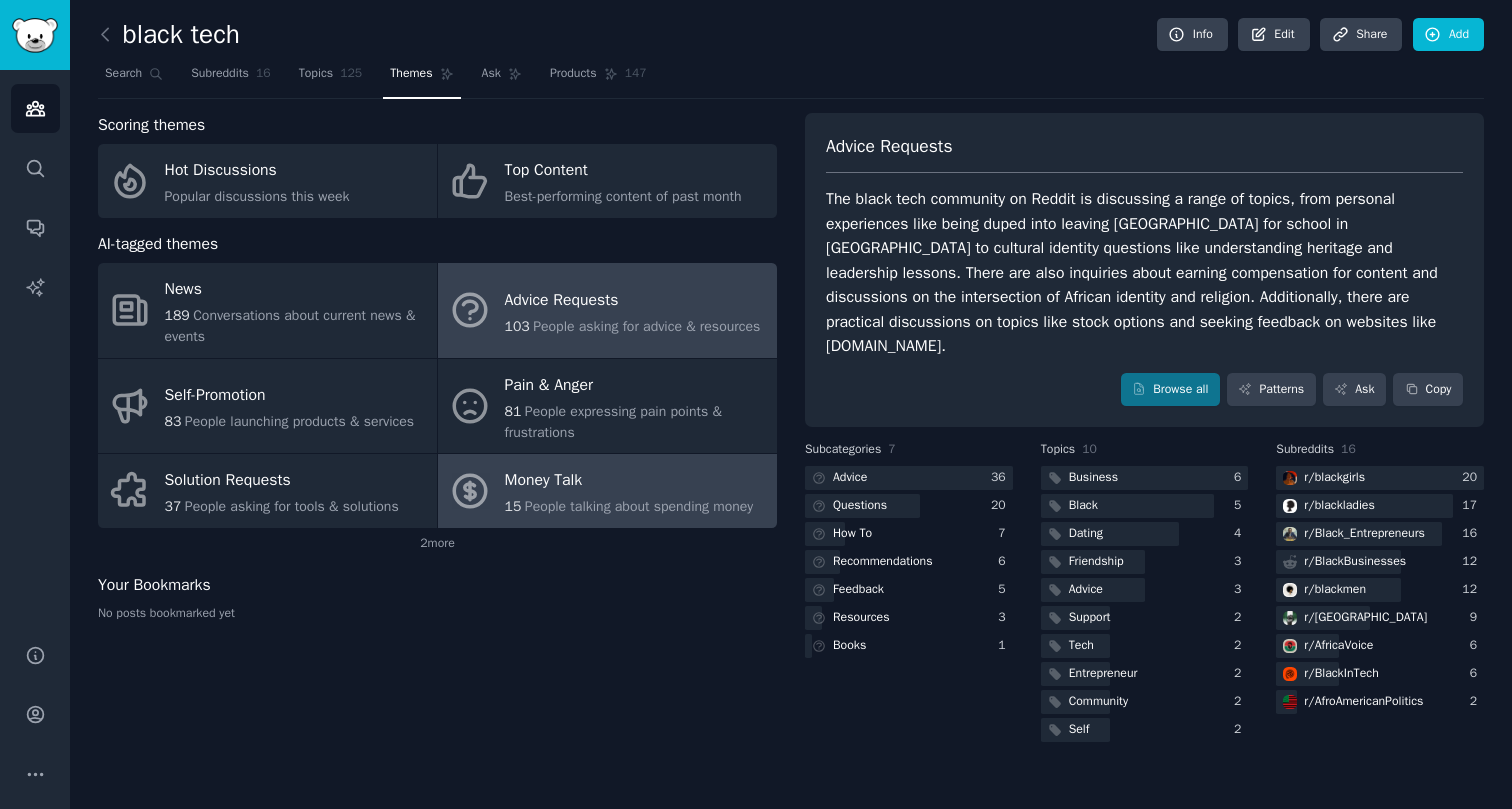 click on "Money Talk" at bounding box center (629, 481) 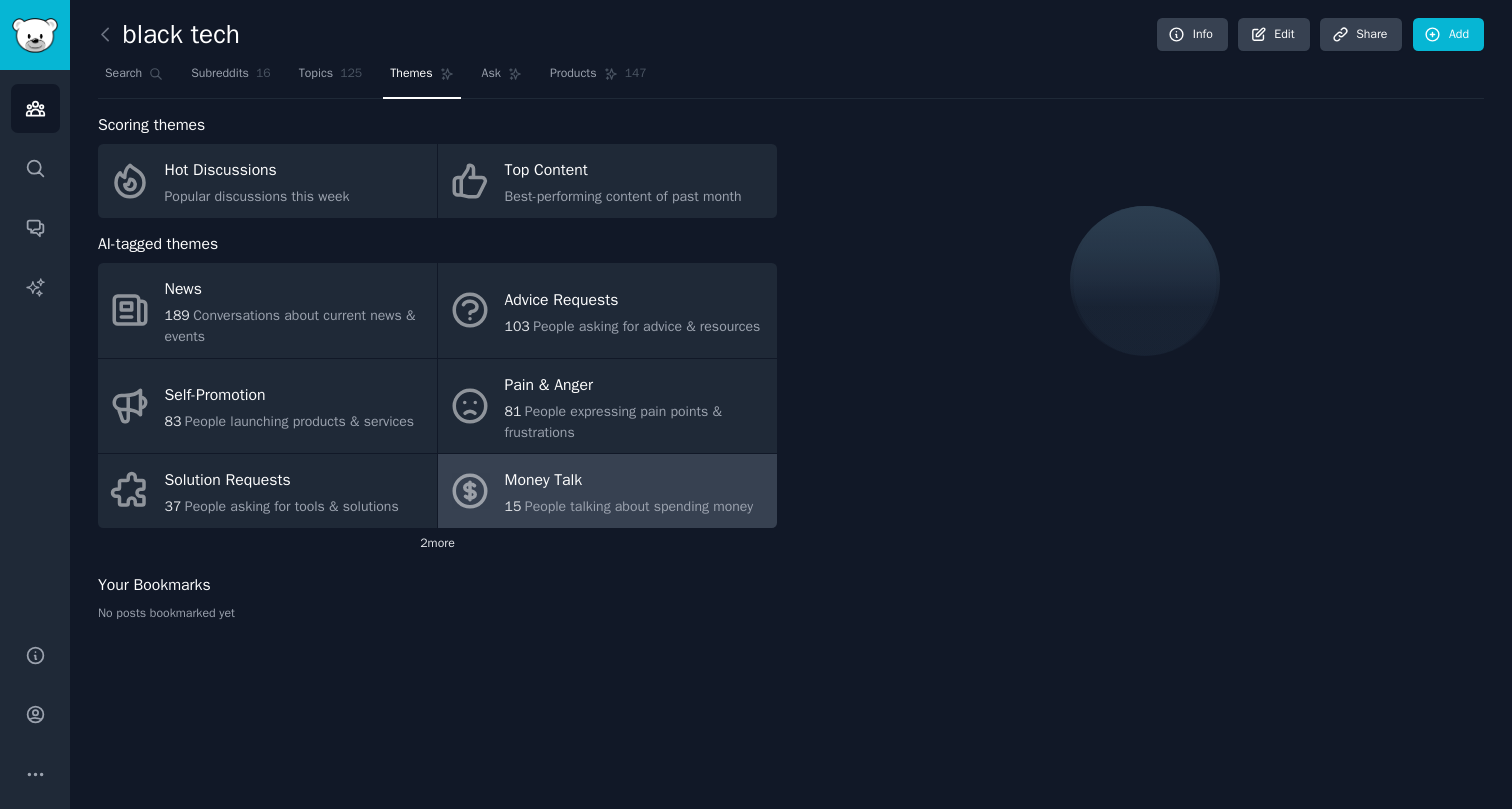 click on "2  more" 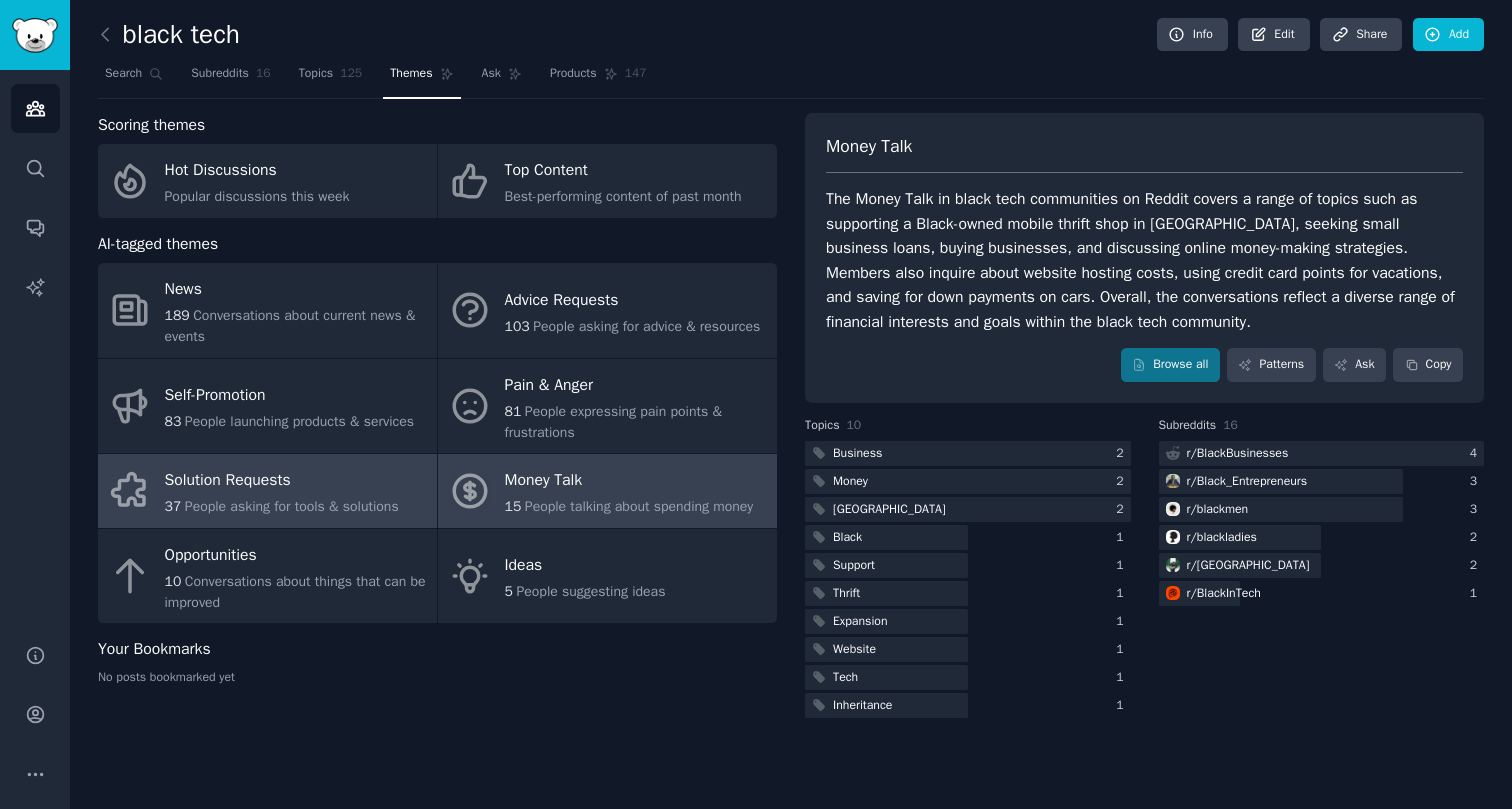 click on "Solution Requests" at bounding box center (282, 481) 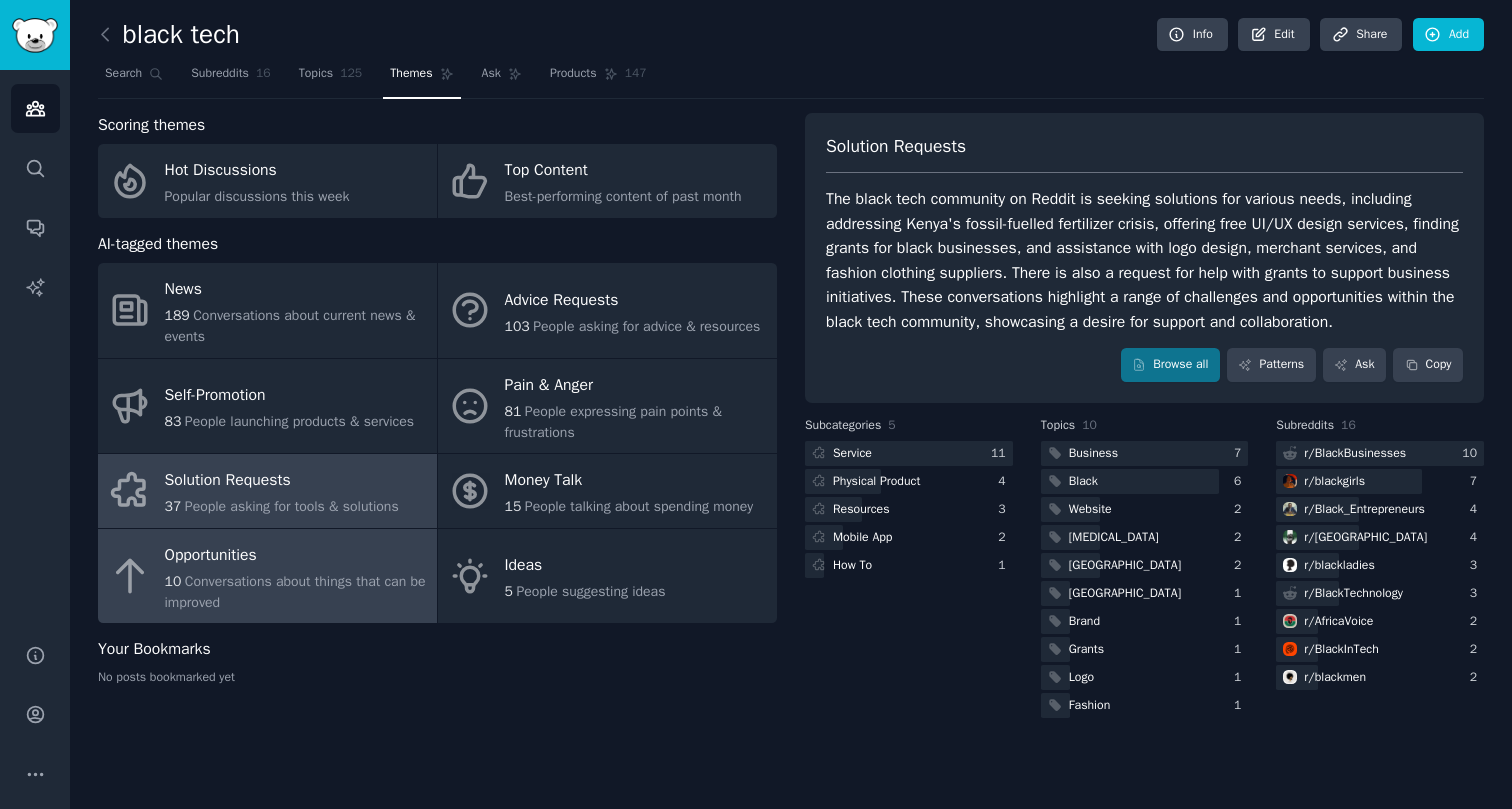 click on "Conversations about things that can be improved" at bounding box center (295, 592) 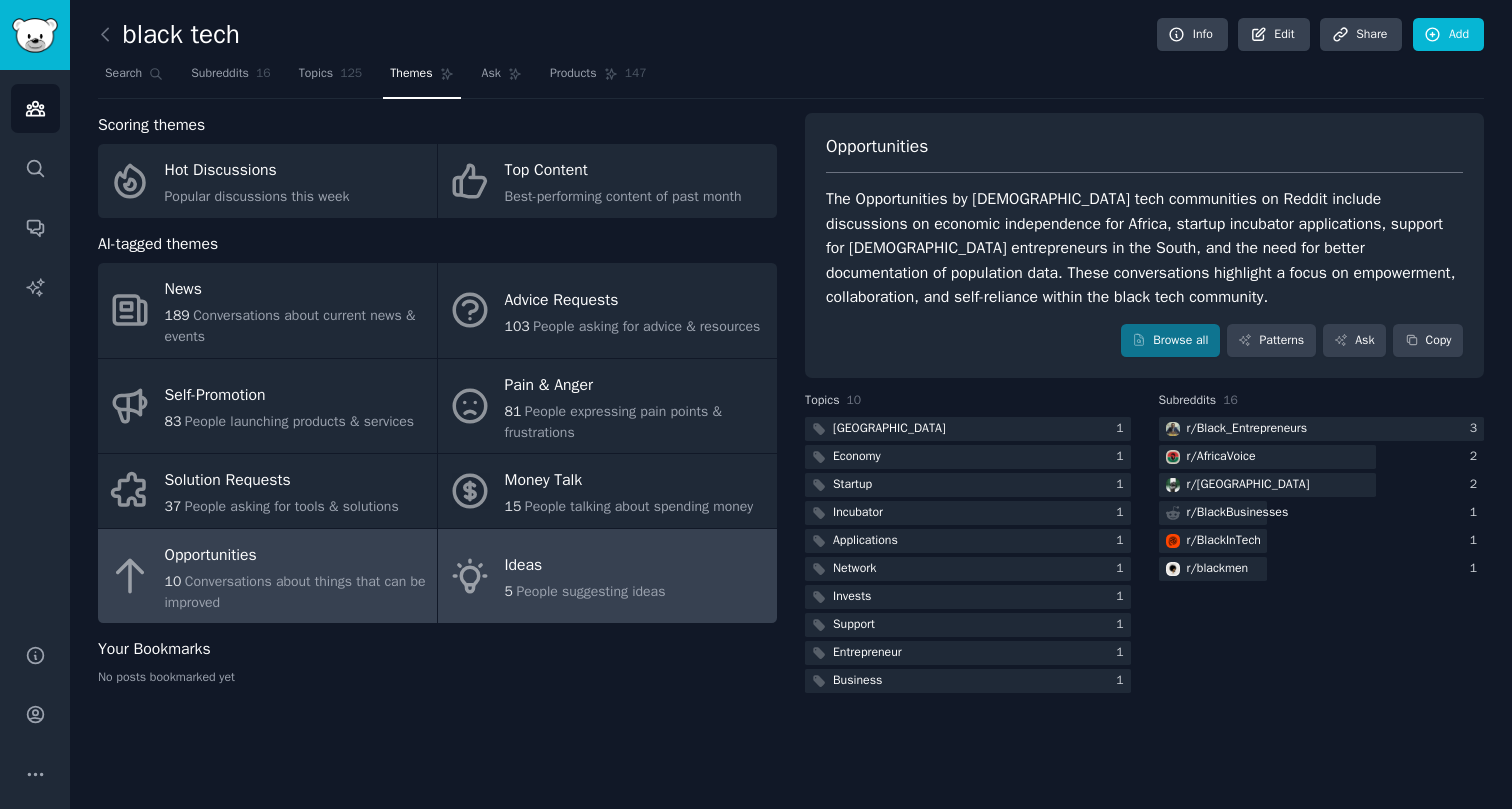 click on "Ideas 5 People suggesting ideas" at bounding box center (607, 576) 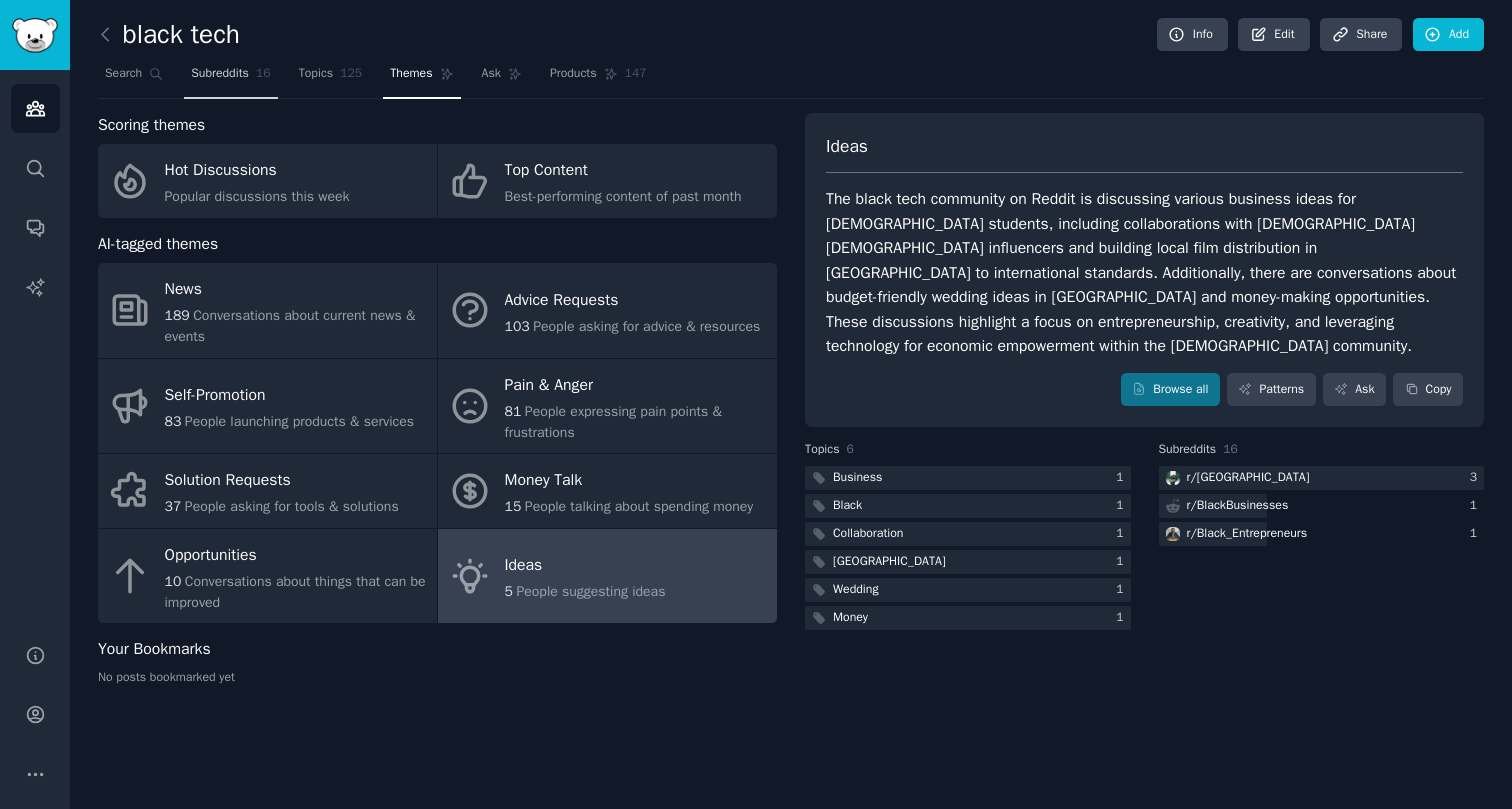 click on "Subreddits" at bounding box center (220, 74) 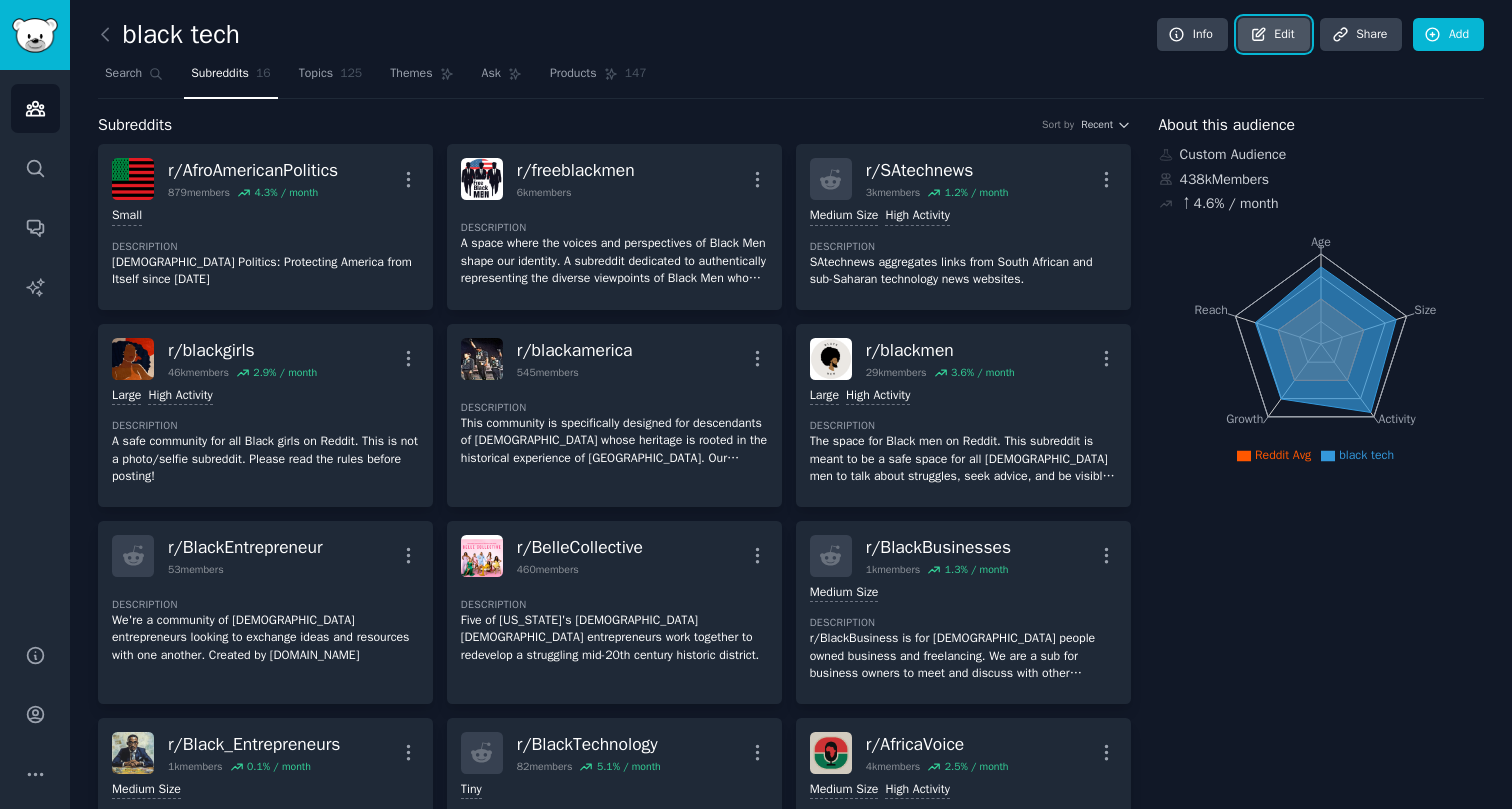 click on "Edit" at bounding box center [1273, 35] 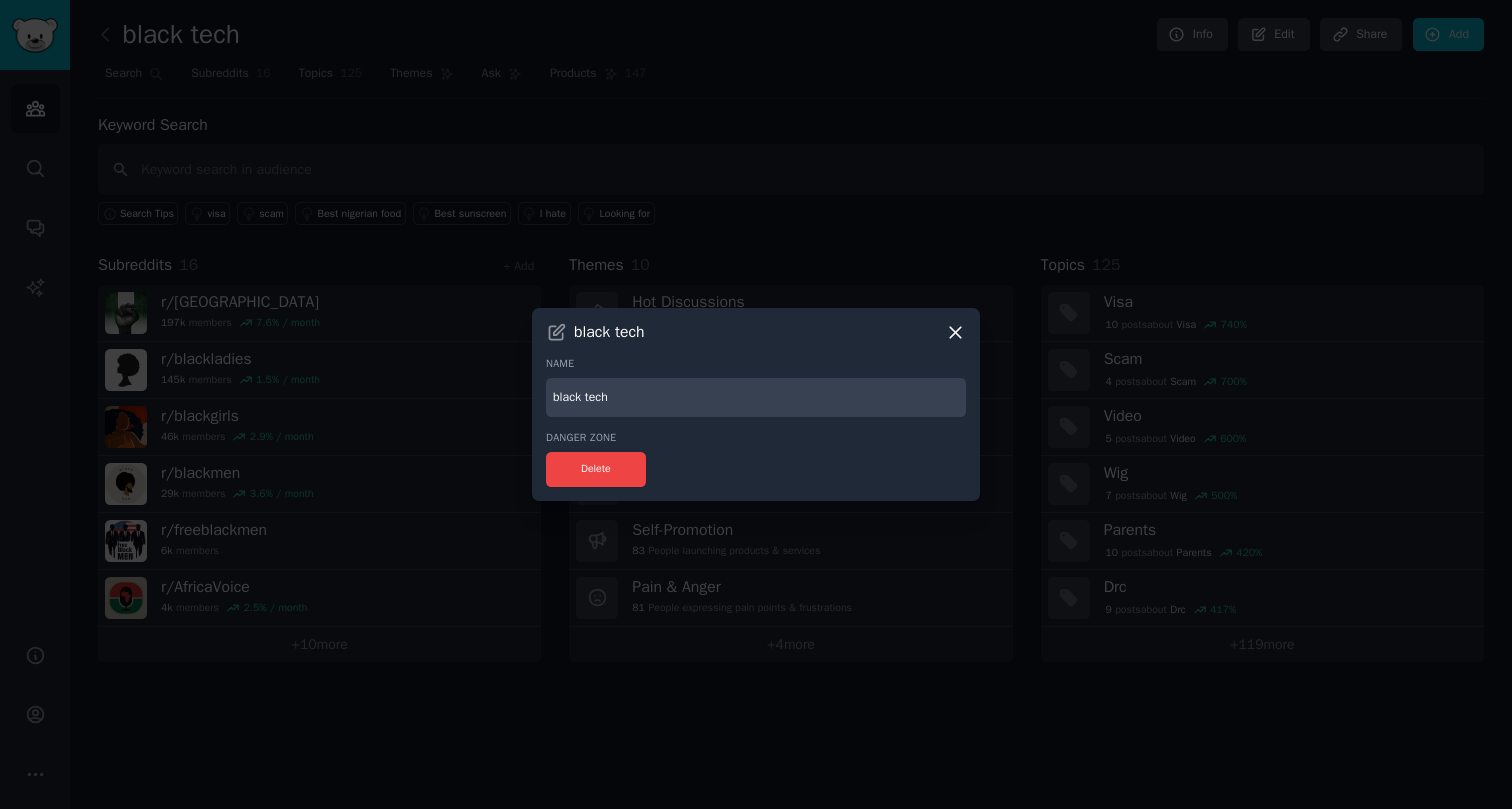 click 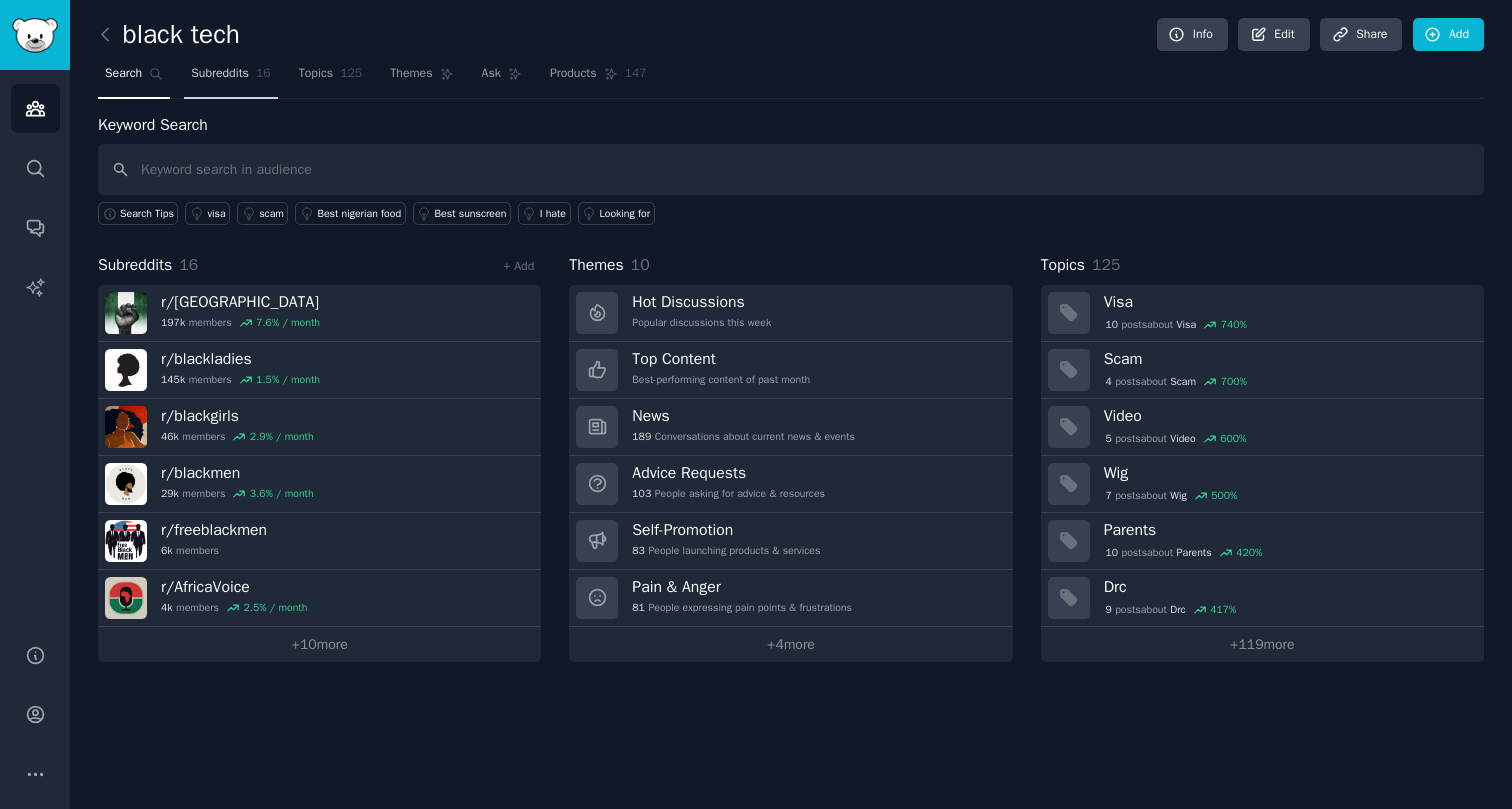 click on "Subreddits" at bounding box center (220, 74) 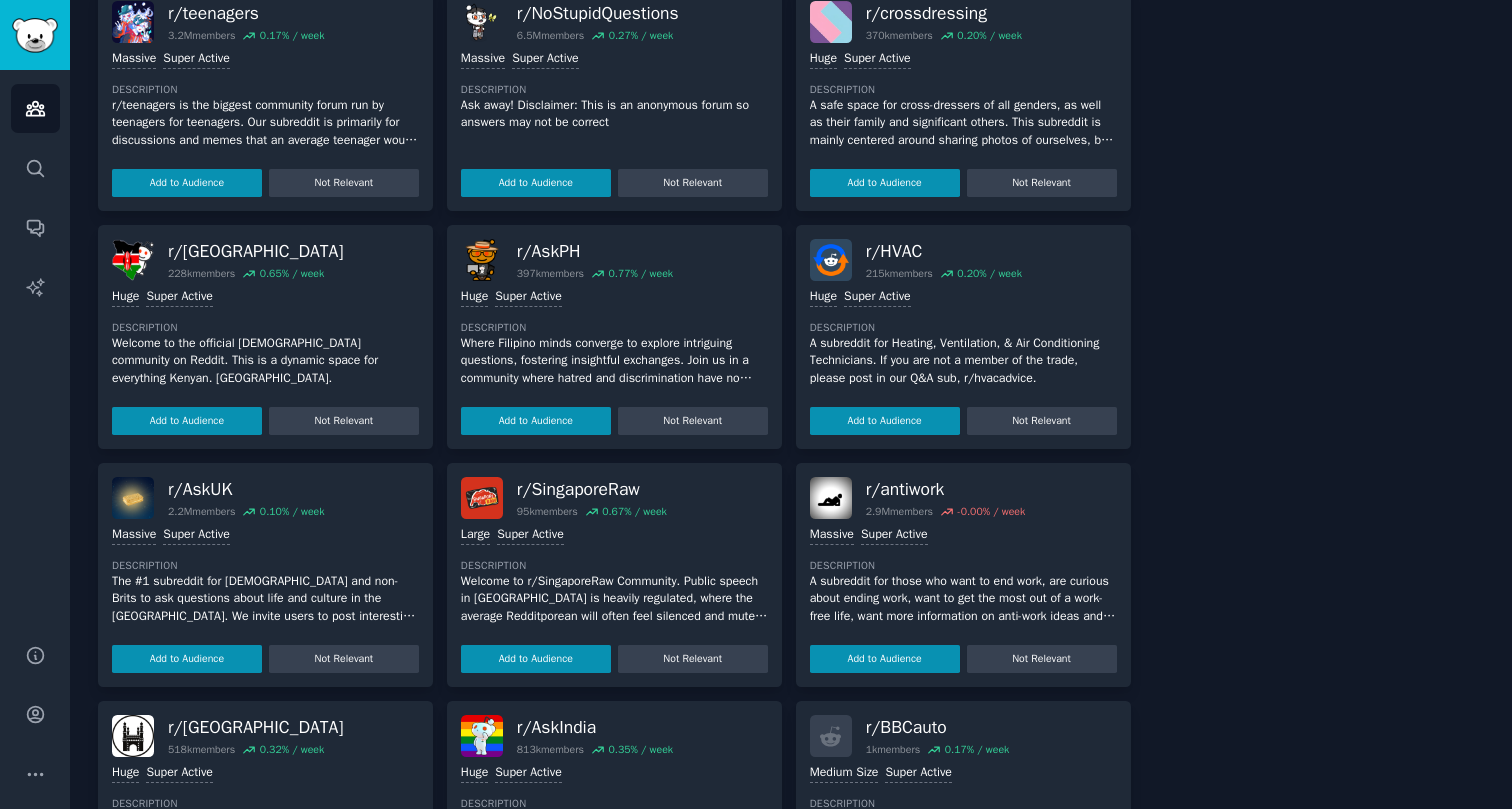 scroll, scrollTop: 1326, scrollLeft: 0, axis: vertical 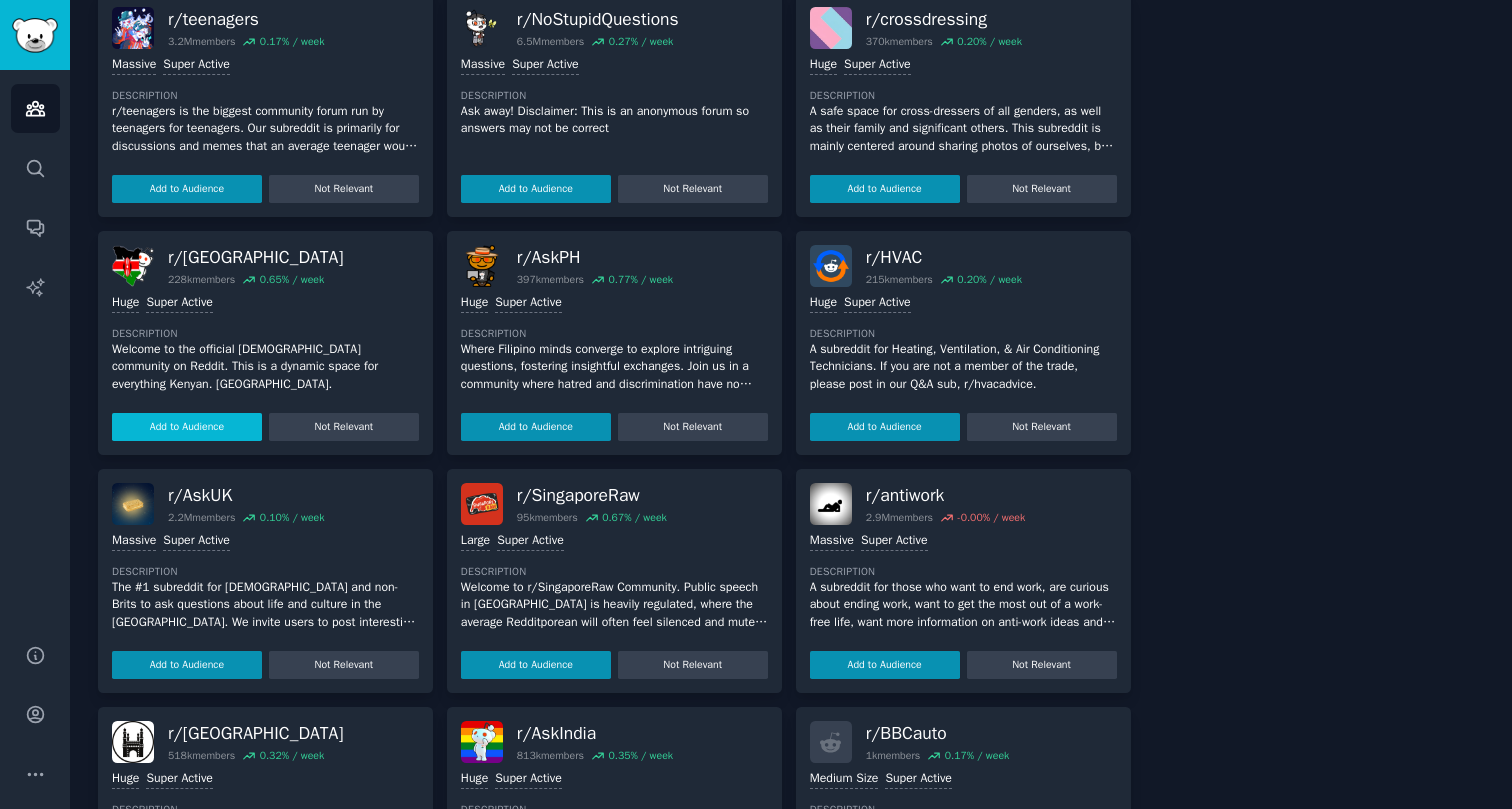 click on "Add to Audience" at bounding box center (187, 427) 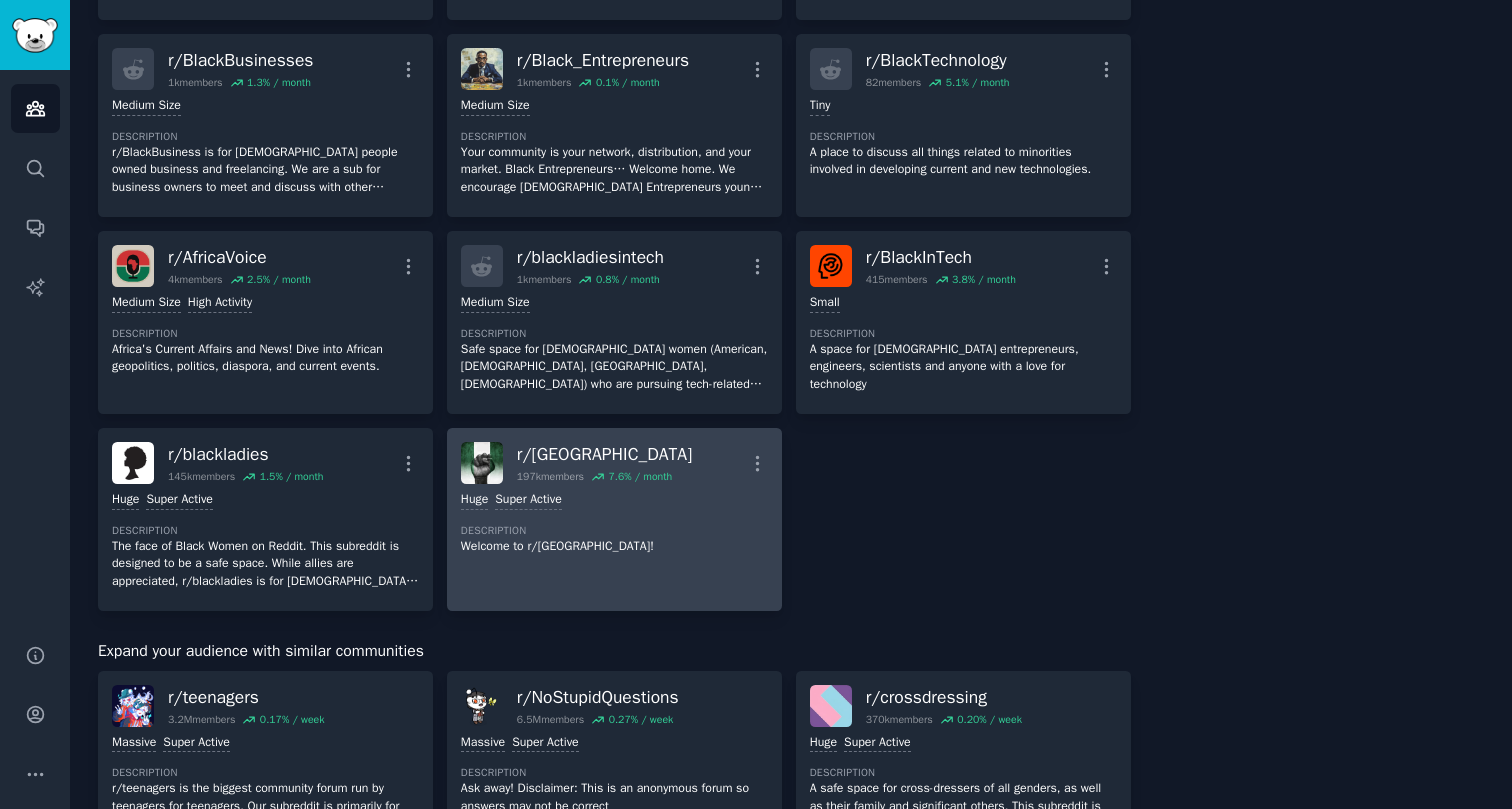 scroll, scrollTop: 0, scrollLeft: 0, axis: both 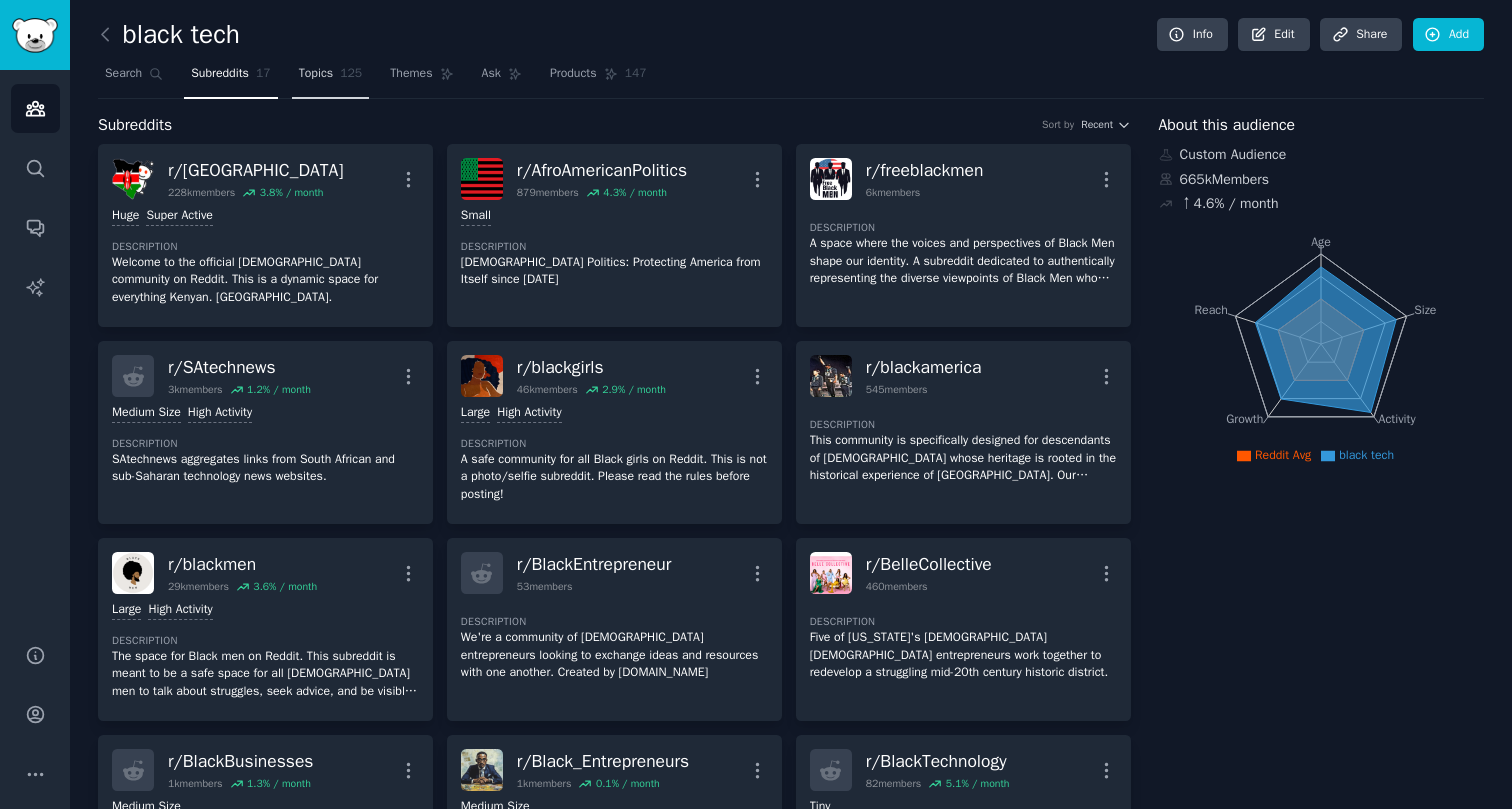 click on "125" 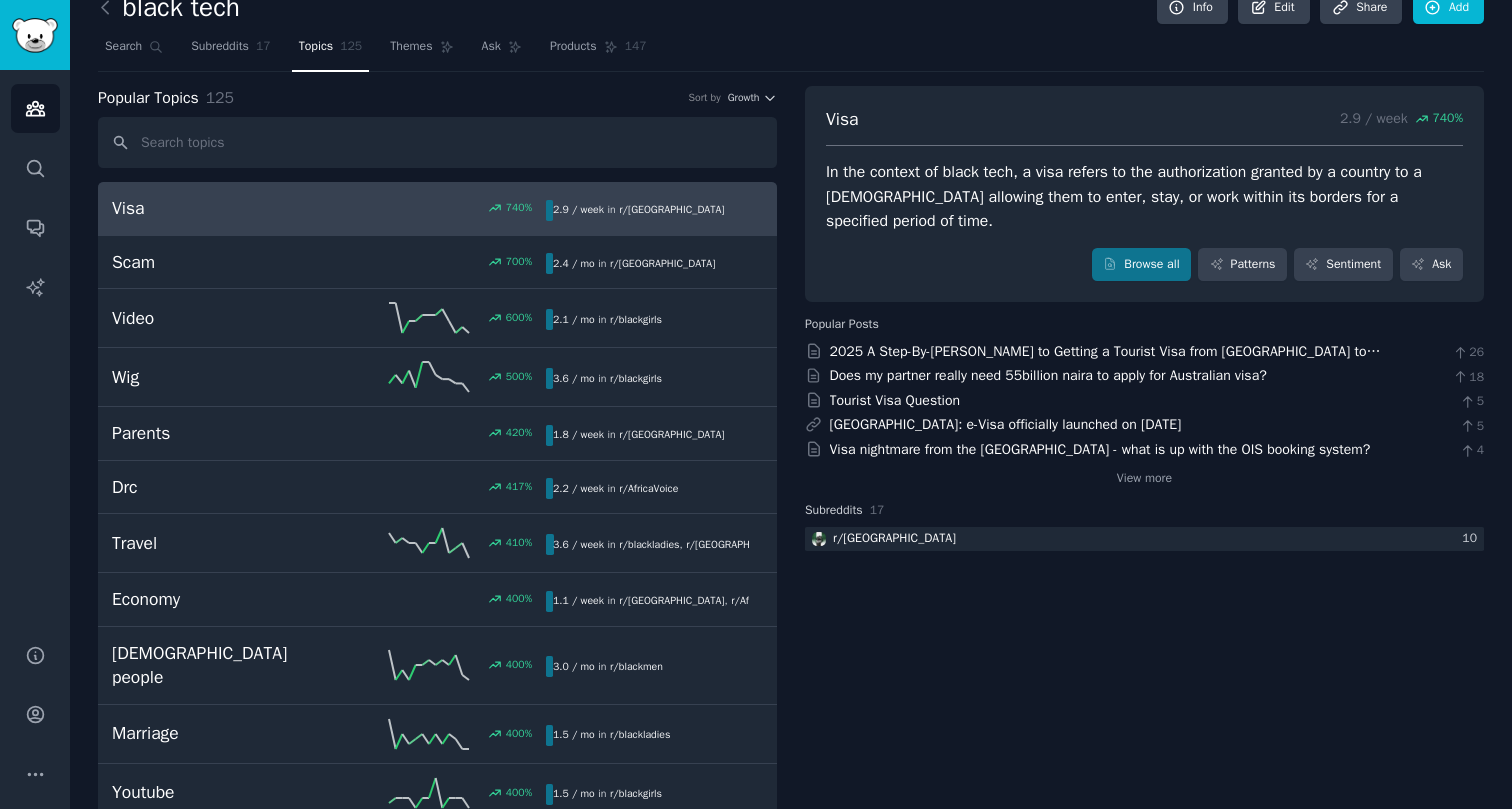 scroll, scrollTop: 0, scrollLeft: 0, axis: both 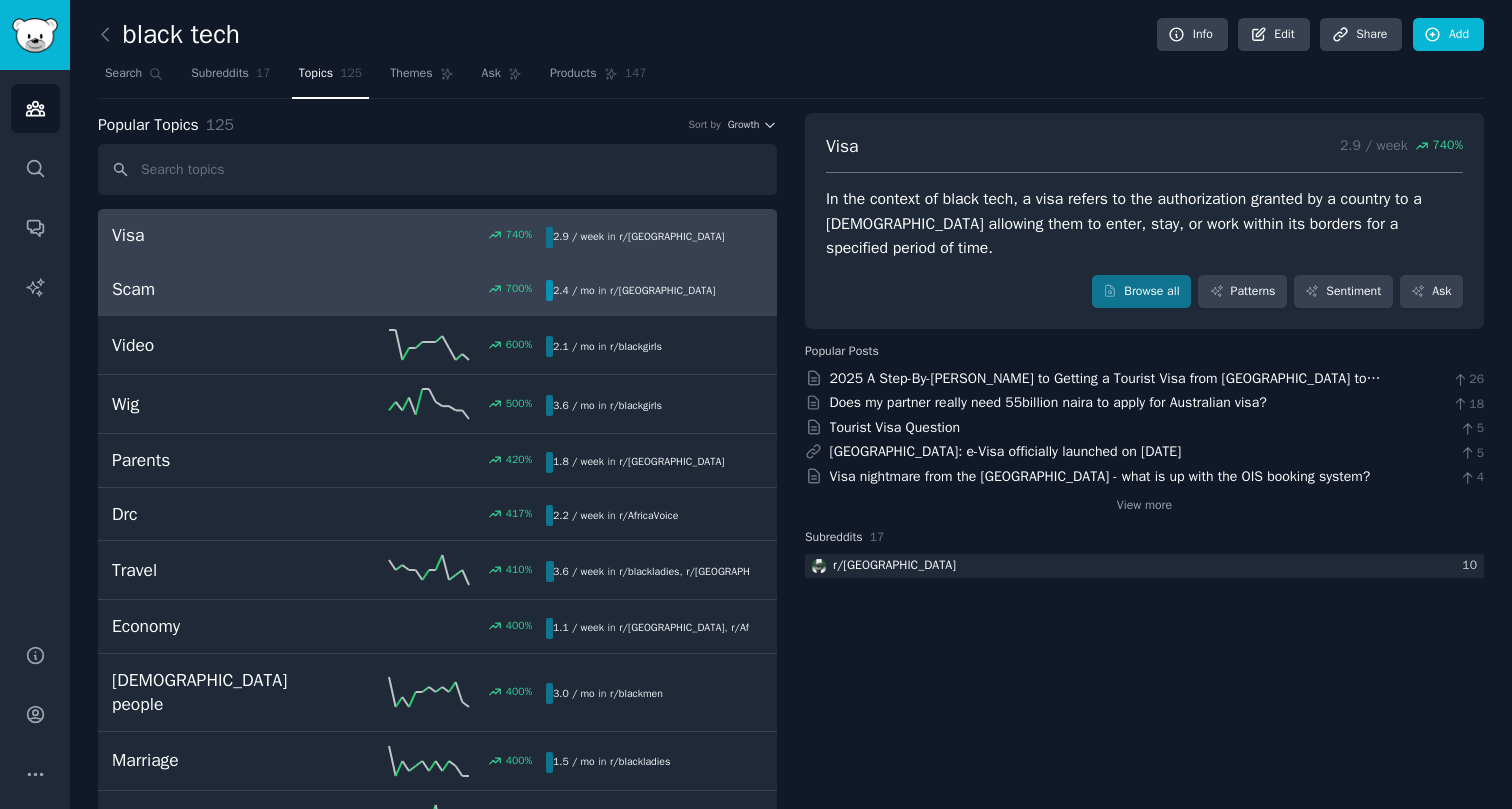 click on "Scam 700 % 2.4 / mo  in    r/ [GEOGRAPHIC_DATA]" at bounding box center (437, 290) 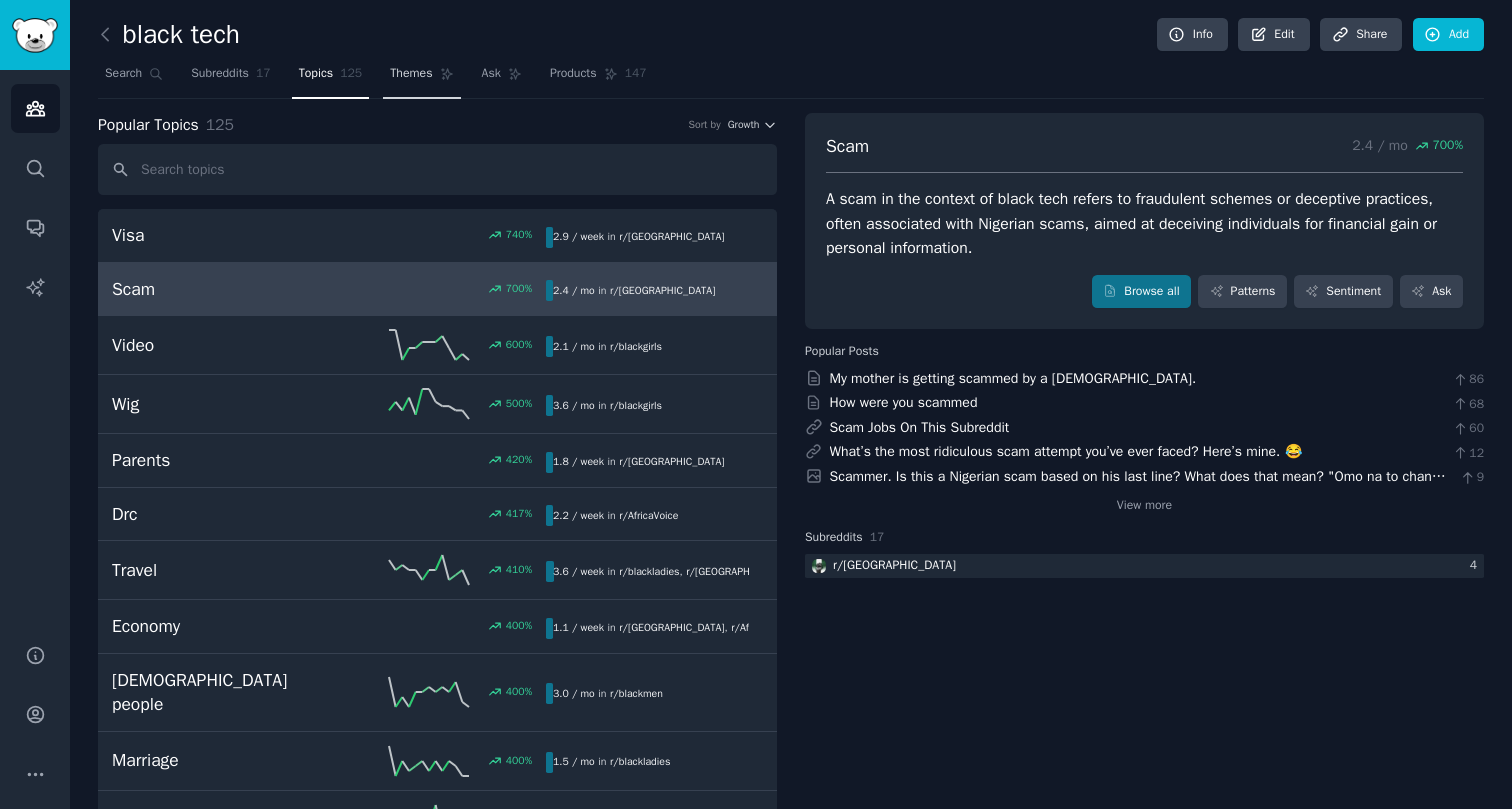 click 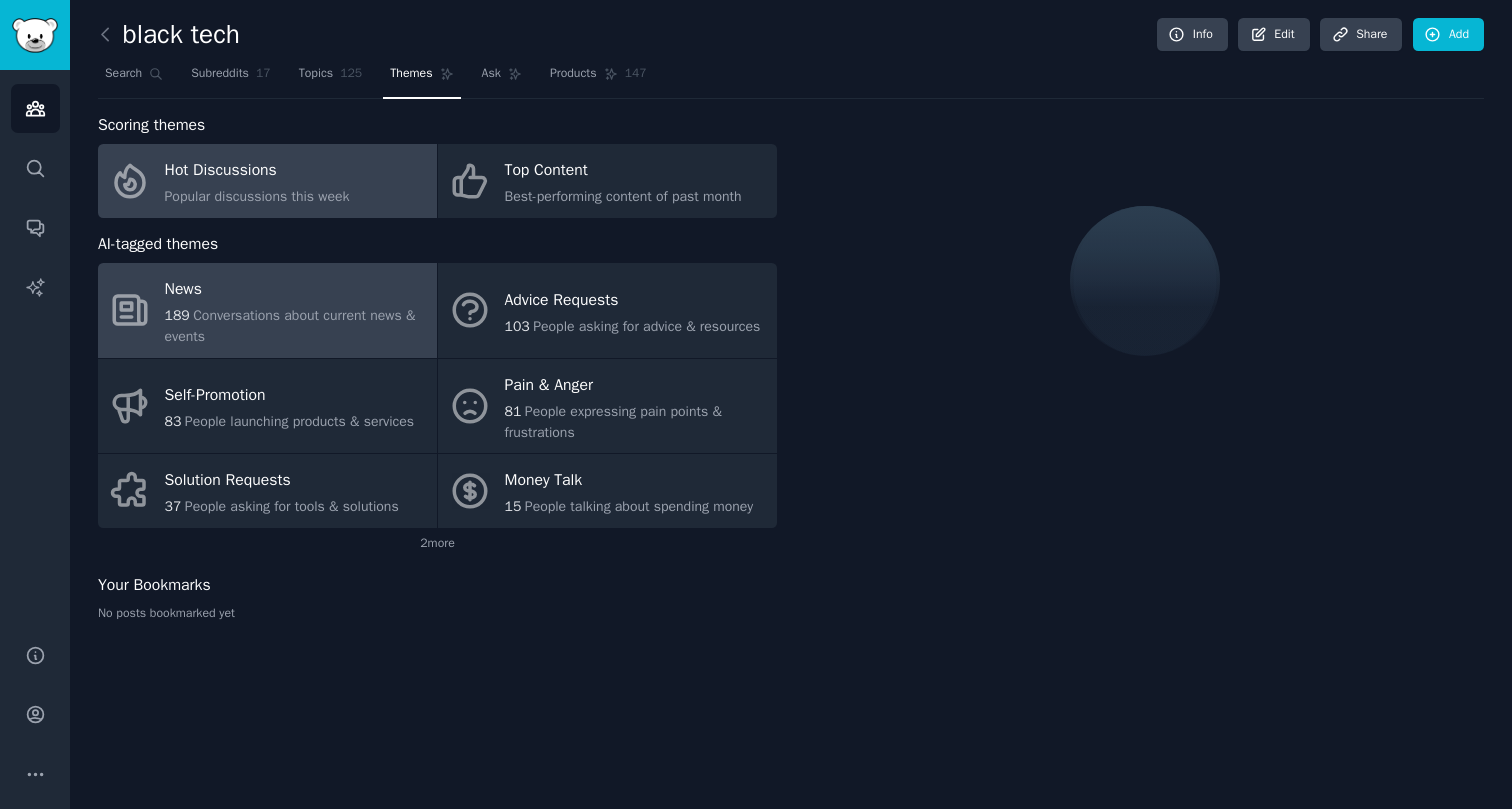 click on "189 Conversations about current news & events" at bounding box center [296, 326] 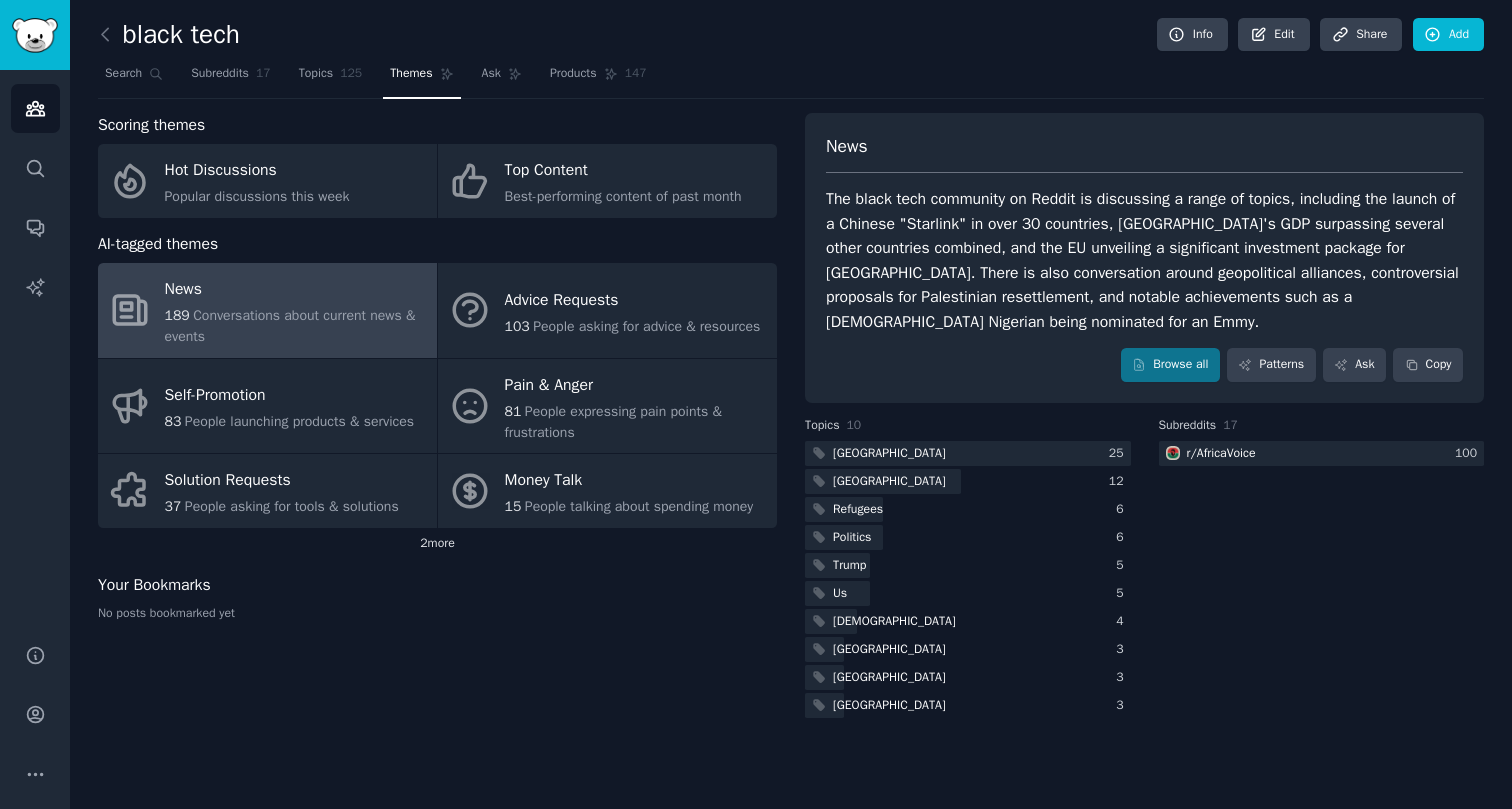 click on "2  more" 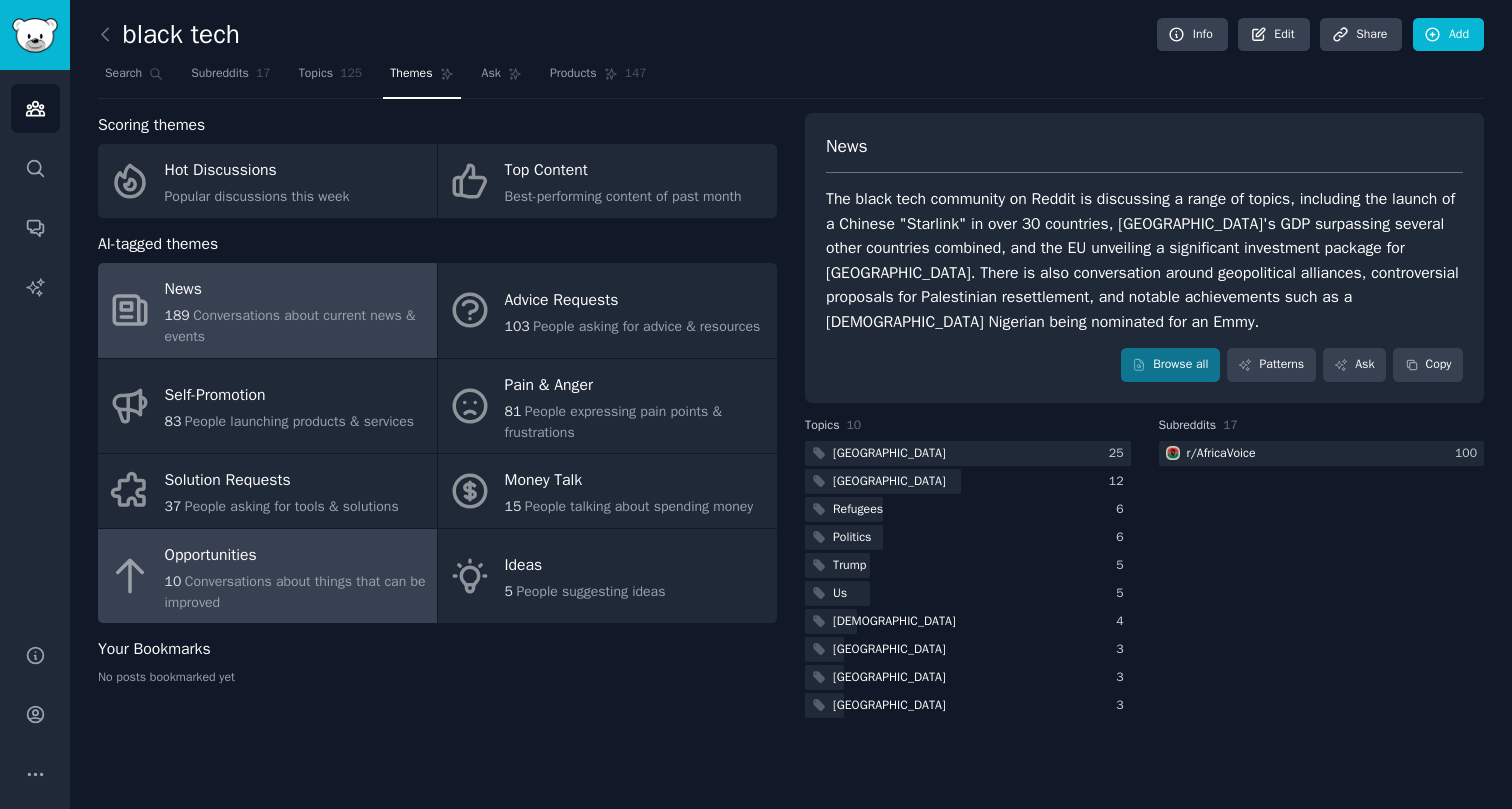 click on "Conversations about things that can be improved" at bounding box center [295, 592] 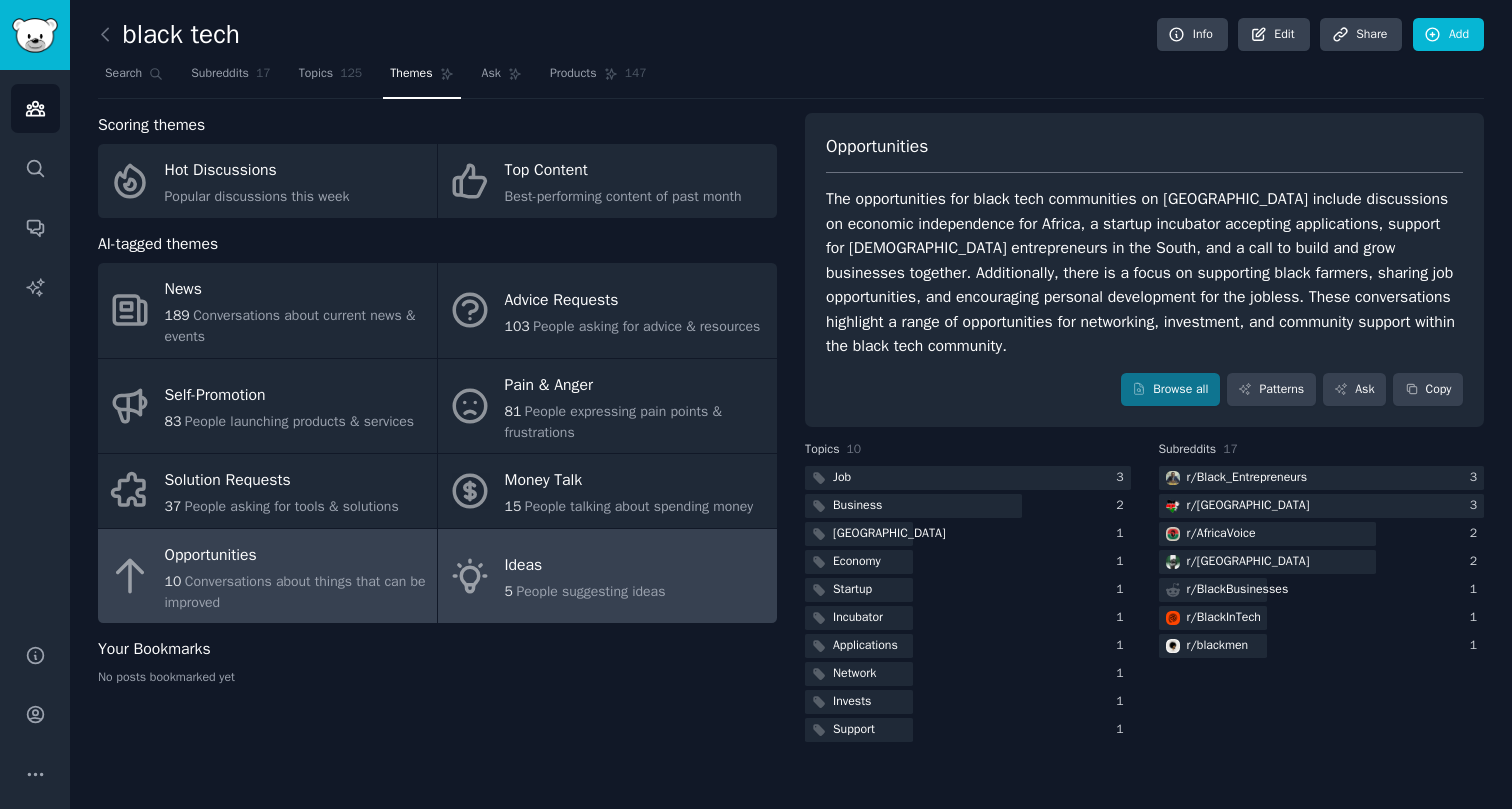 click on "People suggesting ideas" at bounding box center (590, 591) 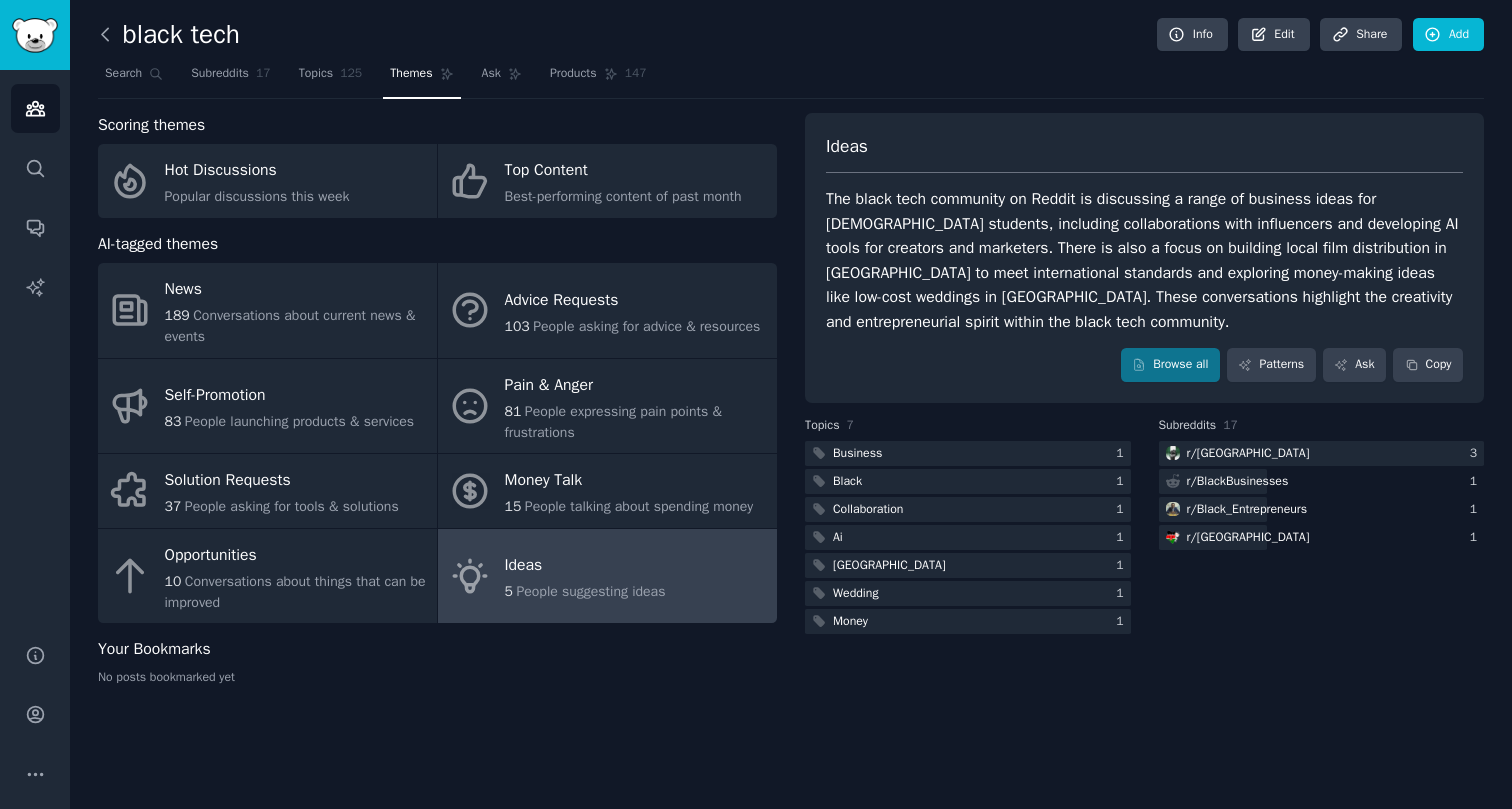 click 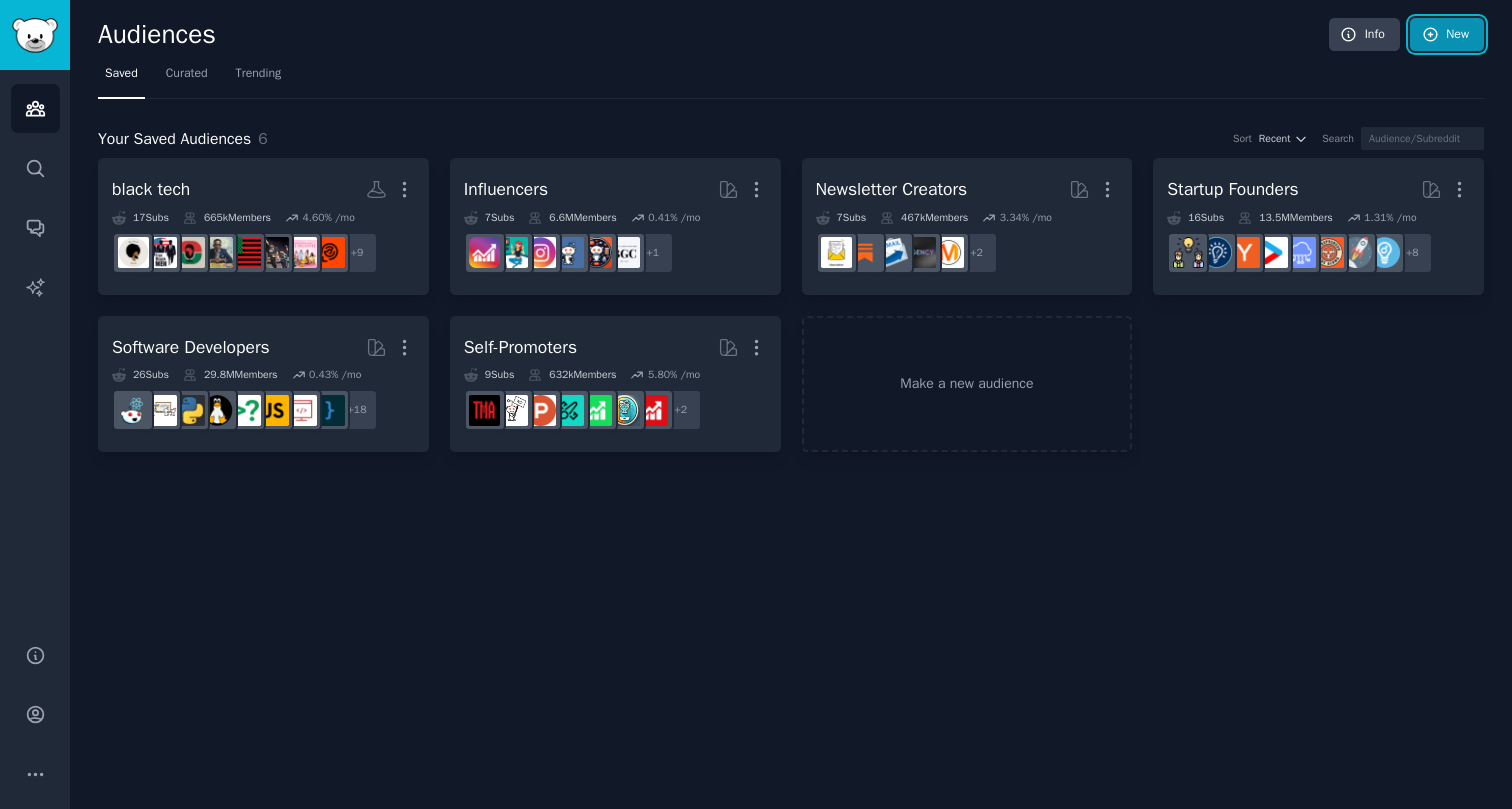 click 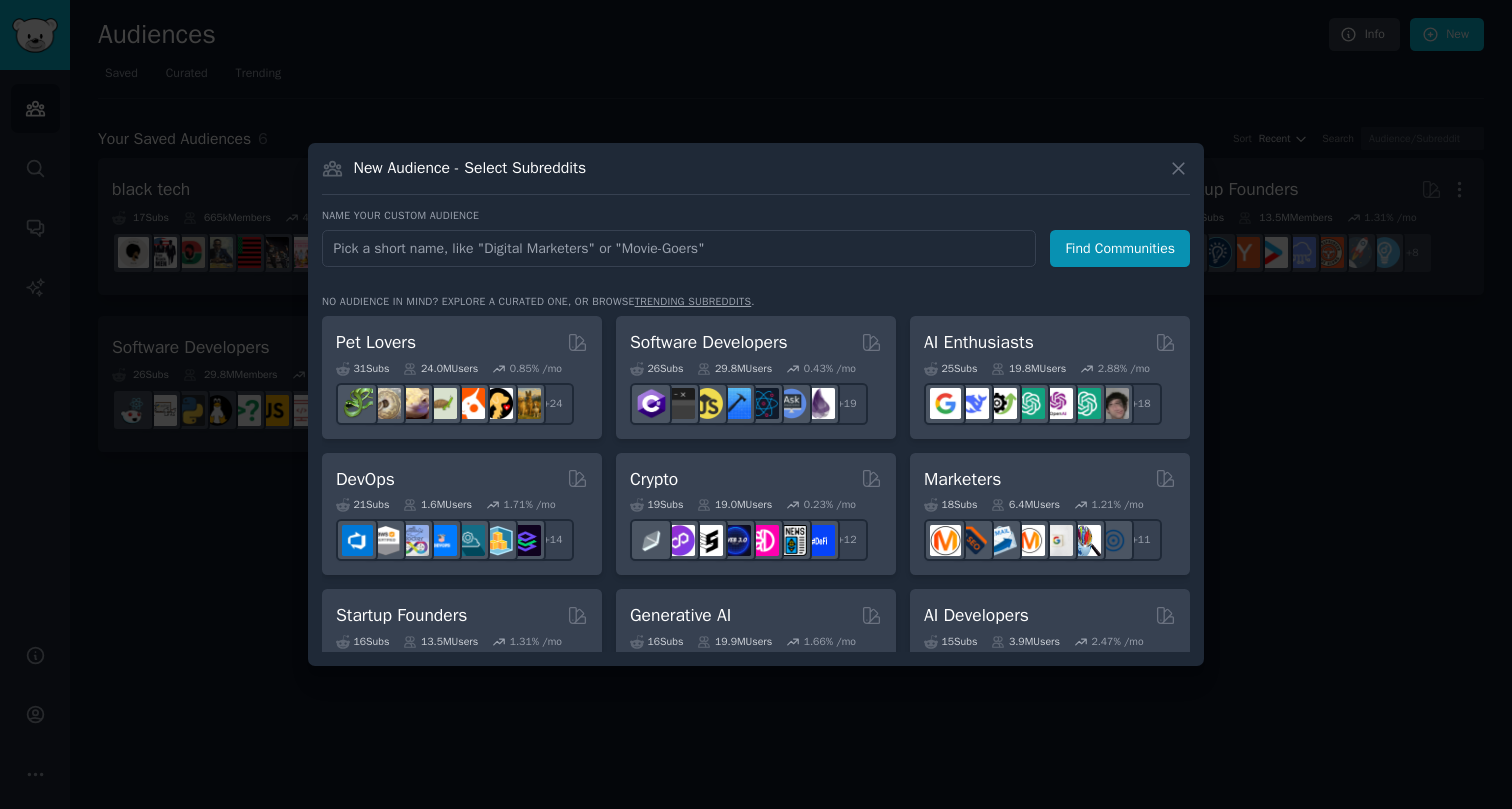 click at bounding box center (679, 248) 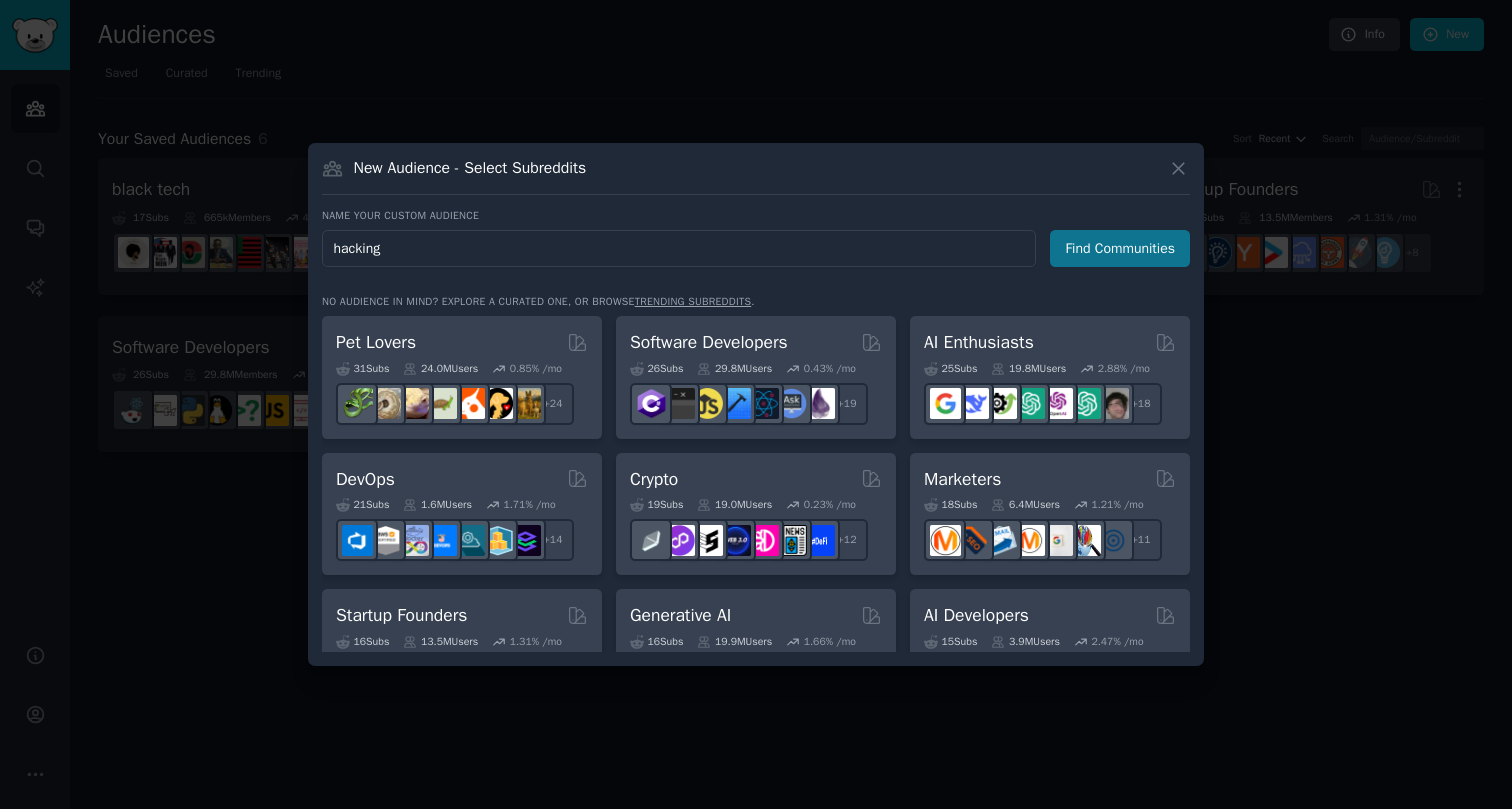 type on "hacking" 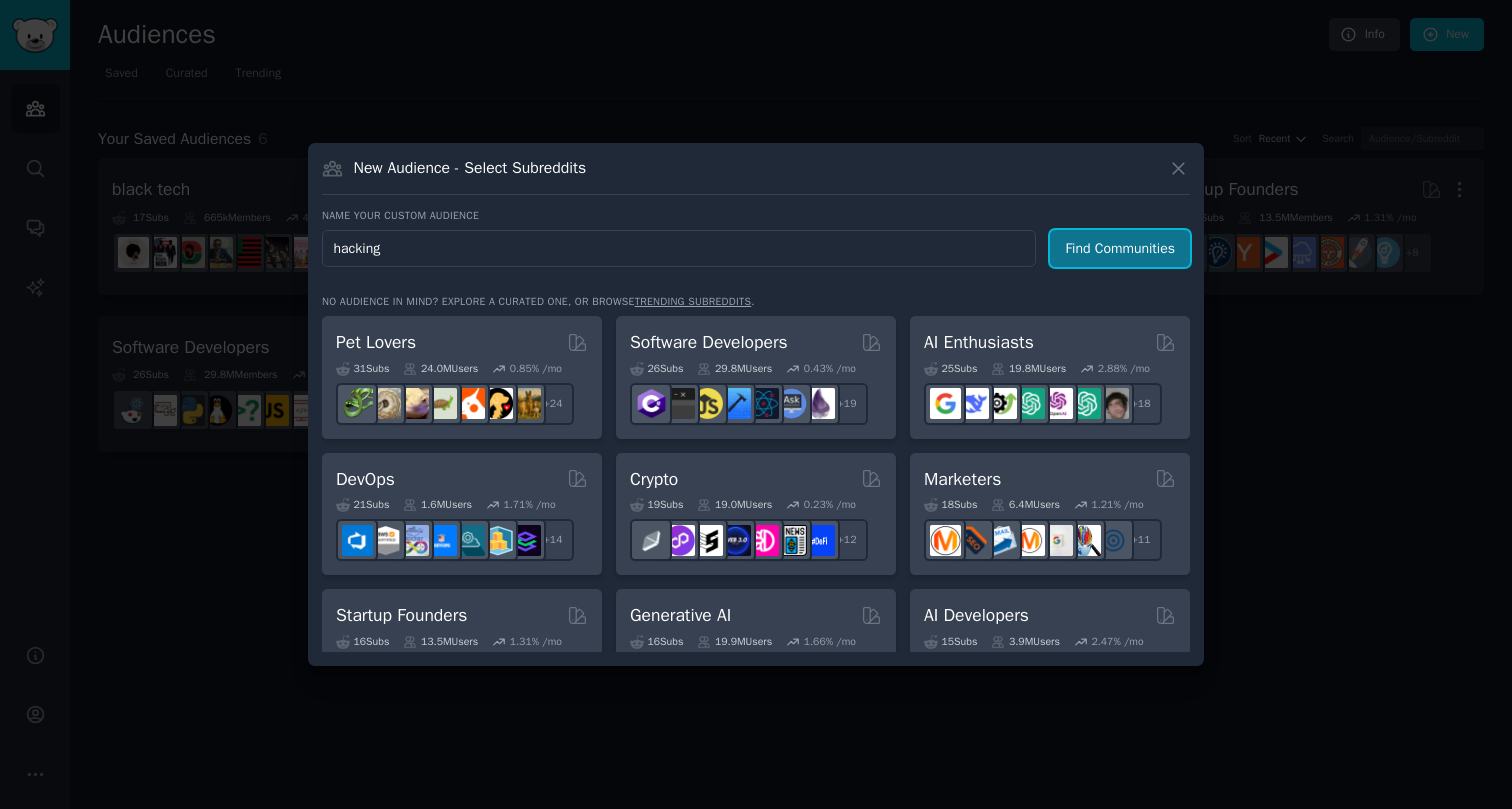 click on "Find Communities" at bounding box center (1120, 248) 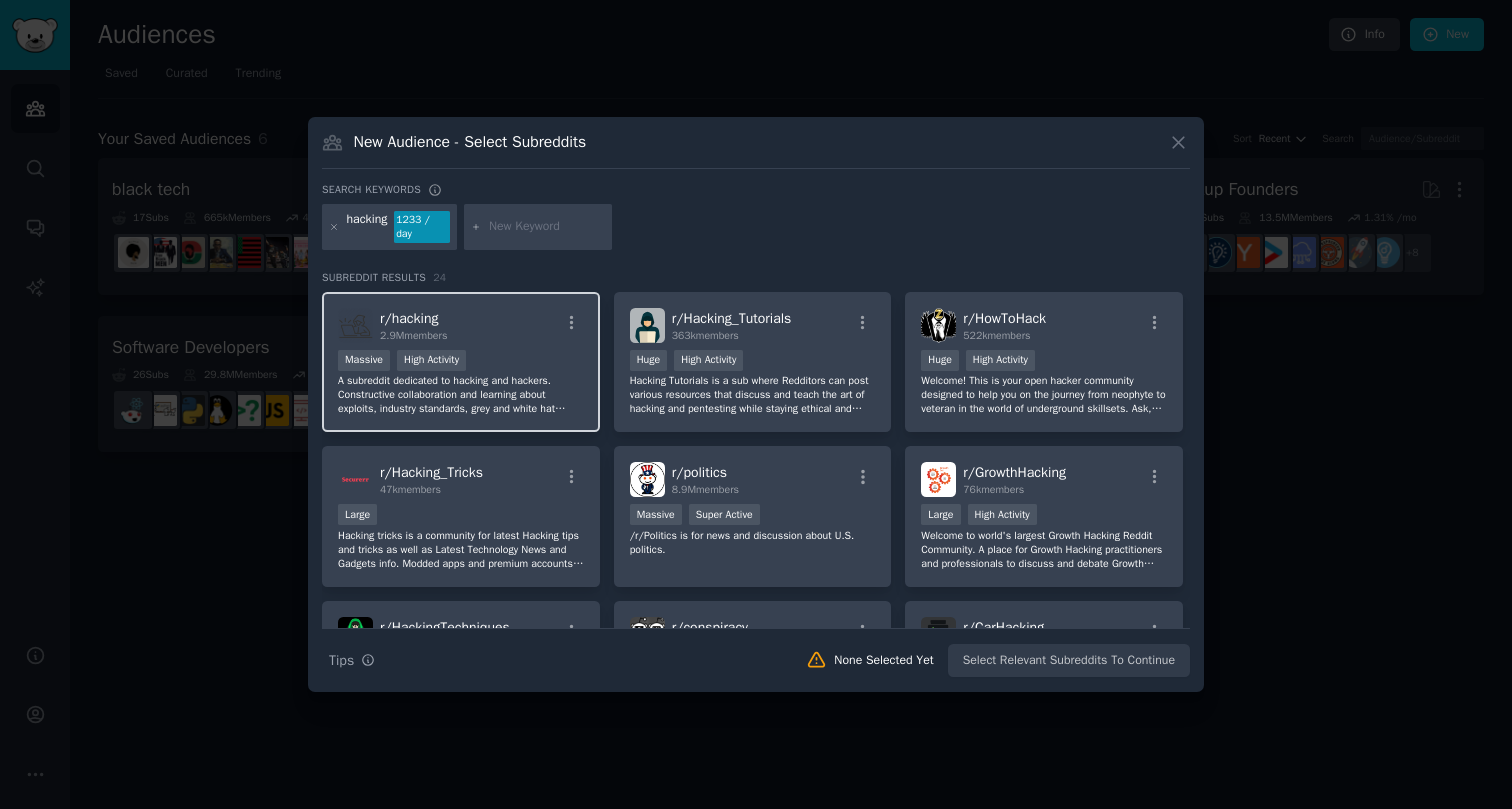 click on "Massive High Activity" at bounding box center [461, 362] 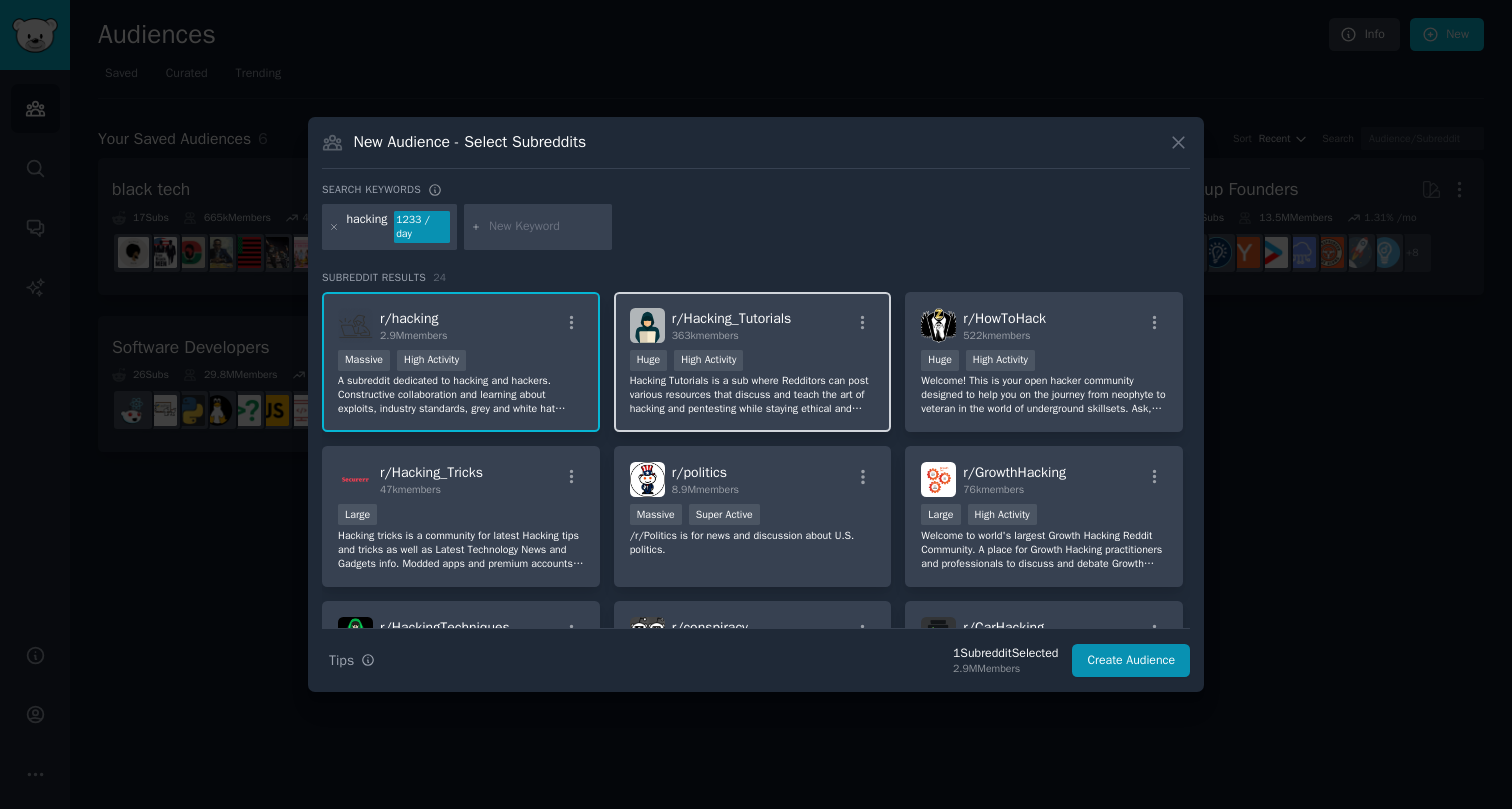 click on "r/ Hacking_Tutorials" at bounding box center (732, 318) 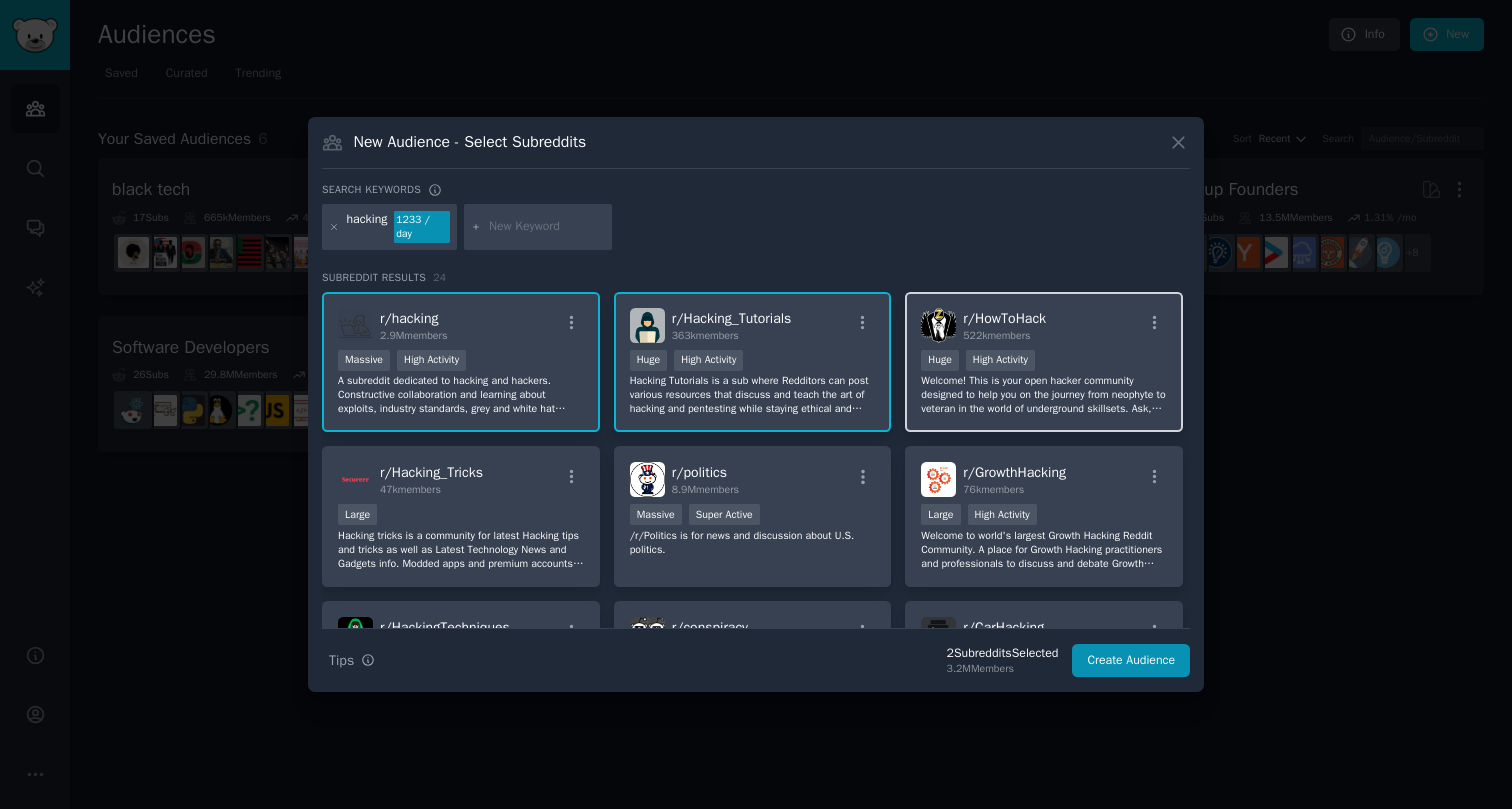 click on ">= 80th percentile for submissions / day Huge High Activity" at bounding box center [1044, 362] 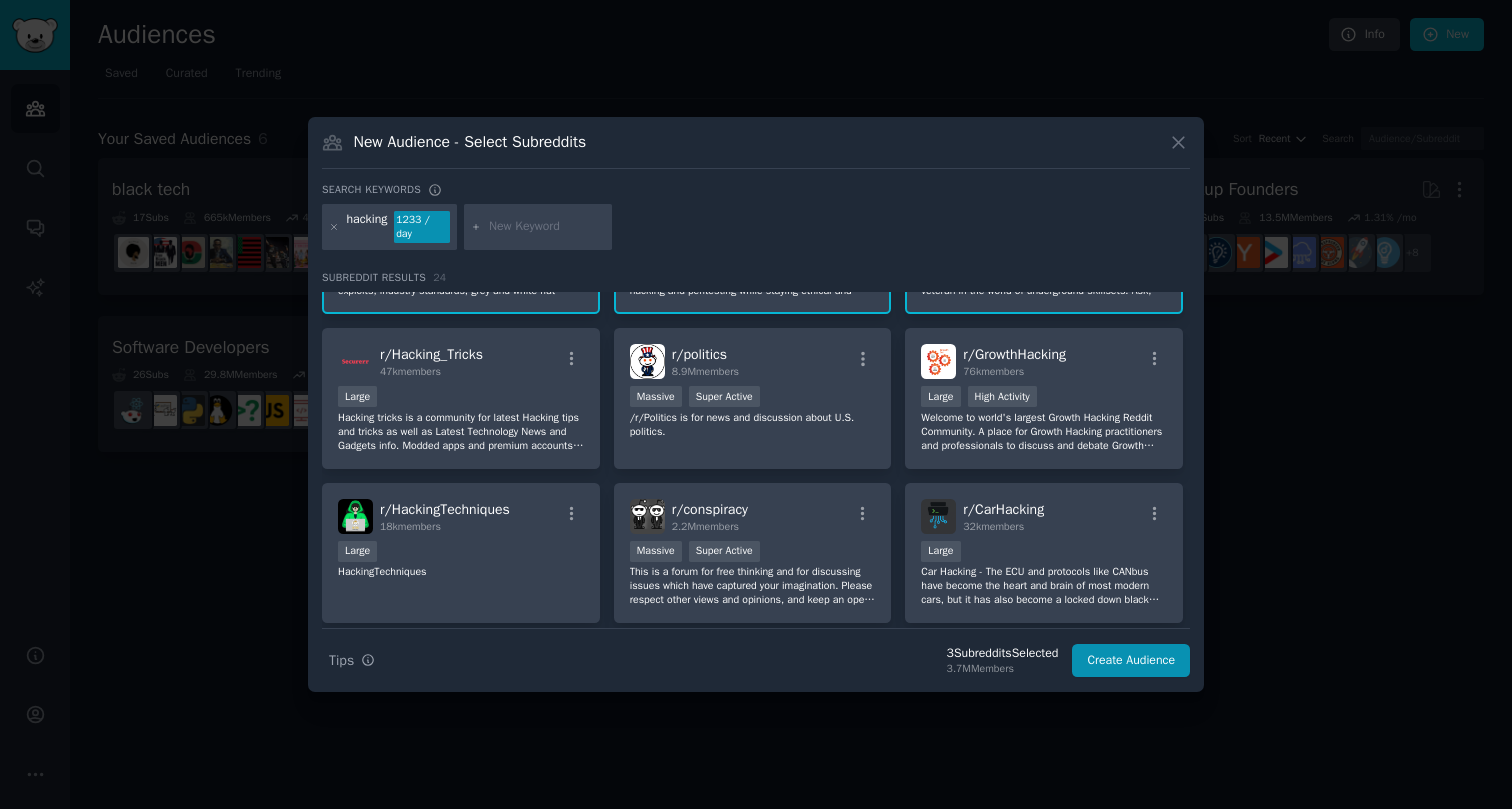 scroll, scrollTop: 123, scrollLeft: 0, axis: vertical 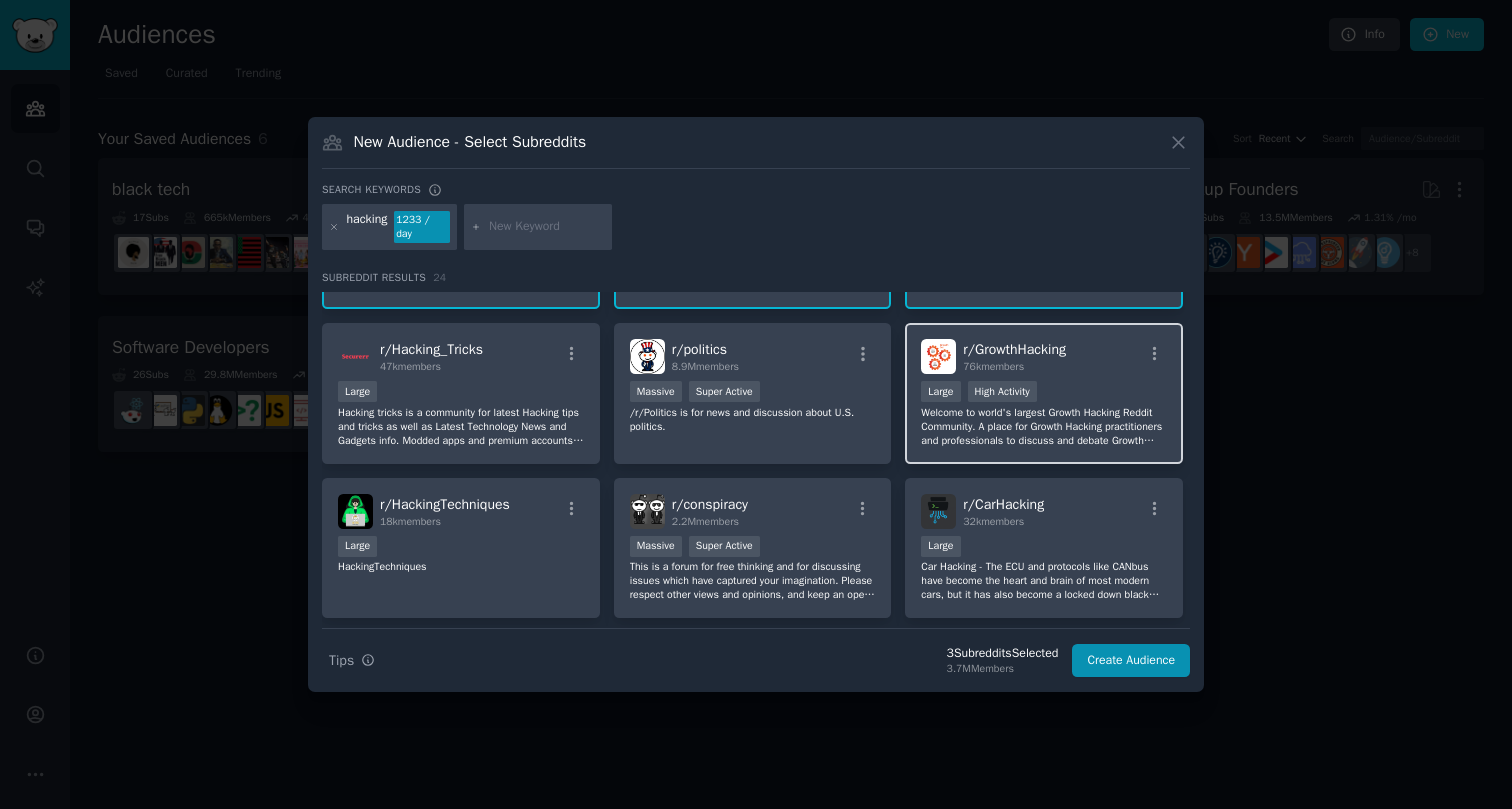 click on ">= 80th percentile for submissions / day Large High Activity" at bounding box center (1044, 393) 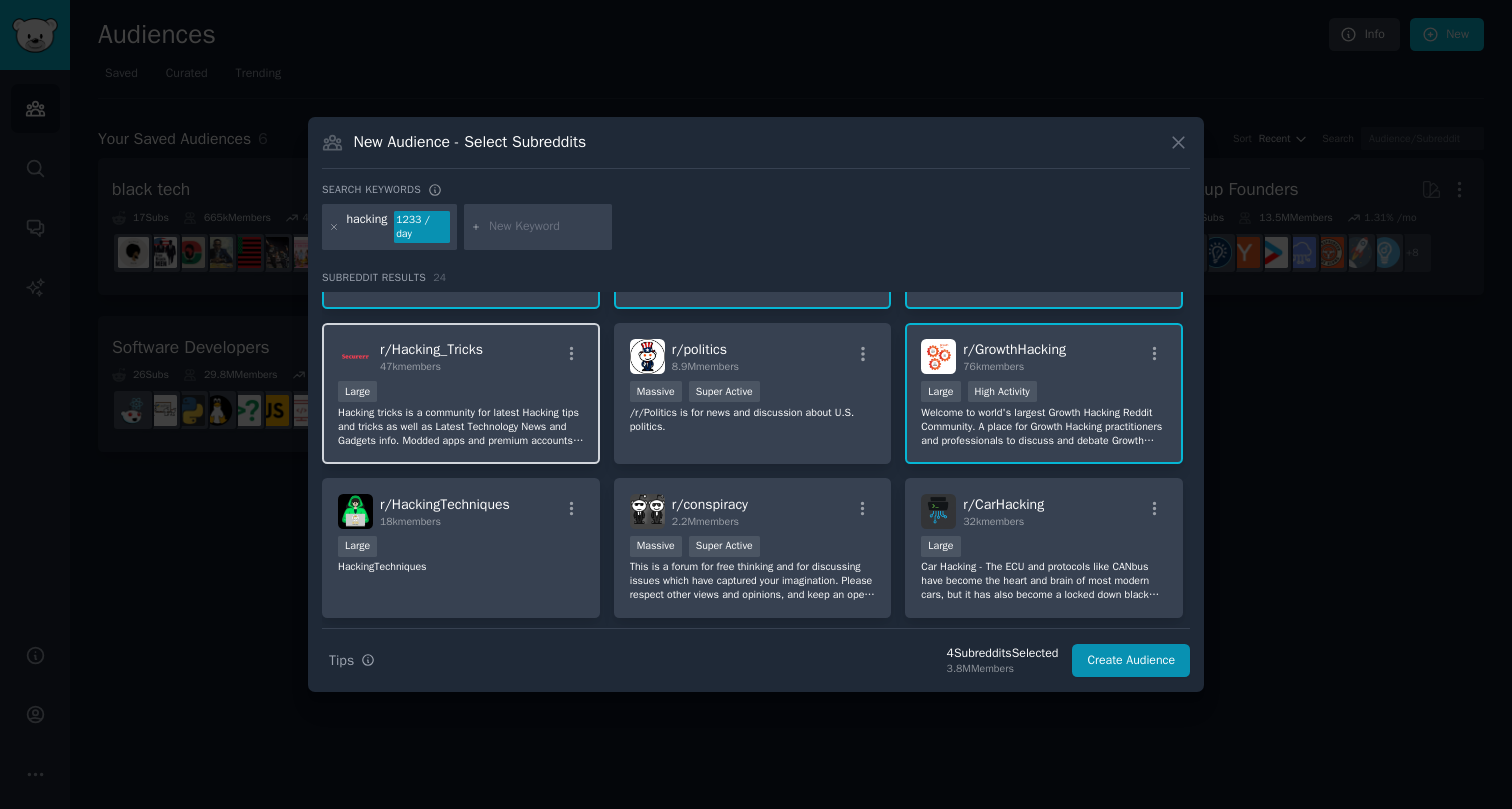 click on "r/ Hacking_Tricks 47k  members" at bounding box center (461, 356) 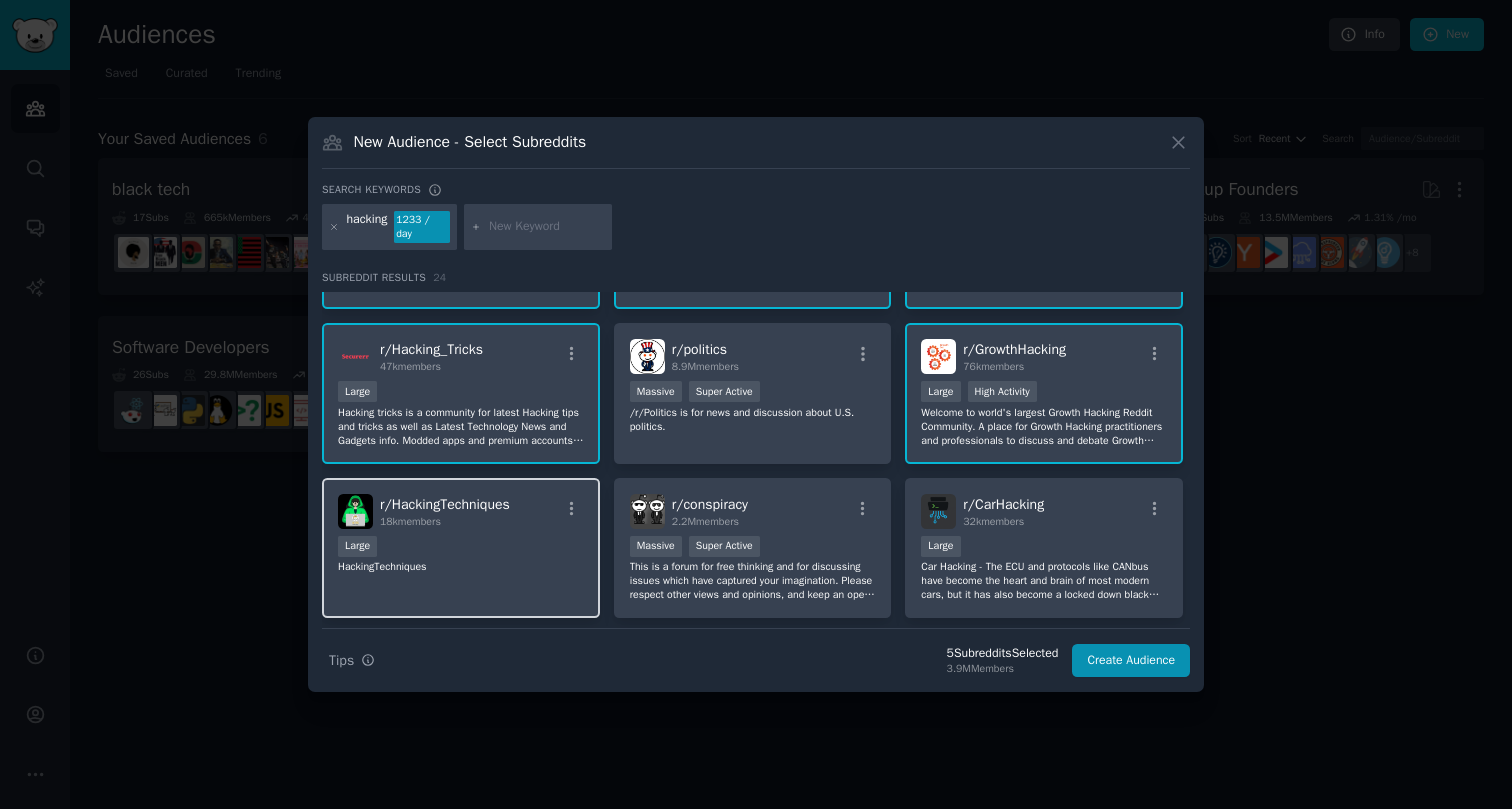 click on "18k  members" at bounding box center (445, 522) 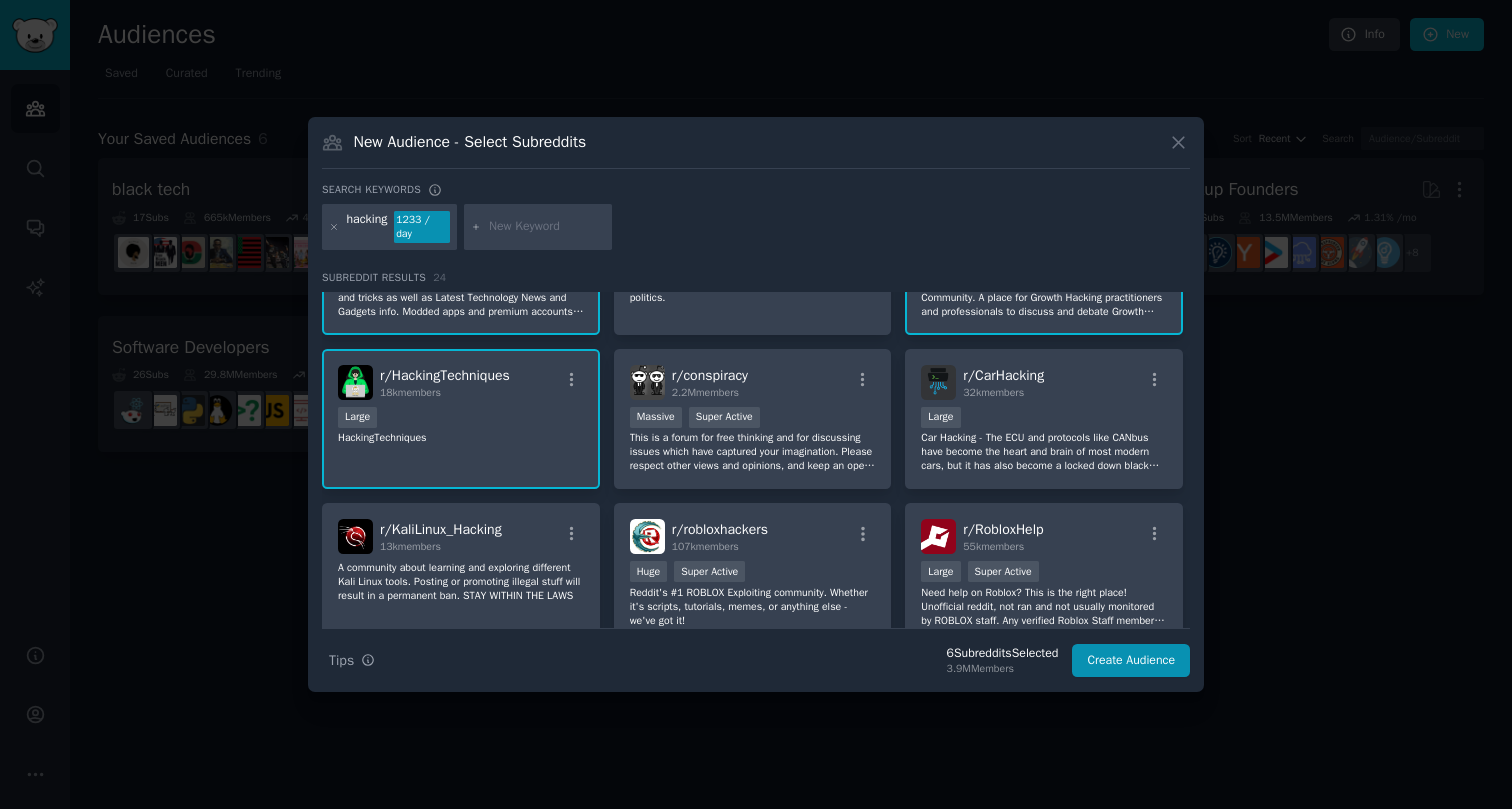 scroll, scrollTop: 254, scrollLeft: 0, axis: vertical 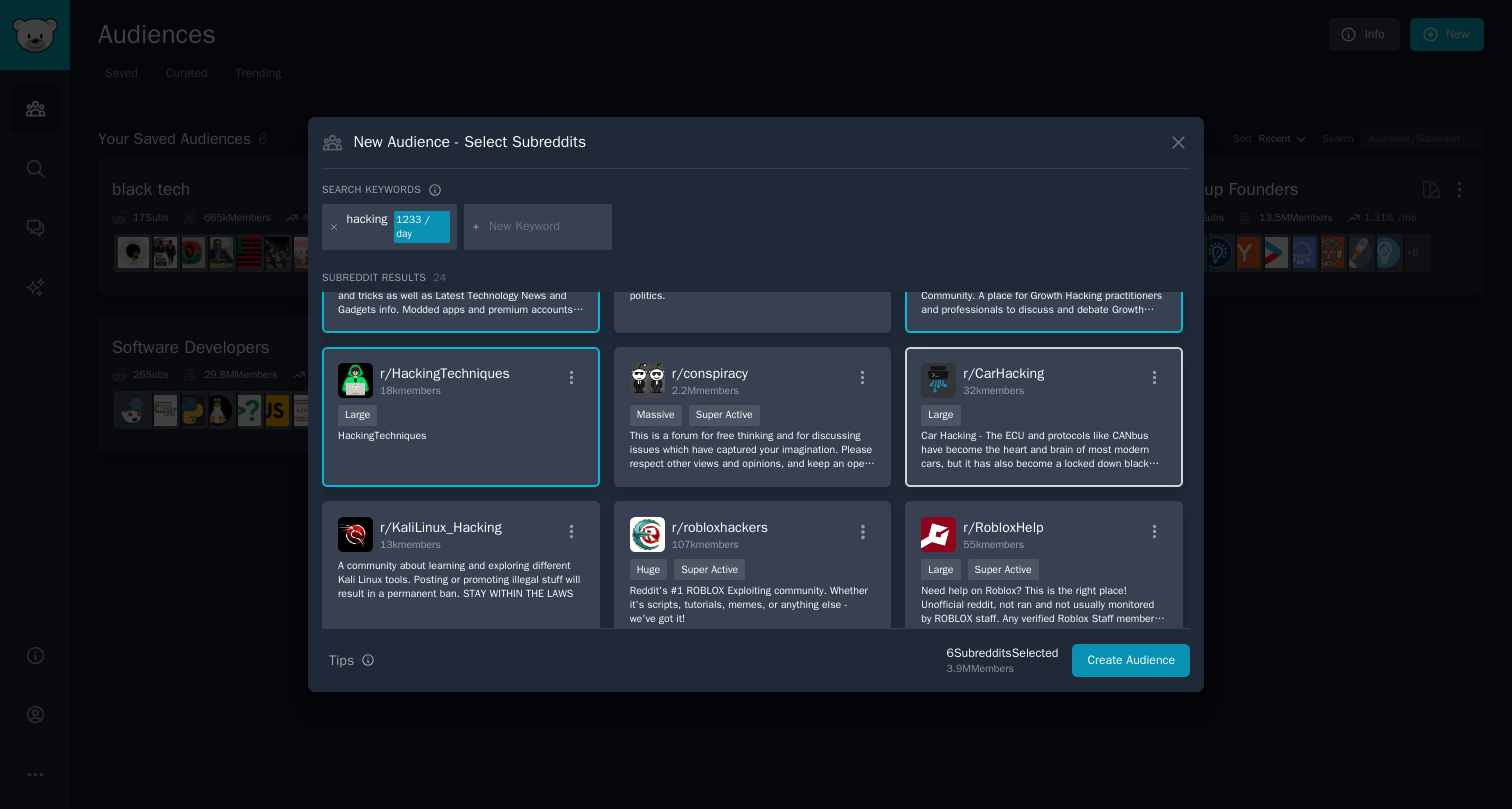 click on "Car Hacking - The ECU and protocols like CANbus have become the heart and brain of most modern cars, but it has also become a locked down black box. This is a place for people interested in taking back control of the car they bought. New age hot rodders, ECOmodders, Security researchers, the curious, the paranoid, and the tinkerers are all welcome. We encourage the use of open source solutions and tools like arduino and [PERSON_NAME] pi." at bounding box center (1044, 450) 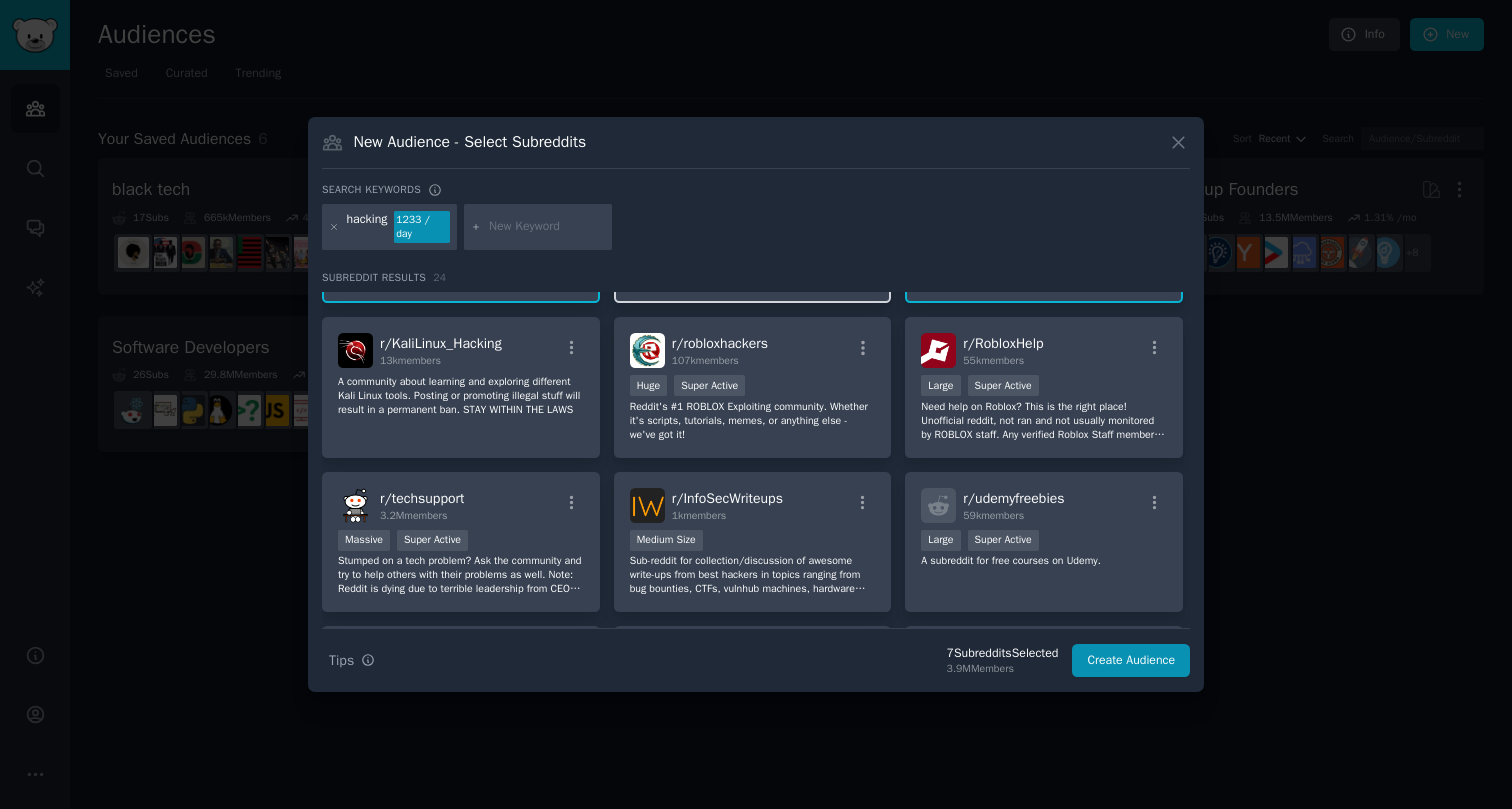 scroll, scrollTop: 442, scrollLeft: 0, axis: vertical 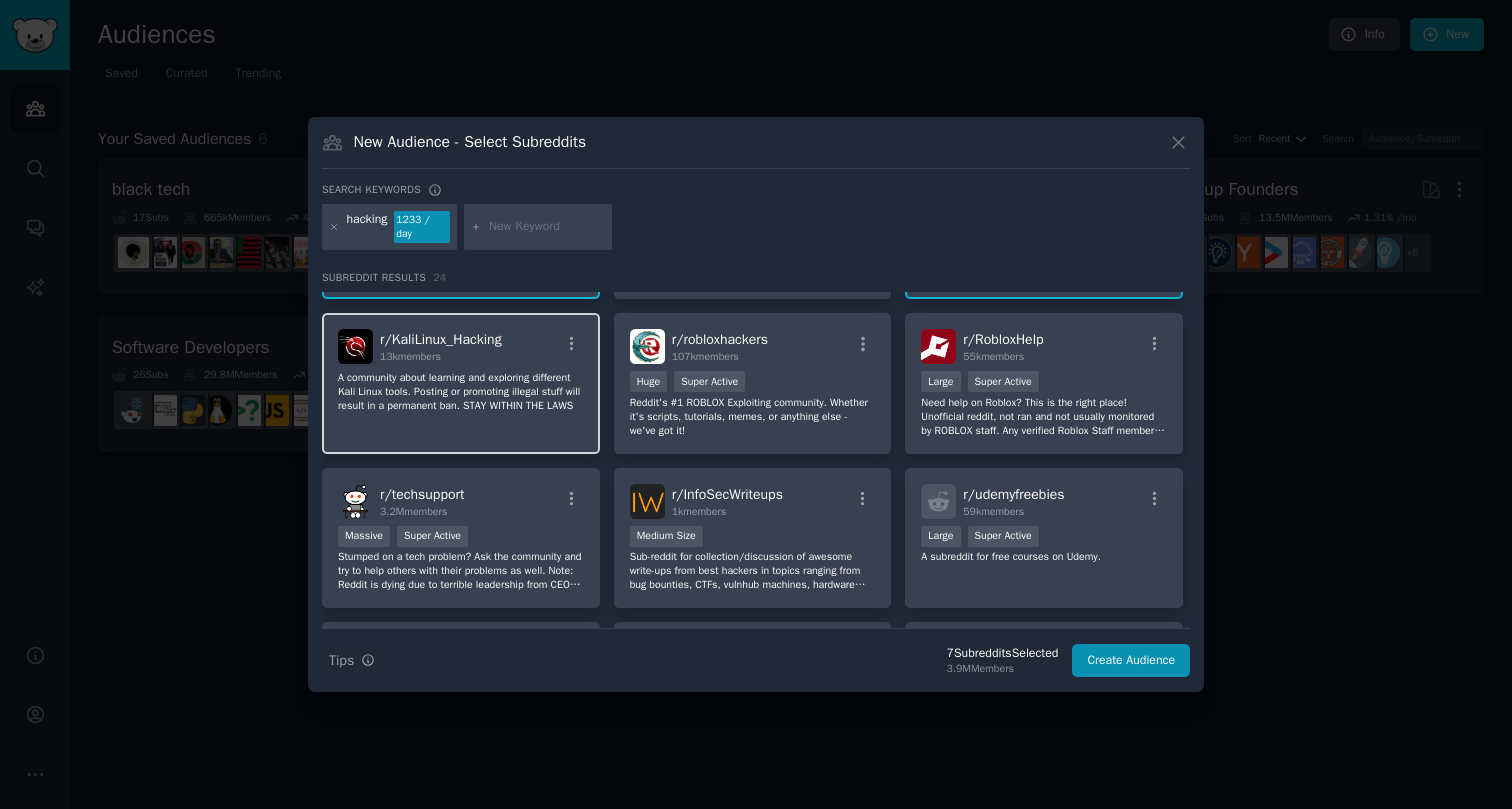 click on "A community about learning and exploring different Kali Linux tools. Posting or promoting illegal stuff will result in a permanent ban. STAY WITHIN THE LAWS" 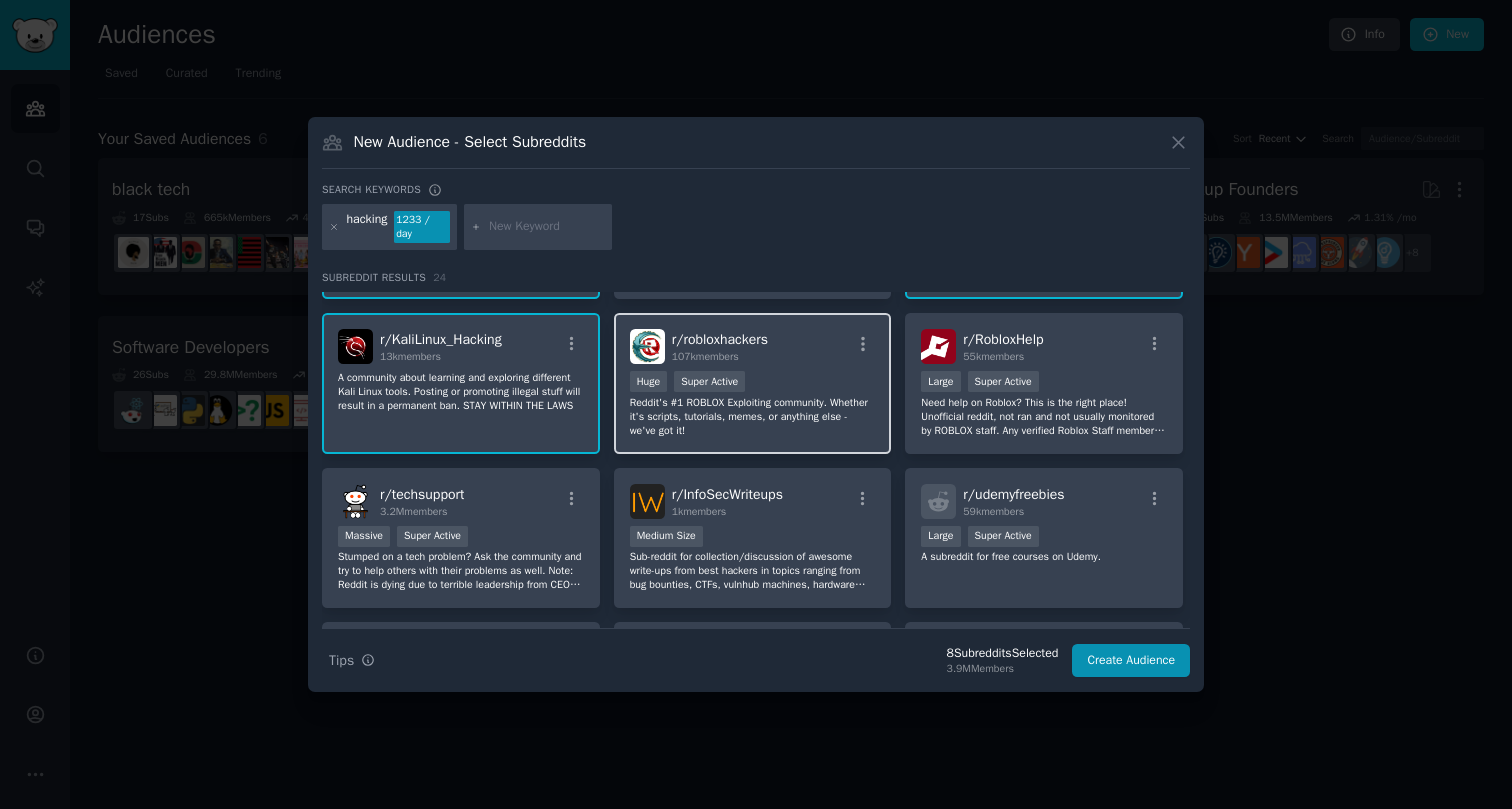 click on "Reddit's #1 ROBLOX Exploiting community. Whether it's scripts, tutorials, memes, or anything else - we've got it!" at bounding box center (753, 417) 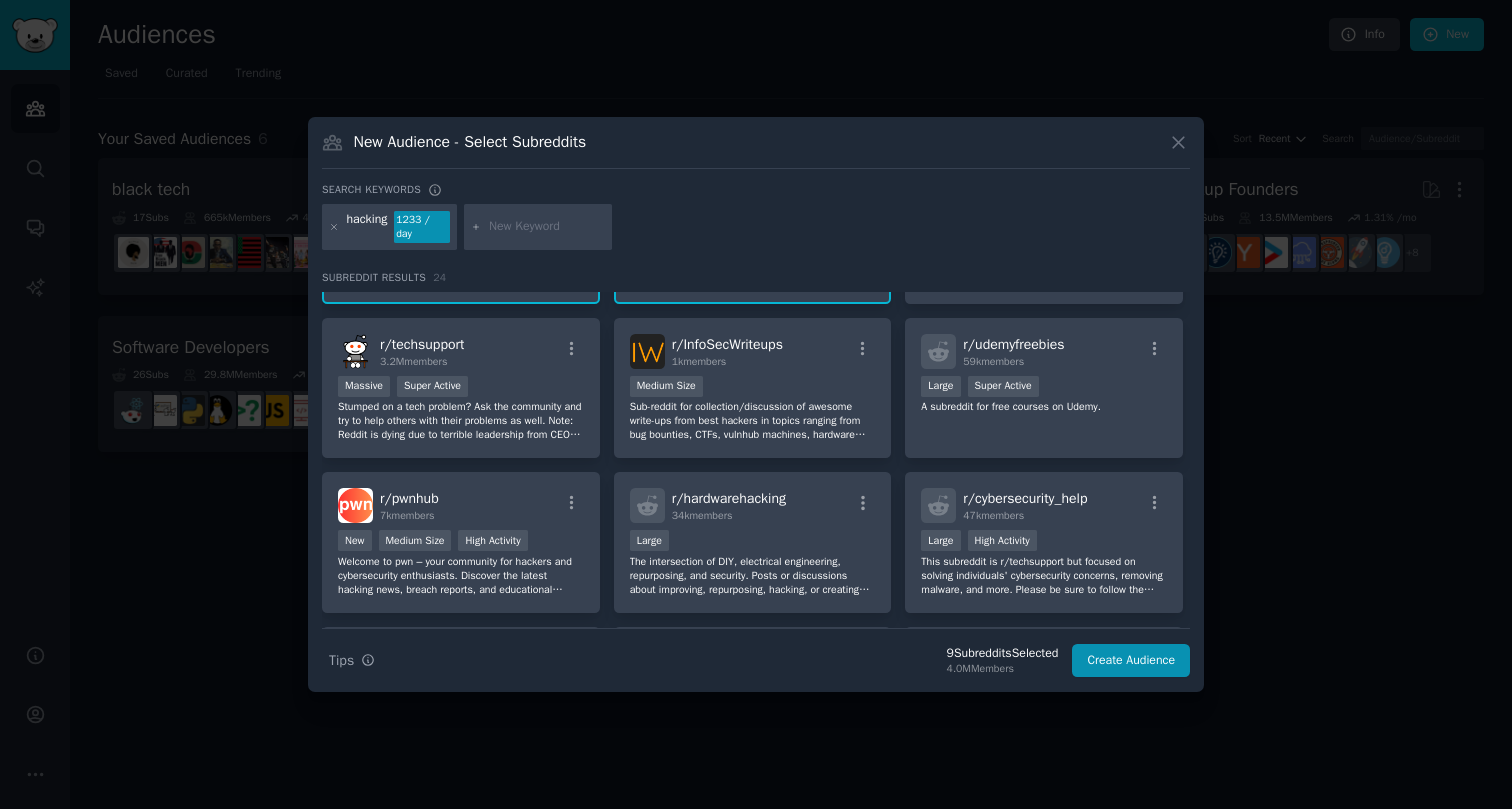 scroll, scrollTop: 602, scrollLeft: 0, axis: vertical 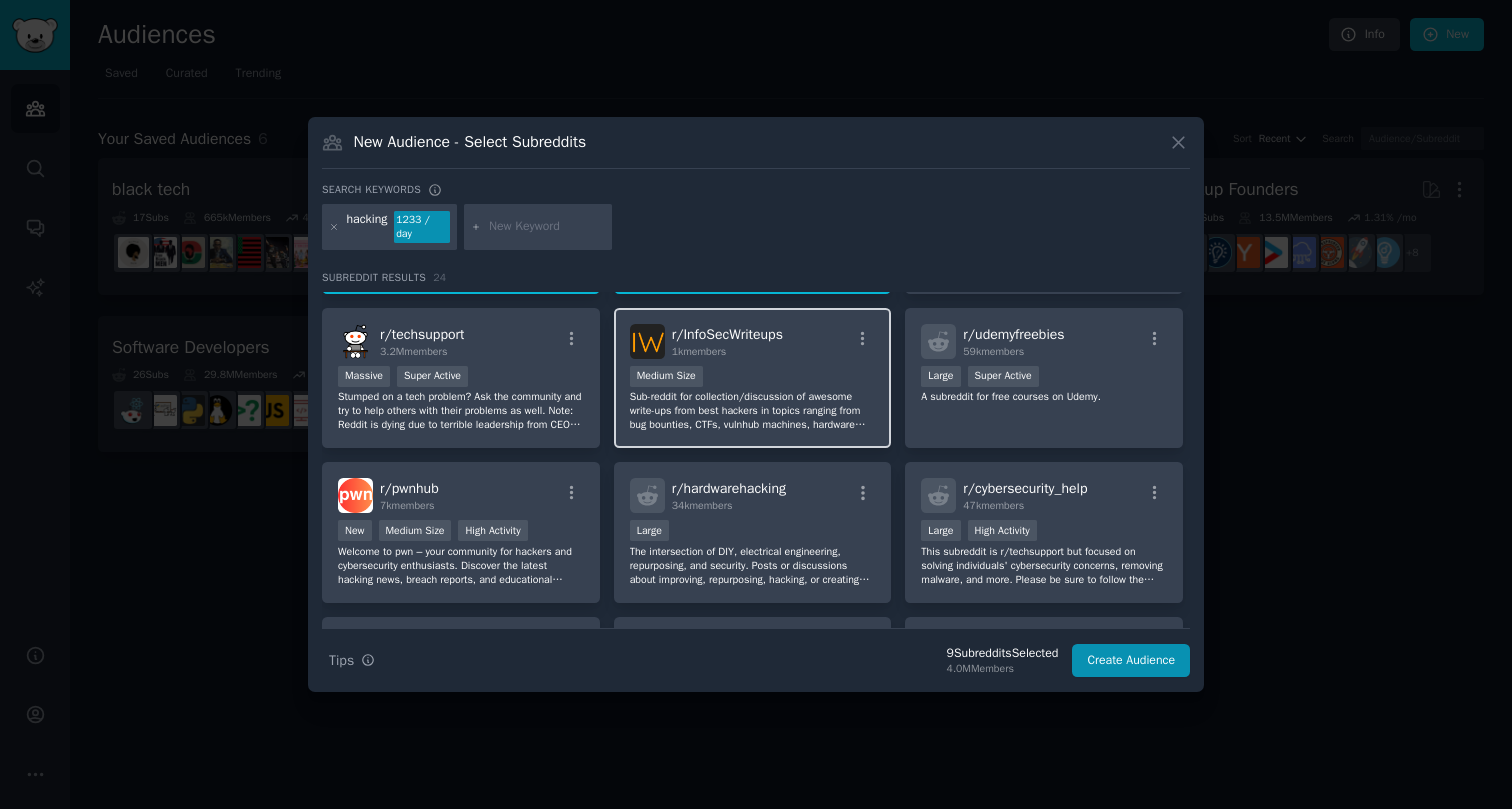 click on "Sub-reddit for collection/discussion of awesome write-ups from best hackers in topics ranging from bug bounties, CTFs, vulnhub machines, hardware challenges, real-life encounters and everything else which can help other enthusiasts to learn. Mainly published on Medium.
#sharingiscaring" at bounding box center (753, 411) 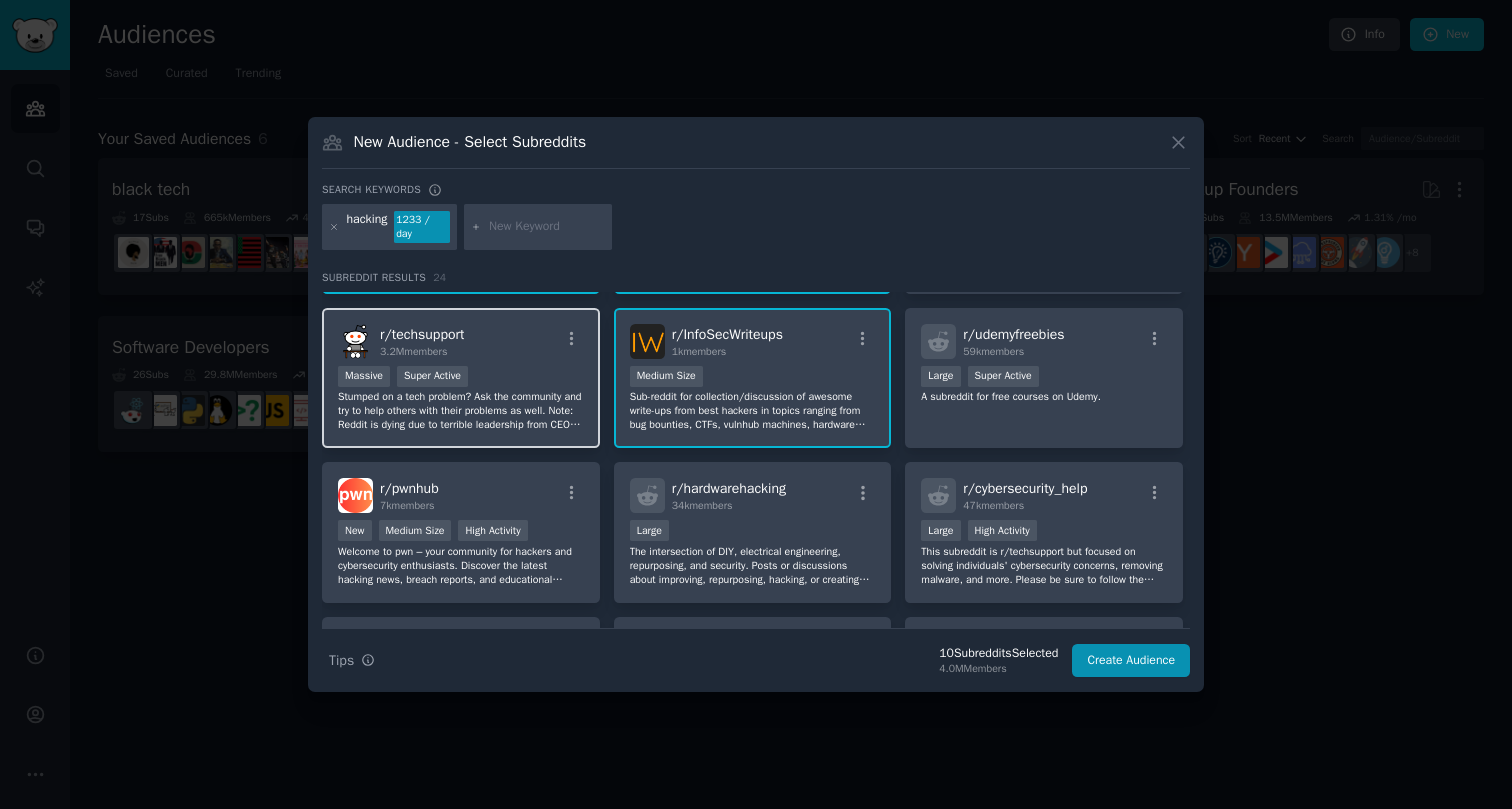 click on "Stumped on a tech problem? Ask the community and try to help others with their problems as well.
Note: Reddit is dying due to terrible leadership from CEO /u/spez. Please use our Discord server instead of supporting a company that acts against its users and unpaid moderators." at bounding box center [461, 411] 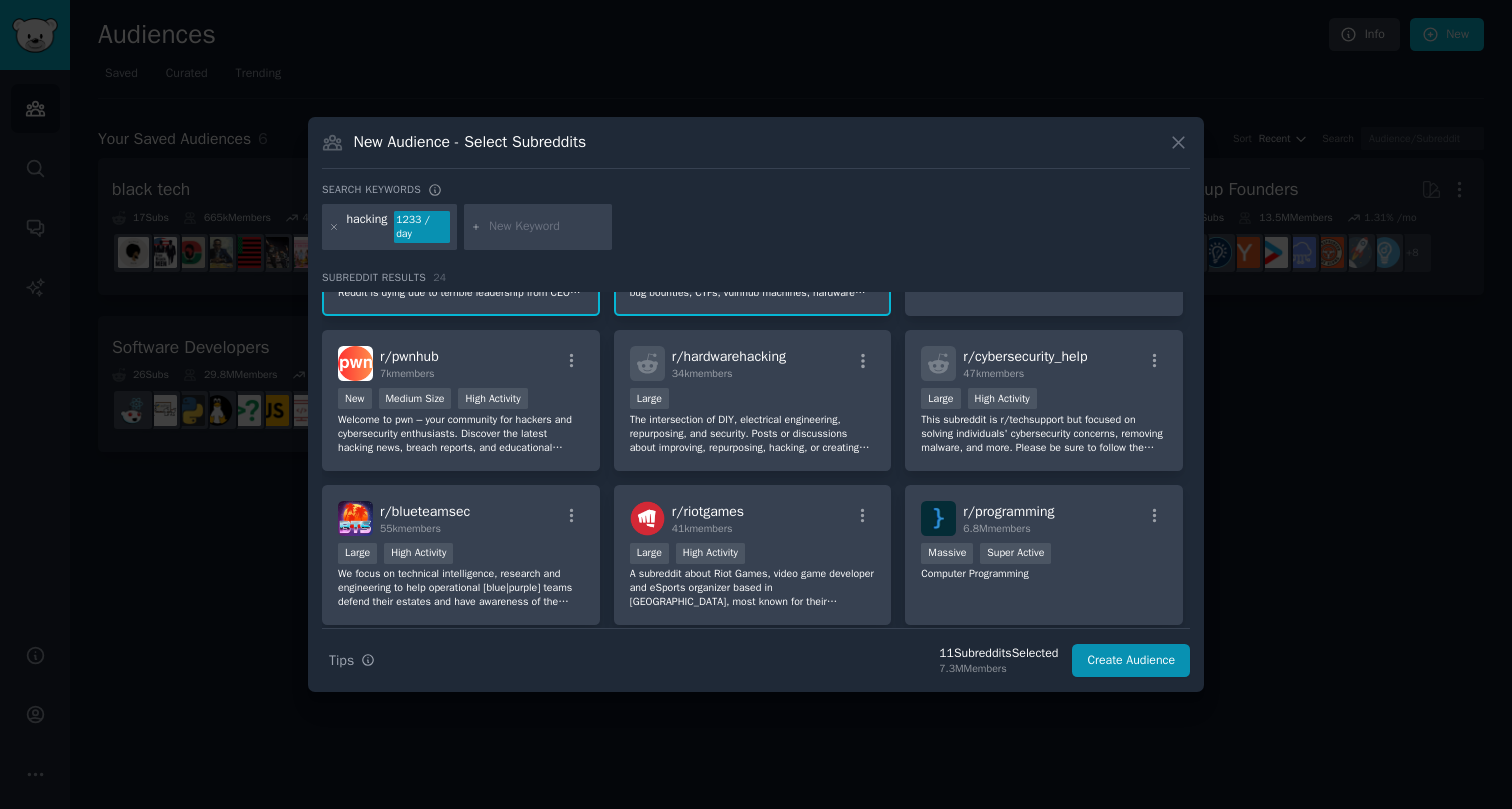 scroll, scrollTop: 741, scrollLeft: 0, axis: vertical 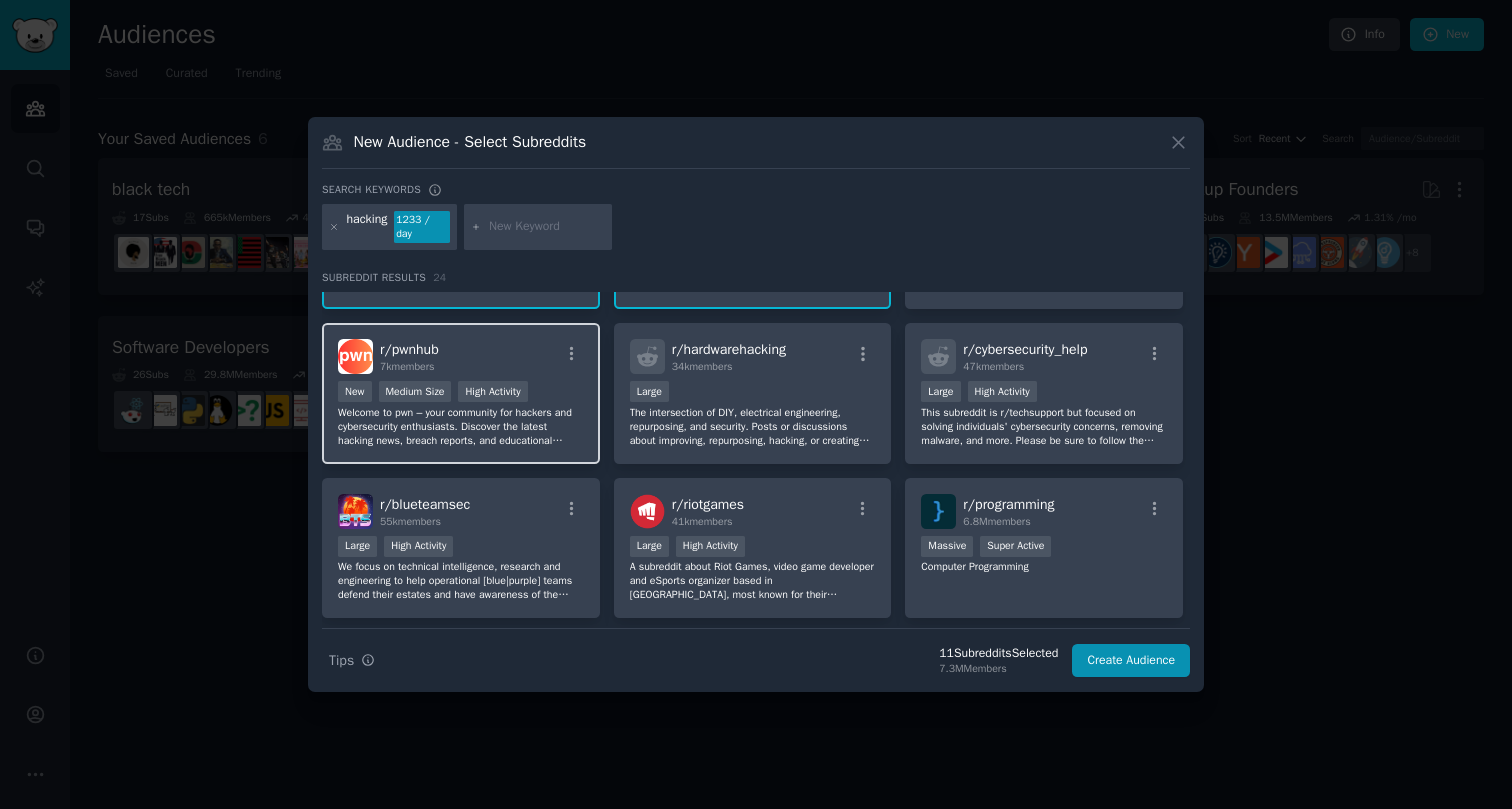 click on "Welcome to pwn – your community for hackers and cybersecurity enthusiasts.
Discover the latest hacking news, breach reports, and educational resources on ethical hacking. Connect with like-minded ethical hackers and learn new skills in cybersecurity.
👾 Stay sharp. Stay secure." at bounding box center (461, 427) 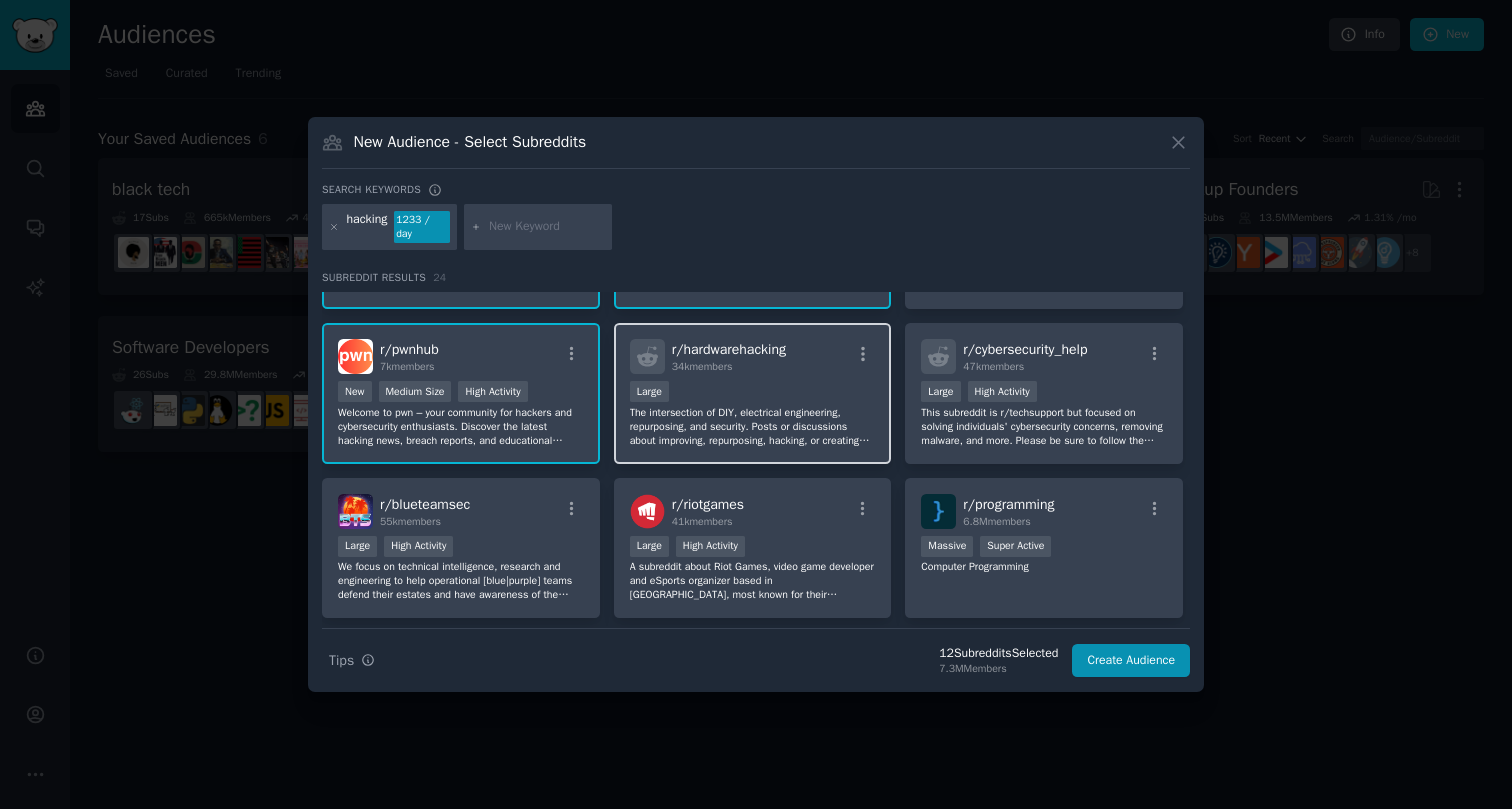 click on "The intersection of DIY, electrical engineering, repurposing, and security. Posts or discussions about improving, repurposing, hacking, or creating new devices out of old things are all welcome." at bounding box center [753, 427] 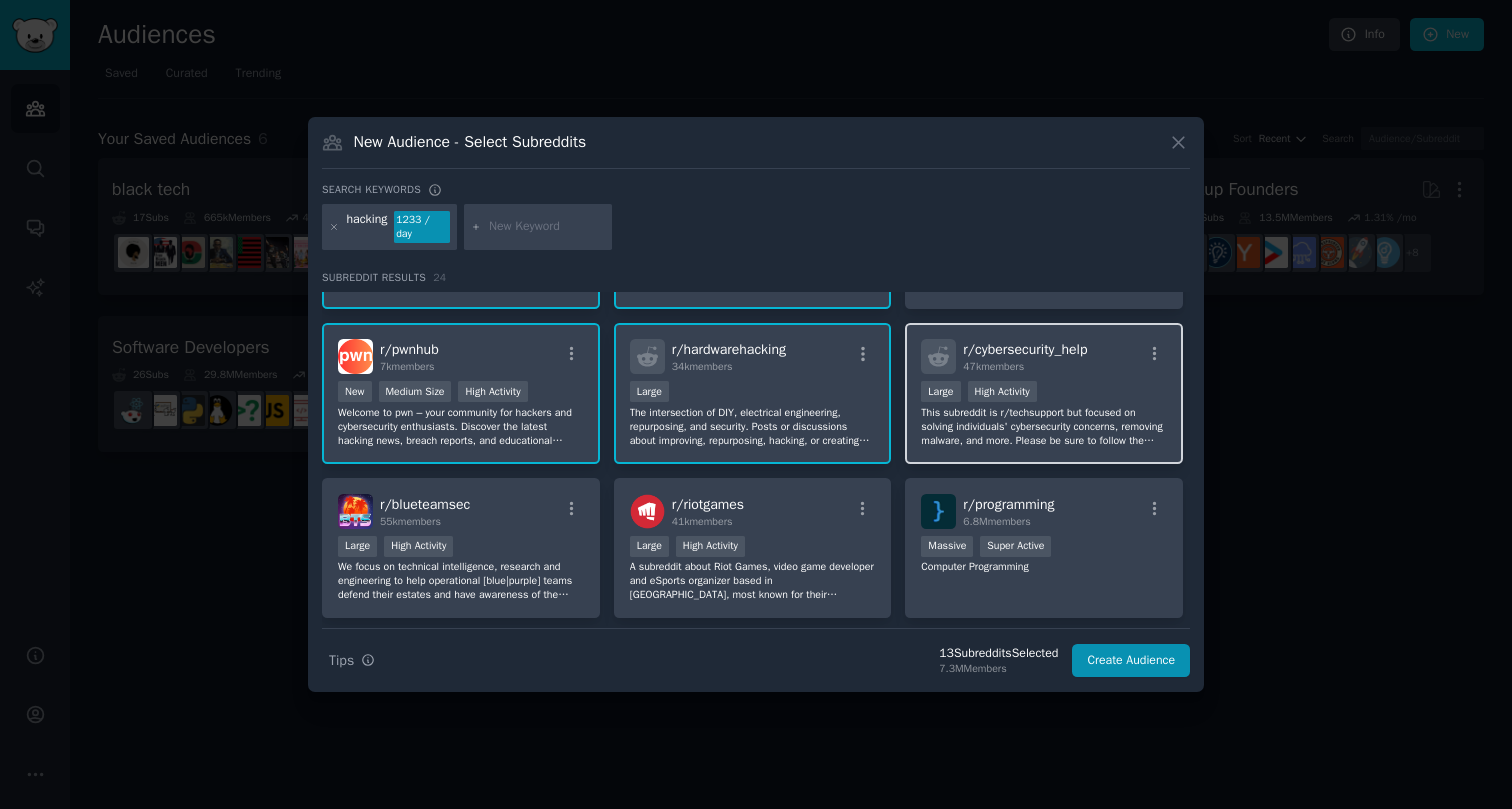 click on "This subreddit is r/techsupport but focused on solving individuals' cybersecurity concerns, removing malware, and more. Please be sure to follow the posting guide for accurate and helpful answers." at bounding box center [1044, 427] 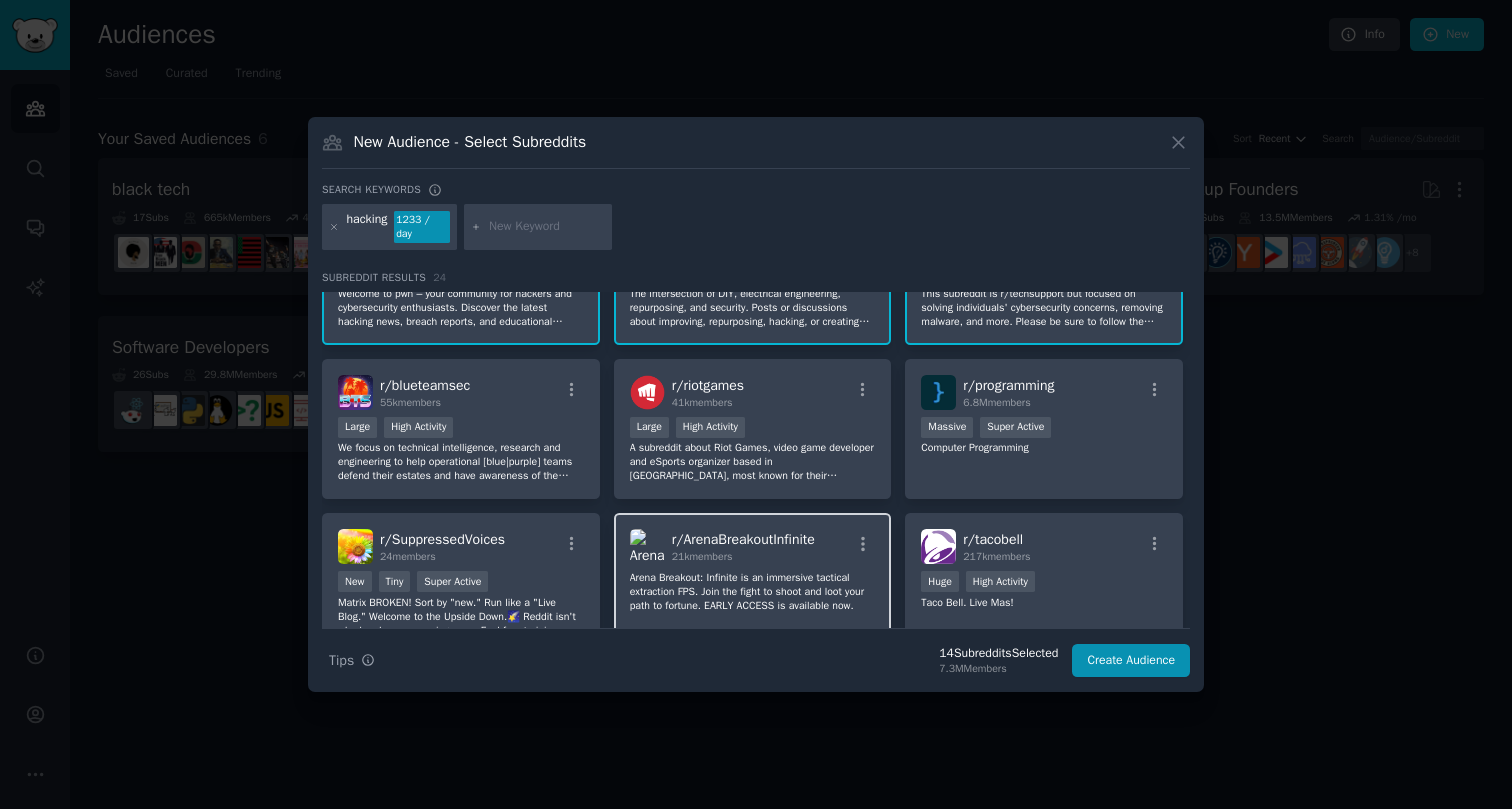 scroll, scrollTop: 859, scrollLeft: 0, axis: vertical 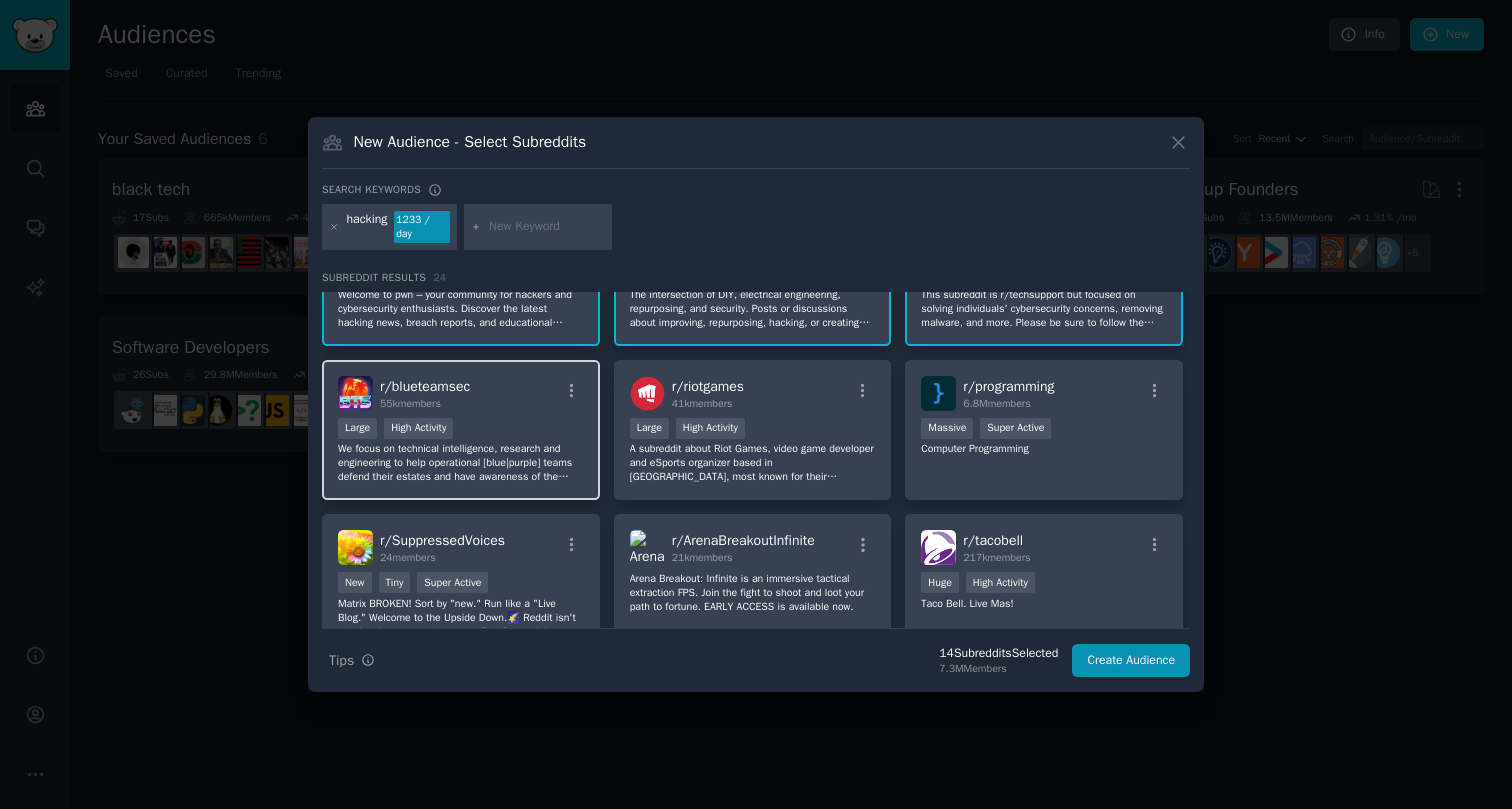 click on "Large High Activity" at bounding box center (461, 430) 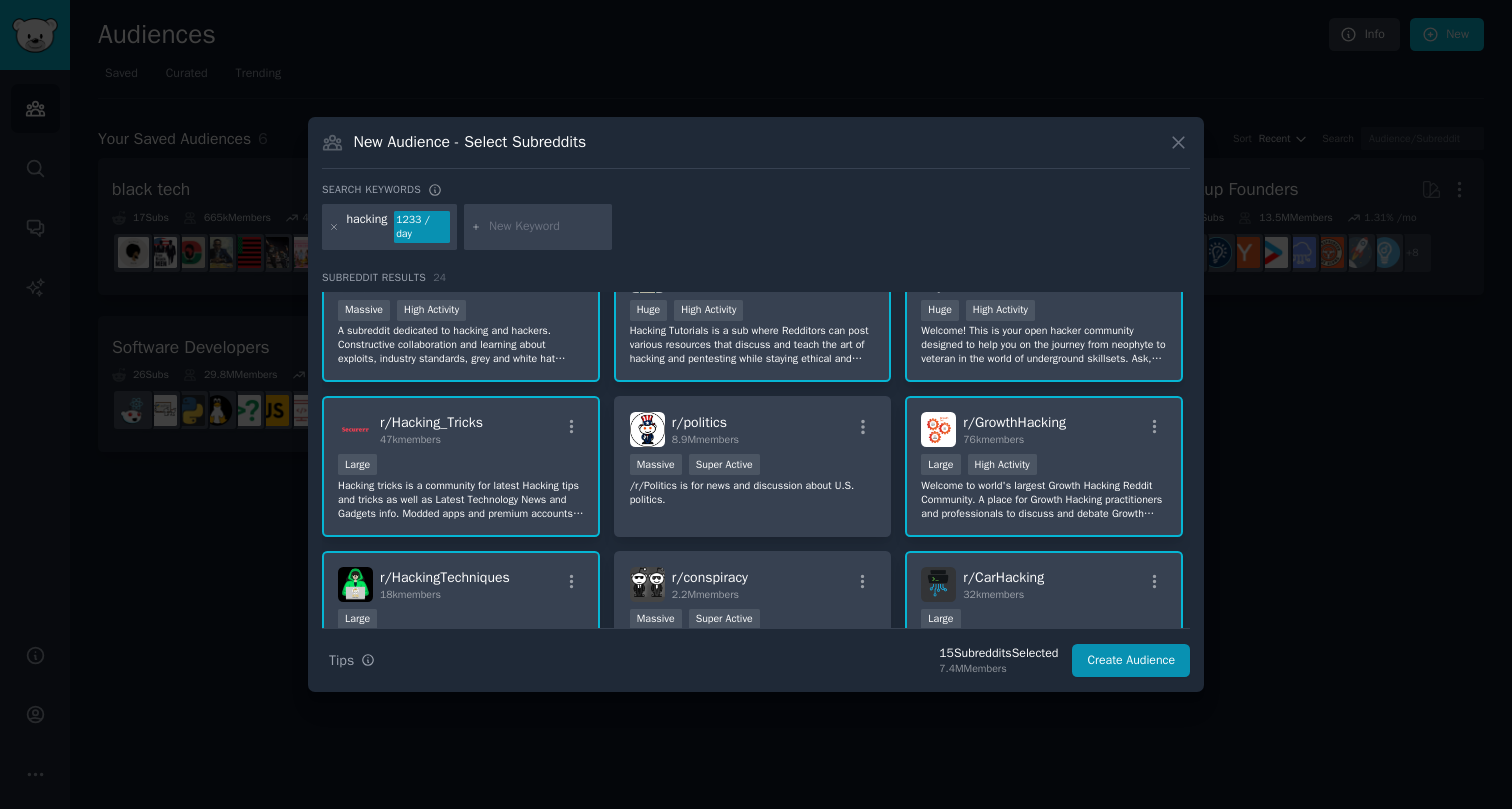 scroll, scrollTop: 0, scrollLeft: 0, axis: both 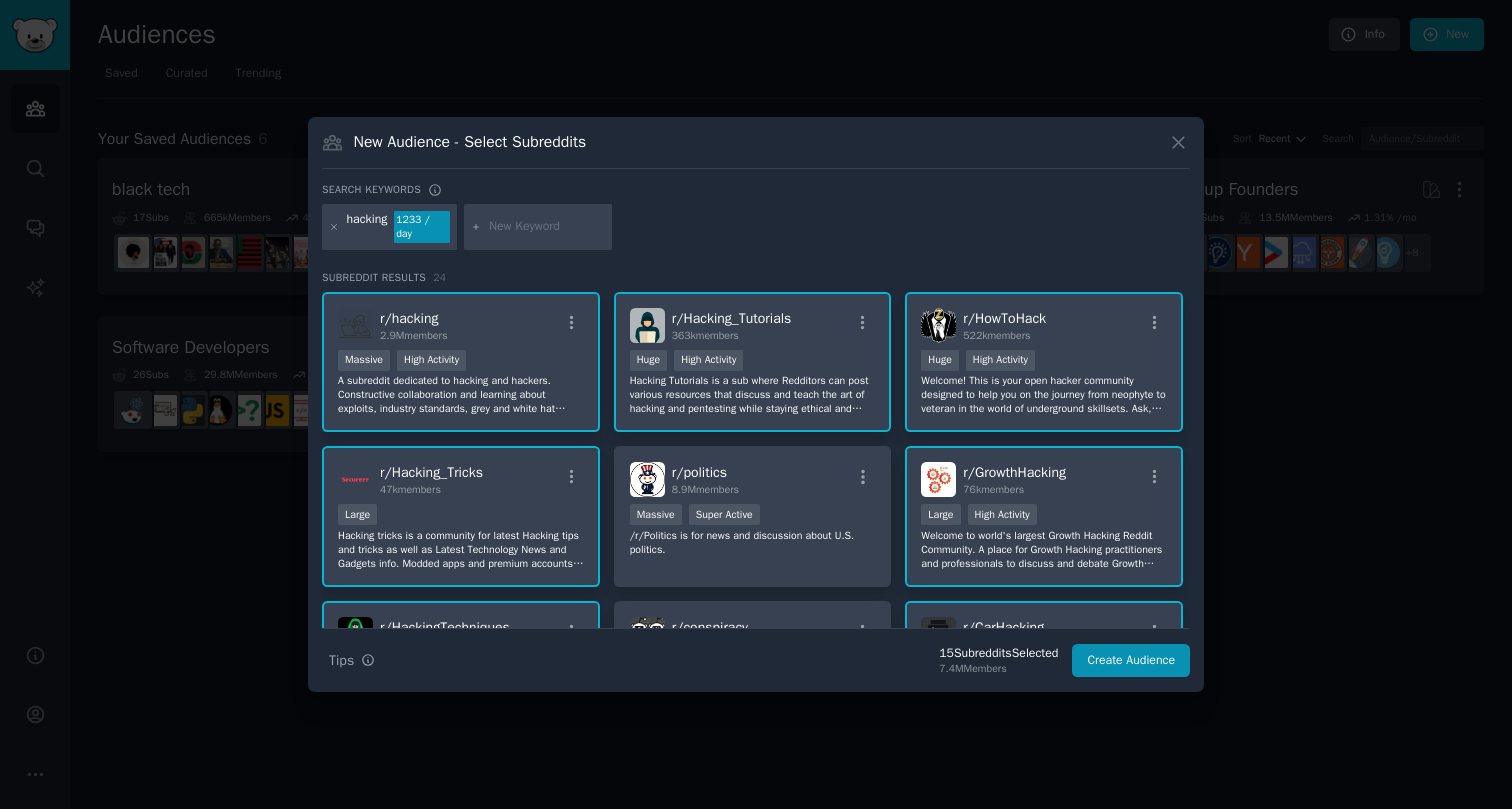 click at bounding box center [547, 227] 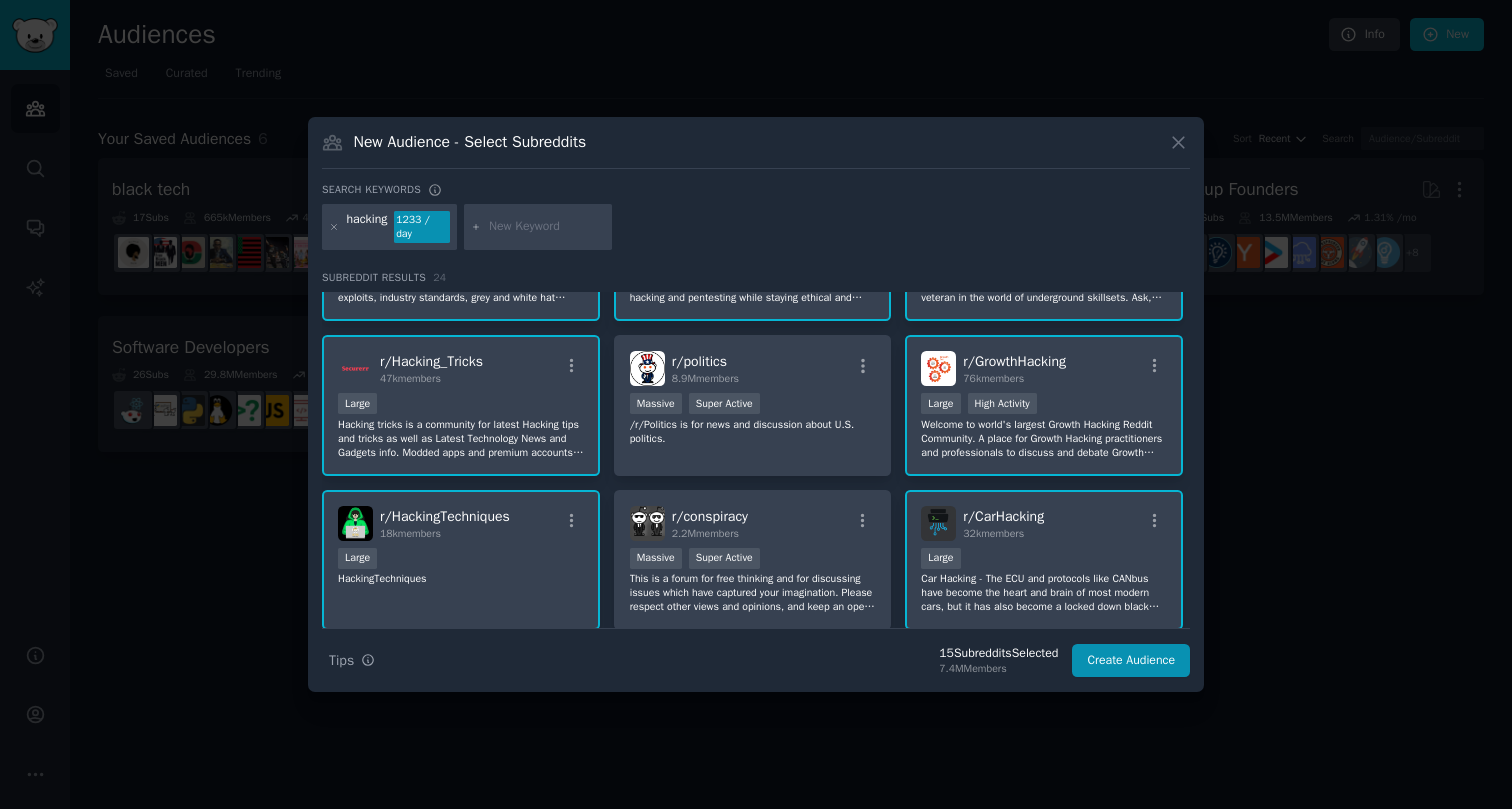 scroll, scrollTop: 0, scrollLeft: 0, axis: both 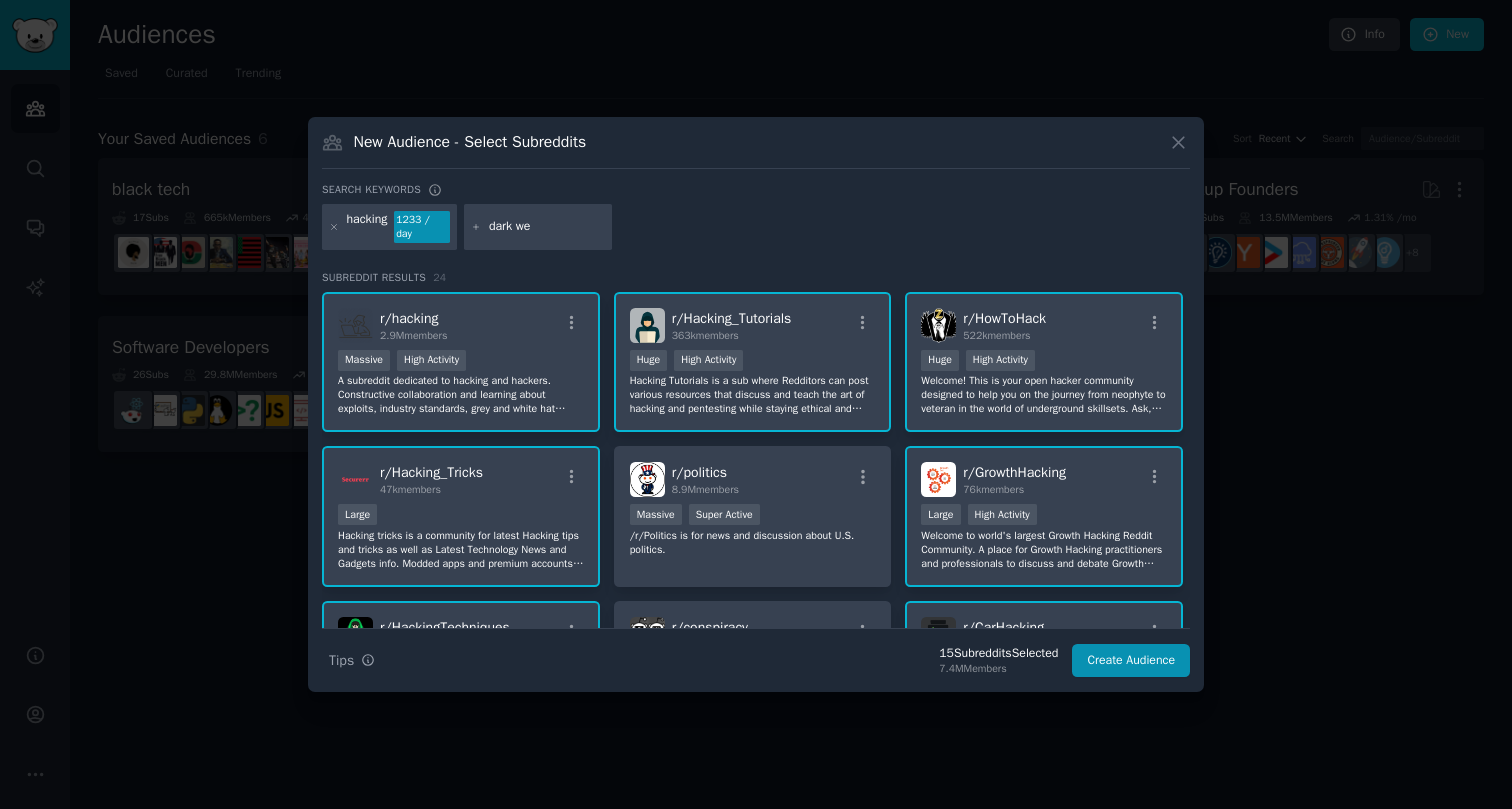 type on "dark web" 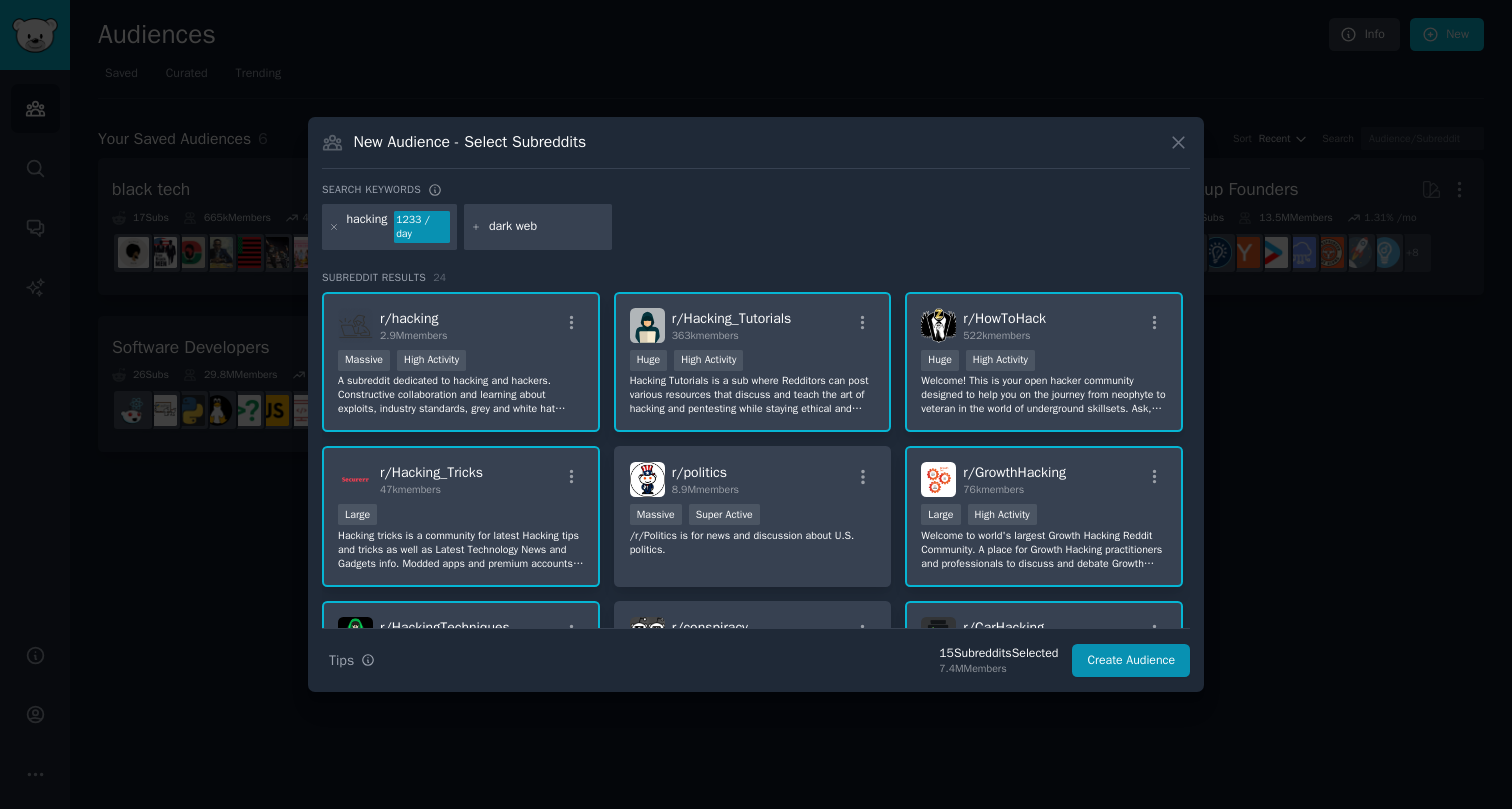 type 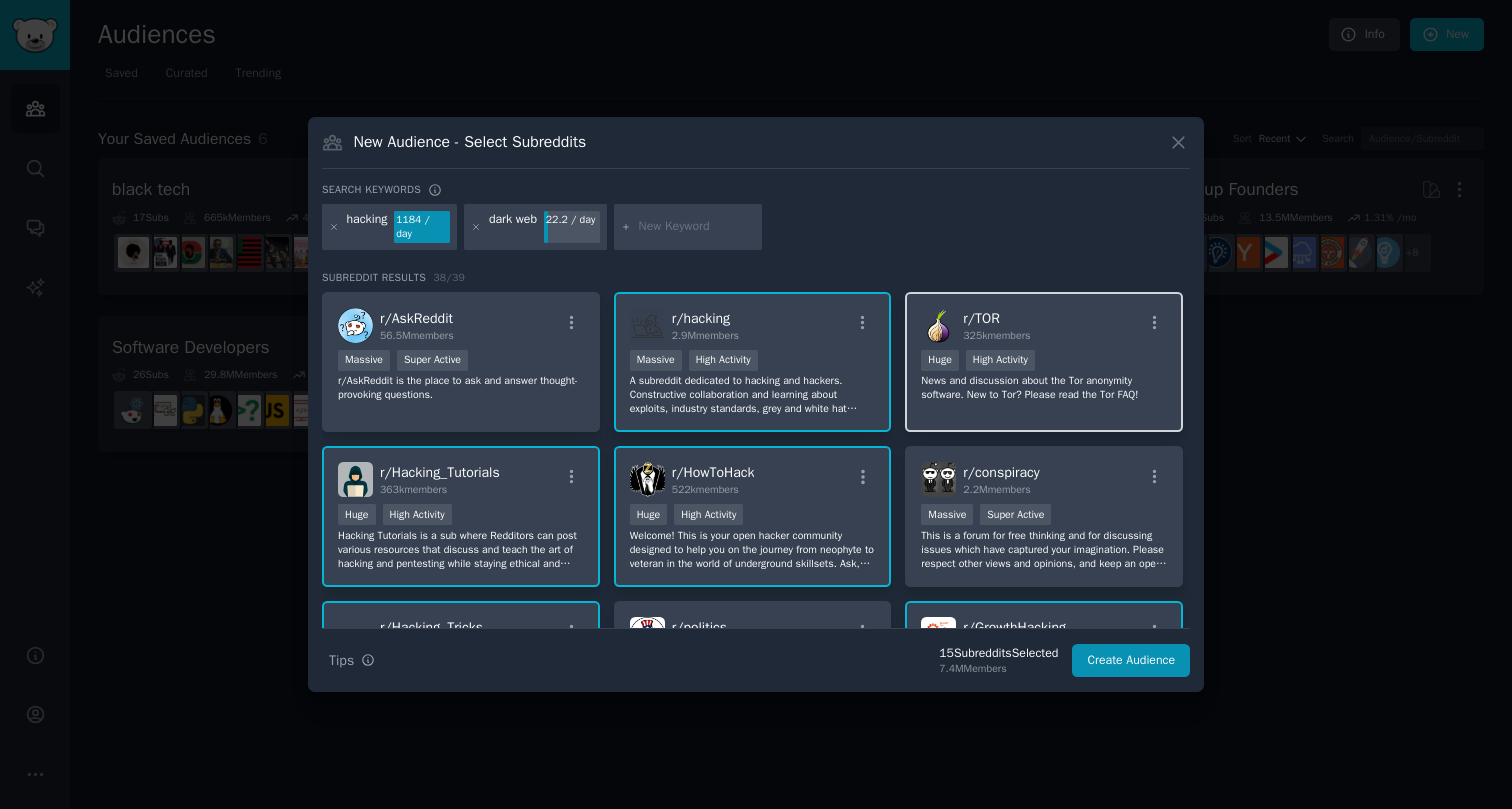 click on "News and discussion about the Tor anonymity software. New to Tor? Please read the Tor FAQ!" at bounding box center (1044, 388) 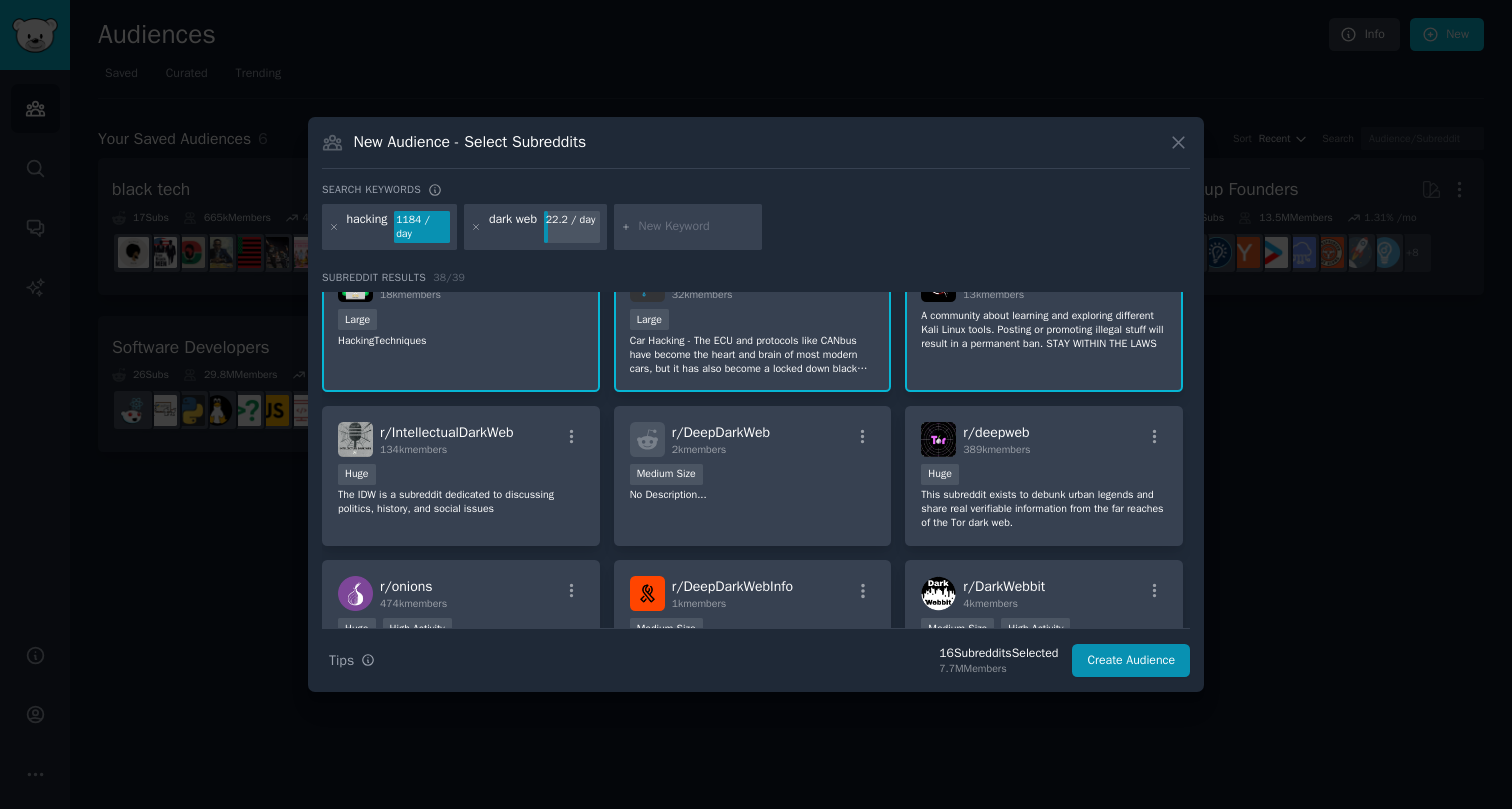 scroll, scrollTop: 522, scrollLeft: 0, axis: vertical 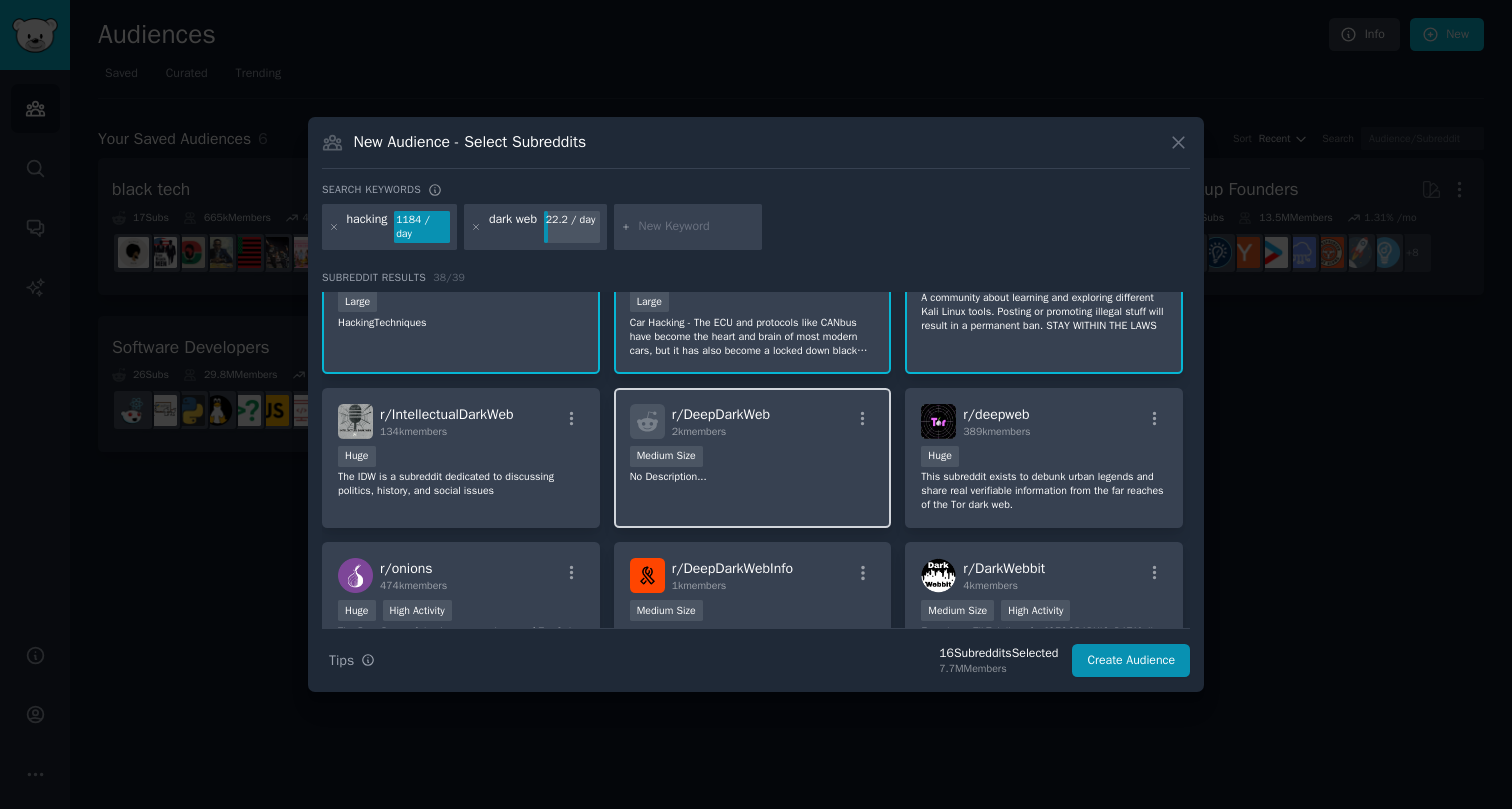 click on "Medium Size" at bounding box center [753, 458] 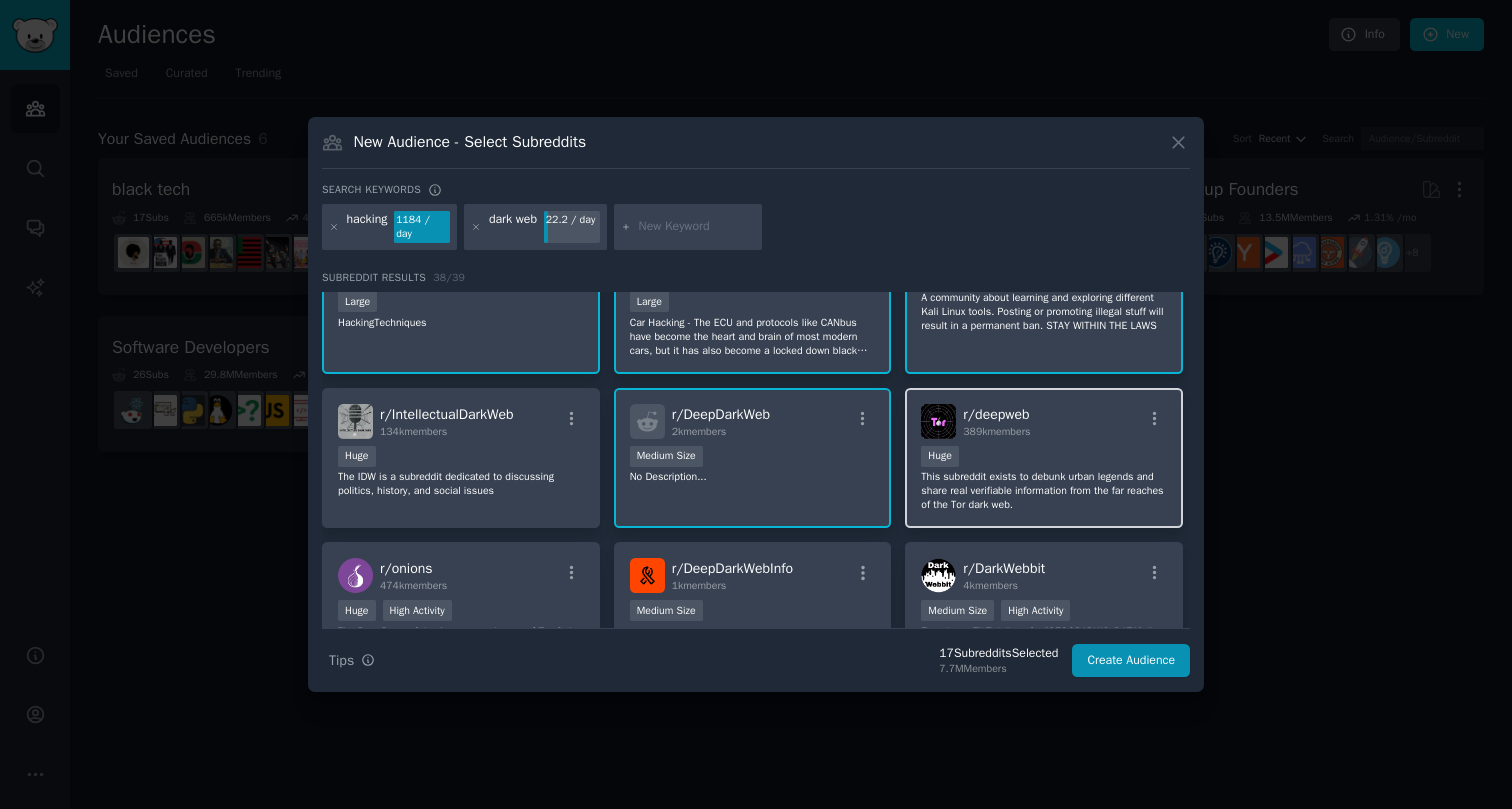 click on "100,000 - 1,000,000 members Huge" at bounding box center [1044, 458] 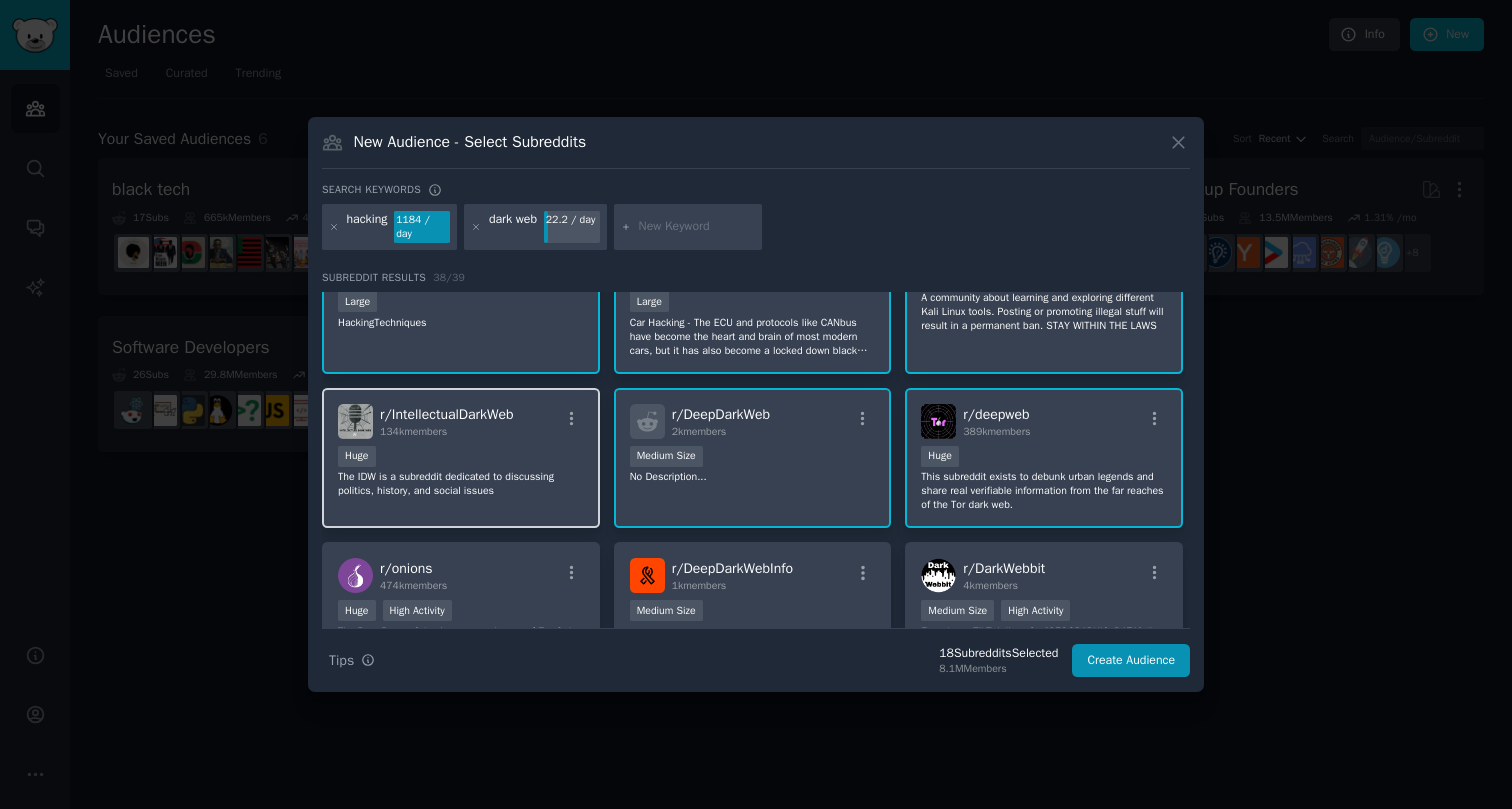 click on "Huge" at bounding box center (461, 458) 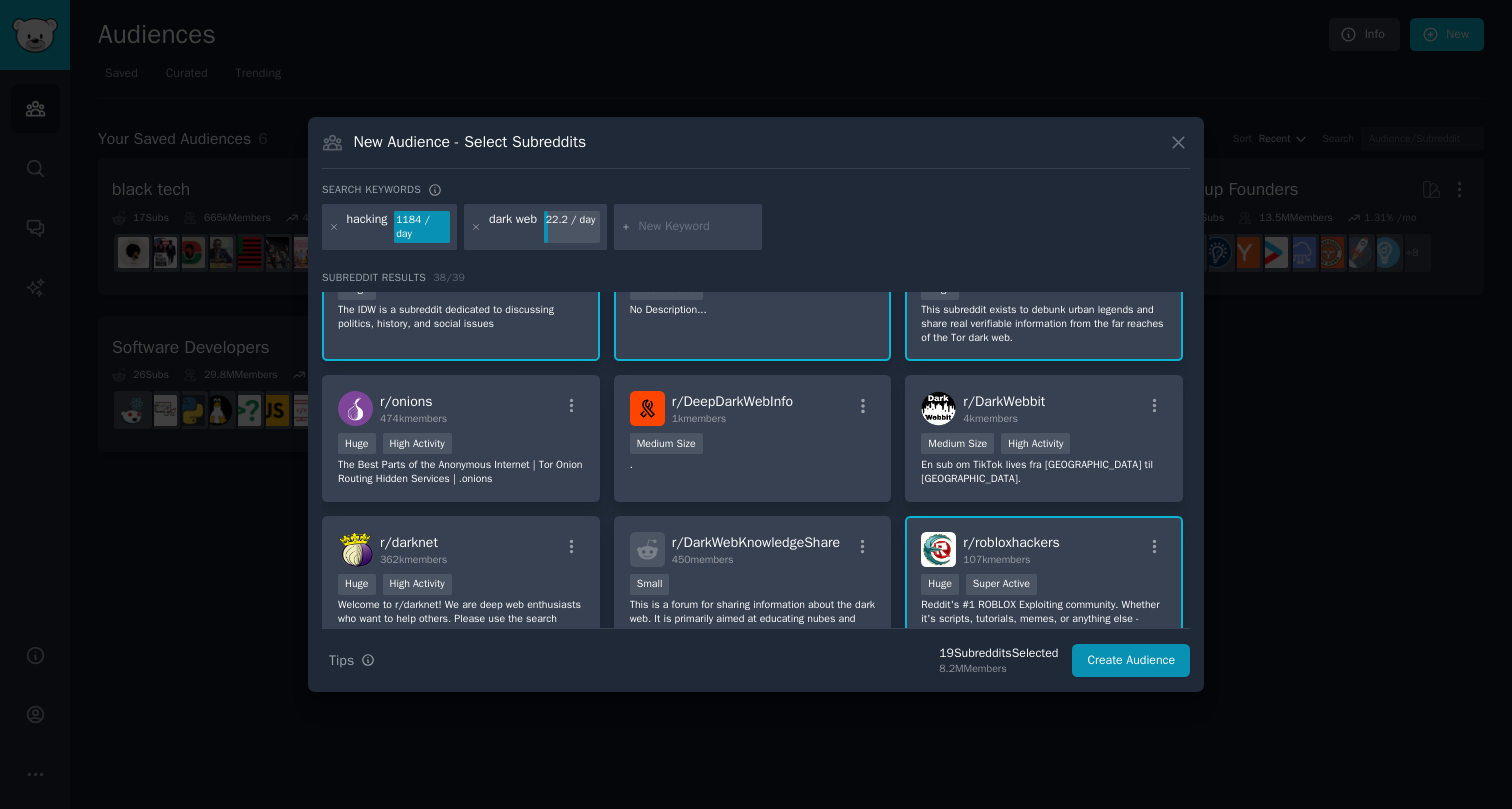 scroll, scrollTop: 690, scrollLeft: 0, axis: vertical 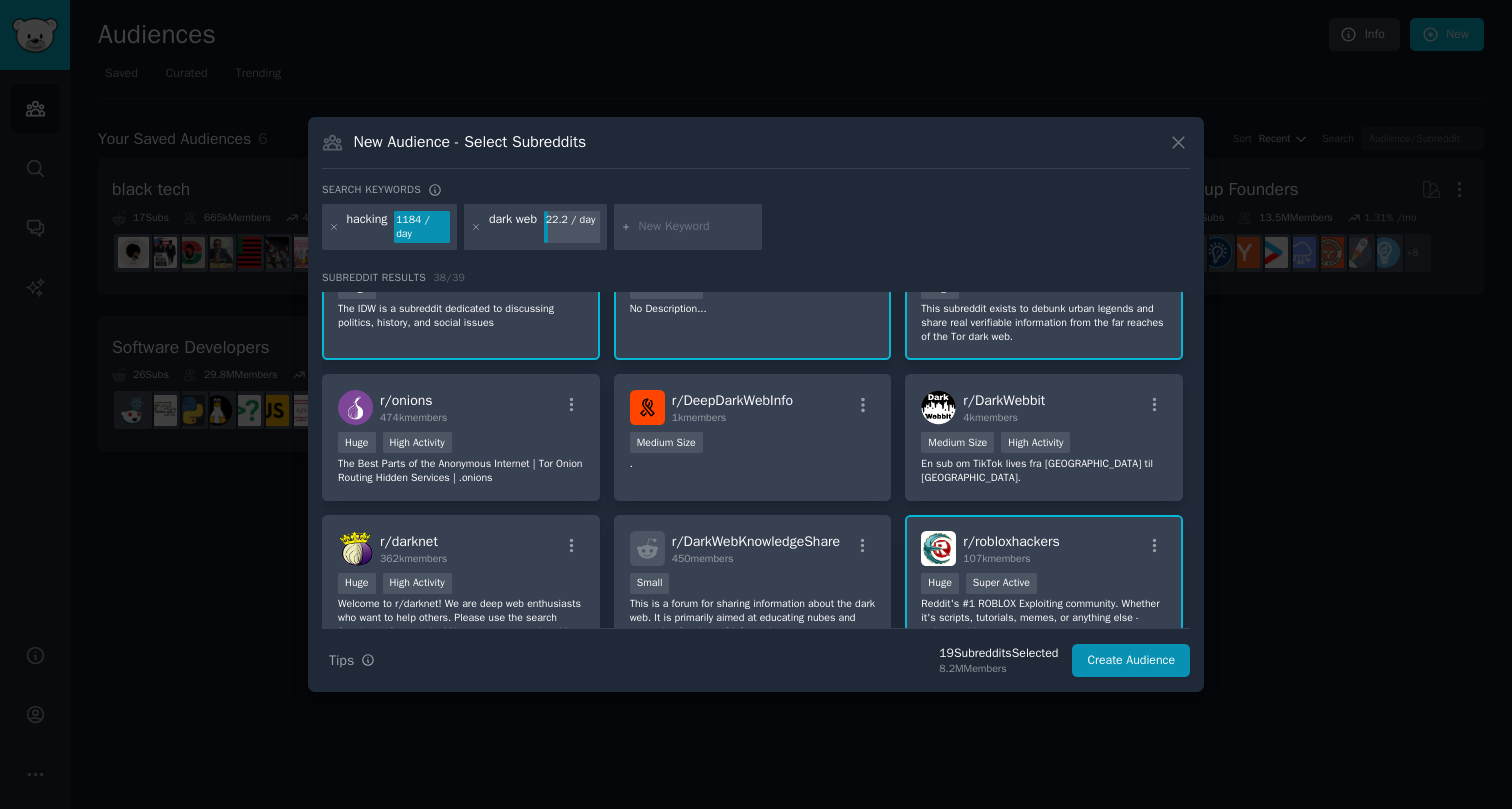 click on "Huge High Activity" at bounding box center [461, 444] 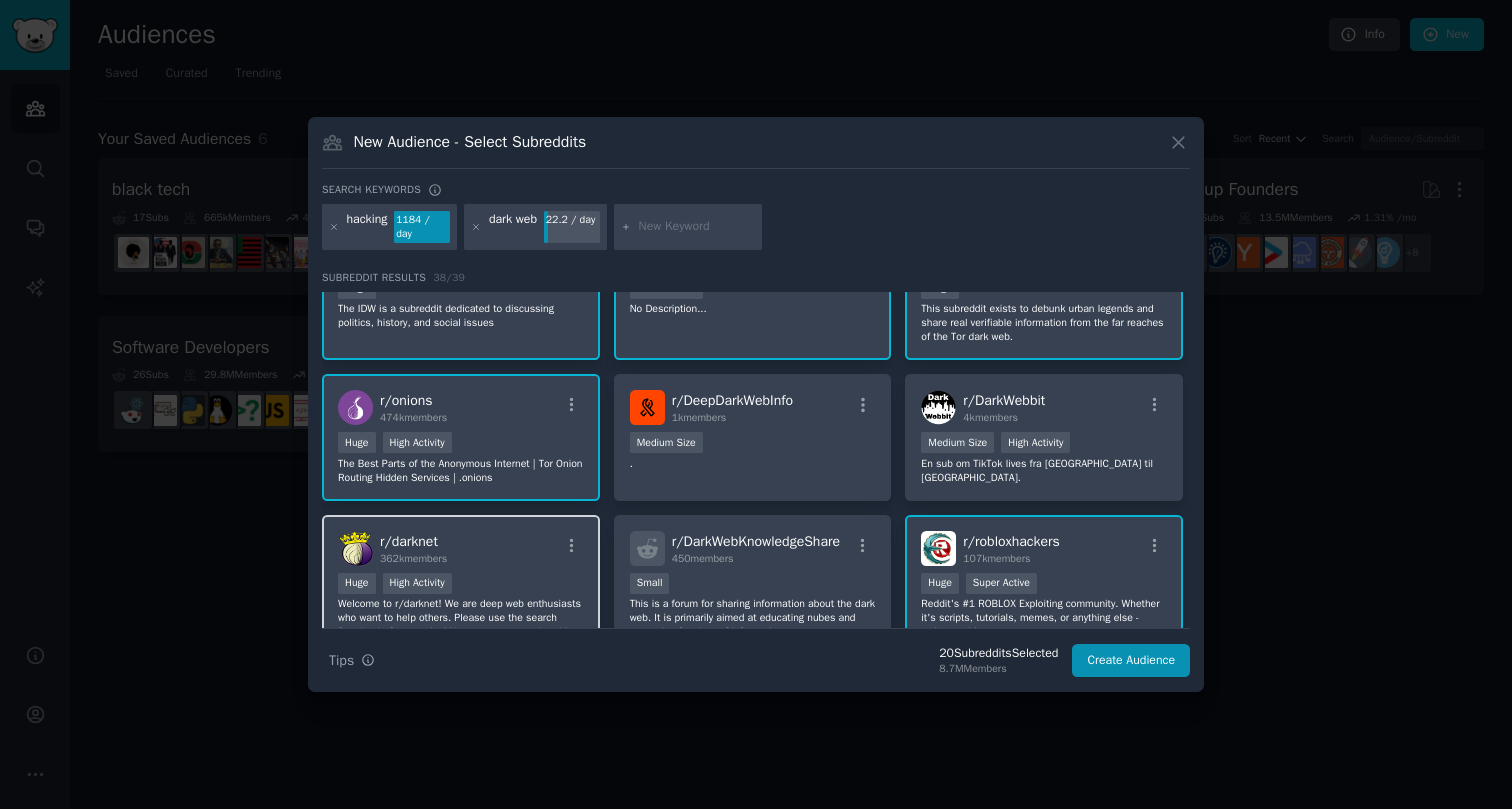 click on "r/ darknet 362k  members" at bounding box center [461, 548] 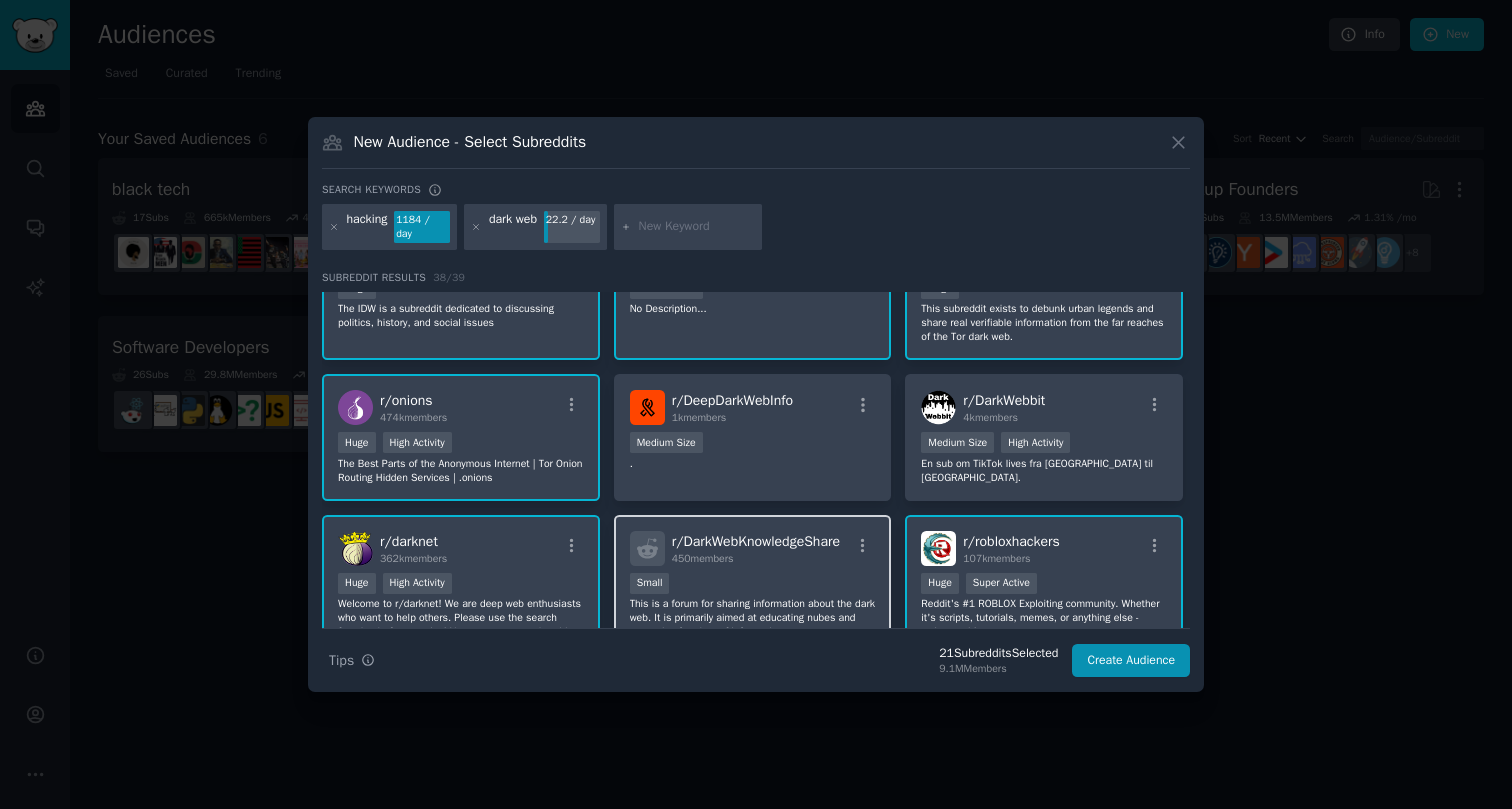 click on "100 - 1000 members Small" at bounding box center (753, 585) 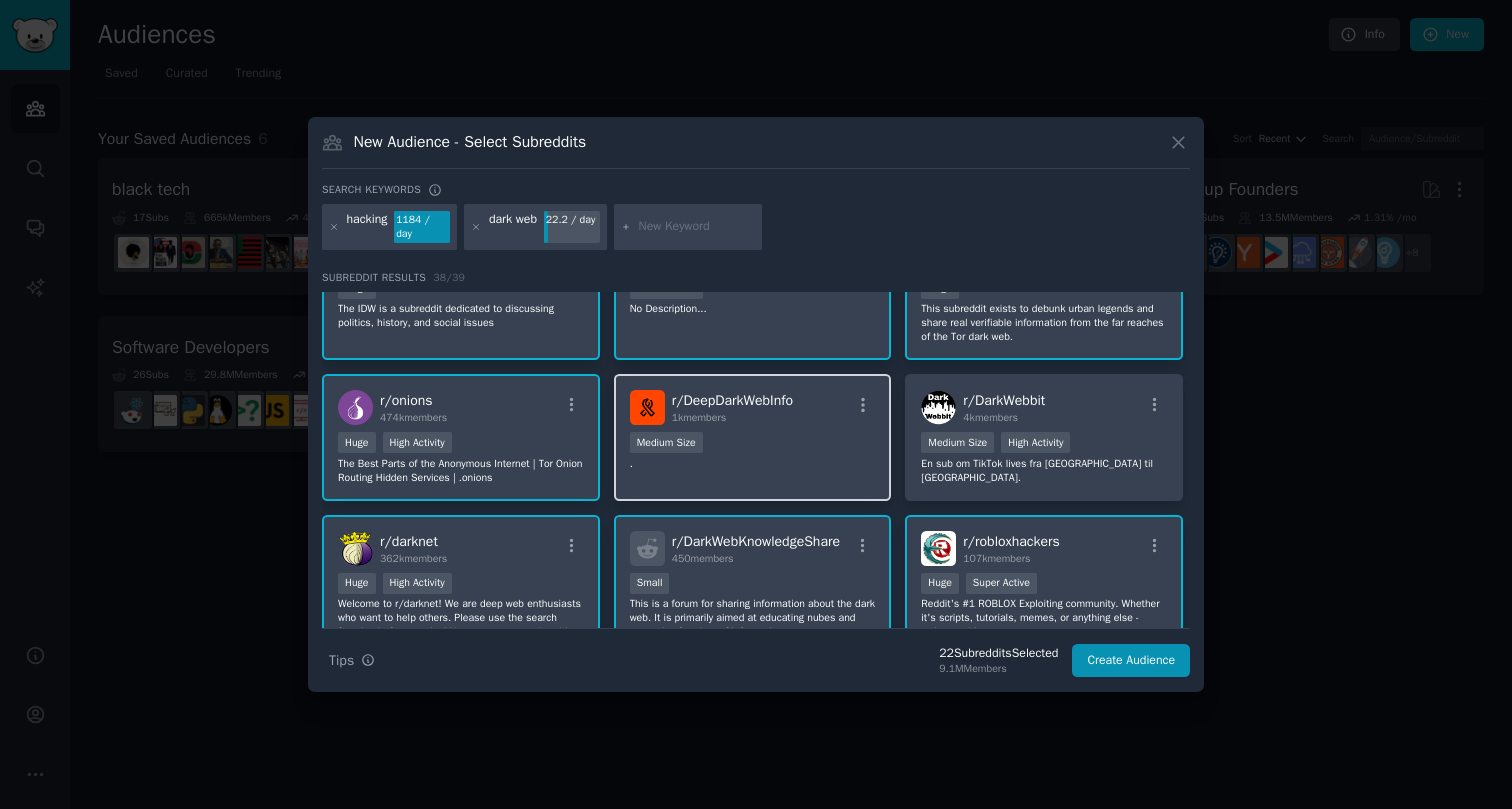 click on "." at bounding box center (753, 464) 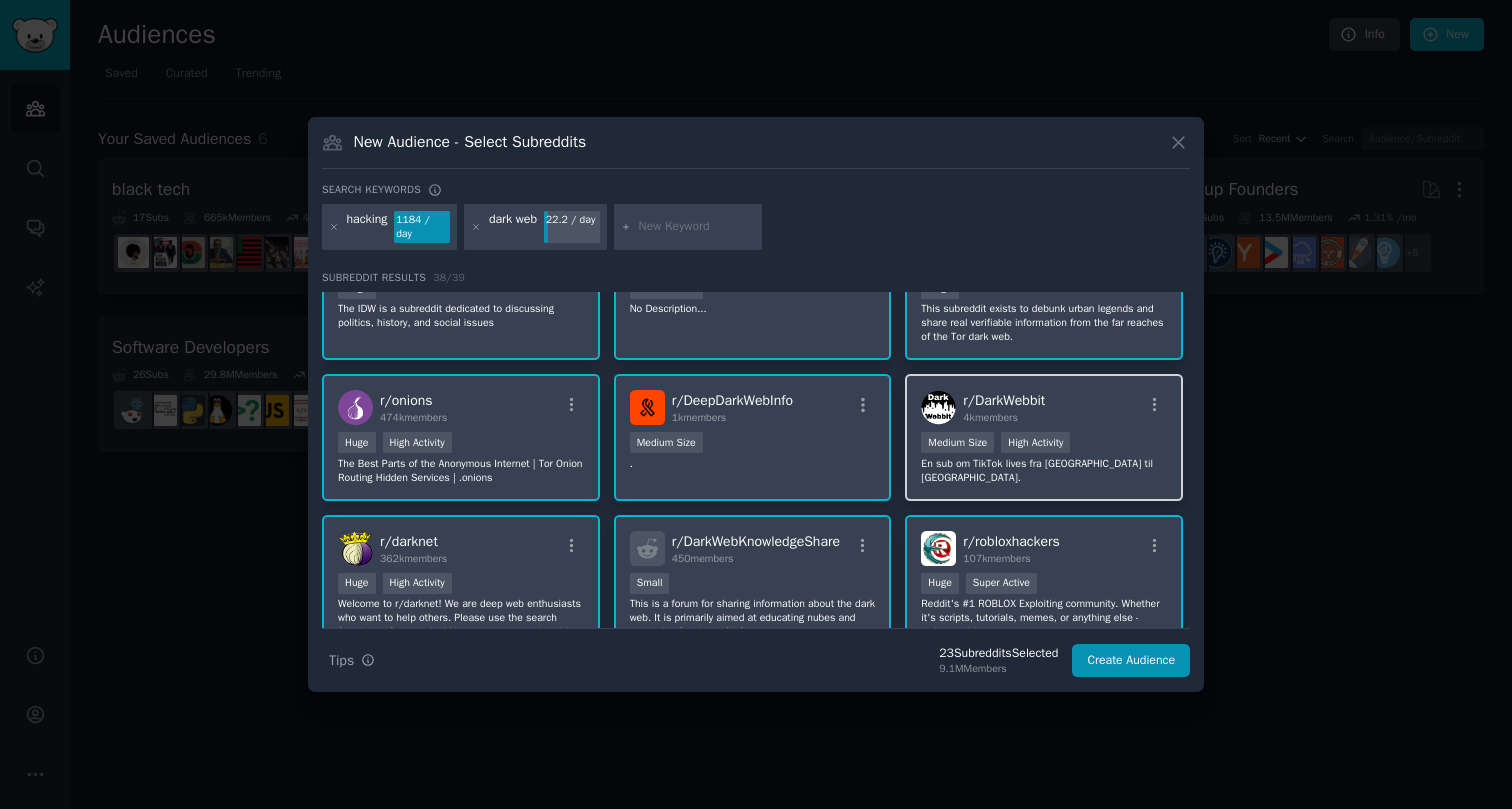 click on "r/ DarkWebbit 4k  members 1000 - 10,000 members Medium Size High Activity En sub om TikTok lives fra [GEOGRAPHIC_DATA] til [GEOGRAPHIC_DATA]." at bounding box center (1044, 437) 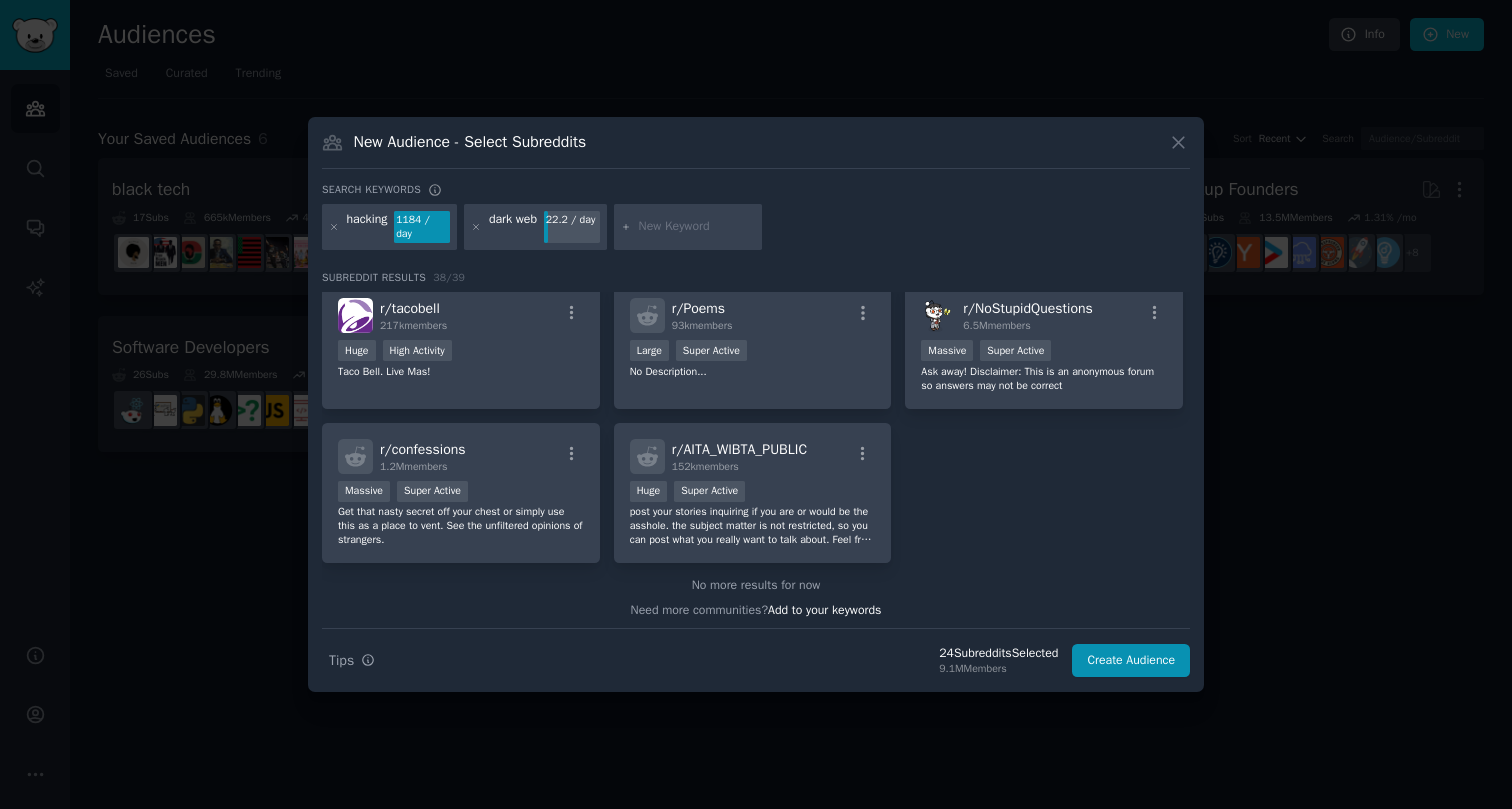 scroll, scrollTop: 1700, scrollLeft: 0, axis: vertical 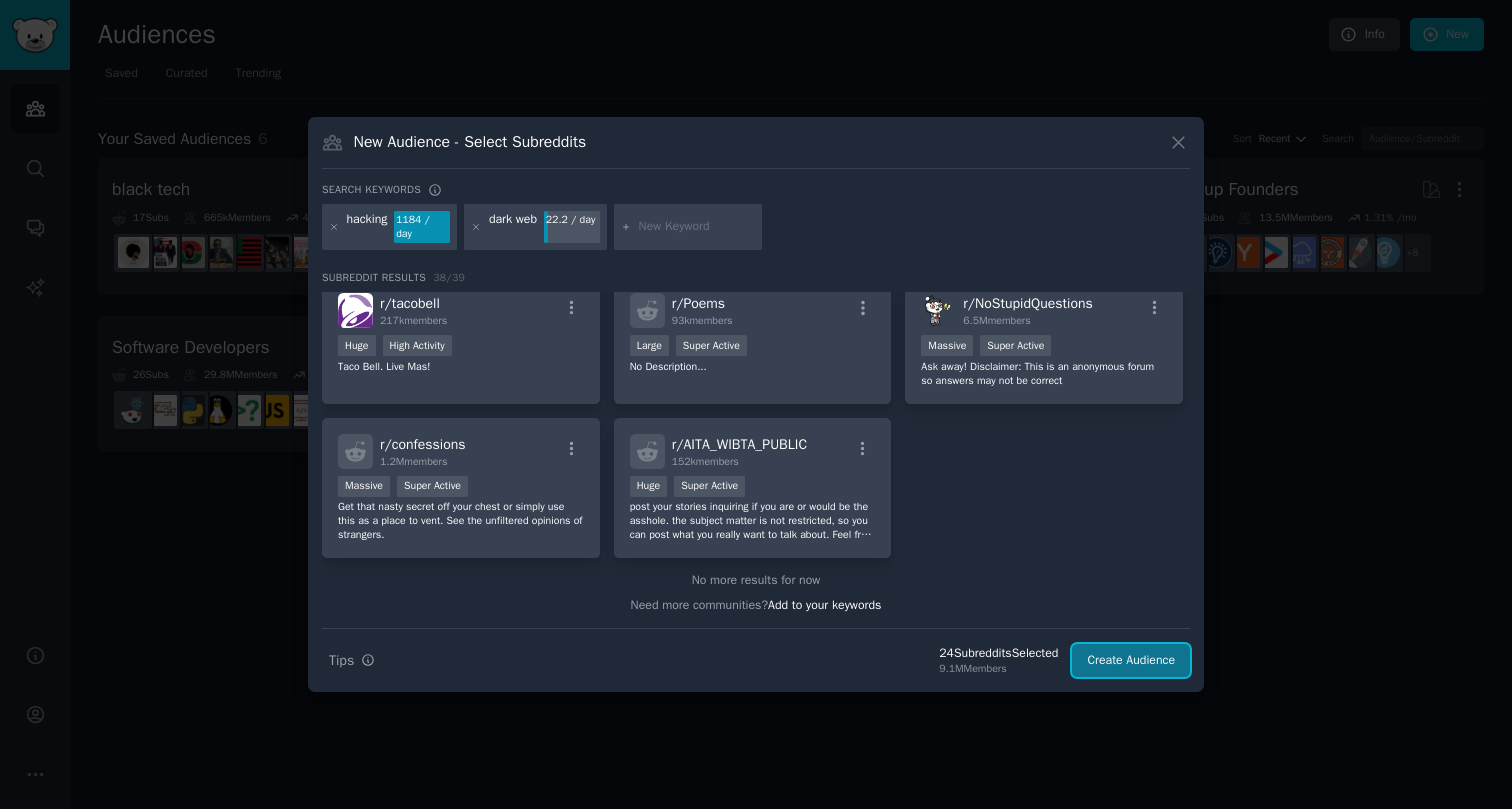 click on "Create Audience" at bounding box center (1131, 661) 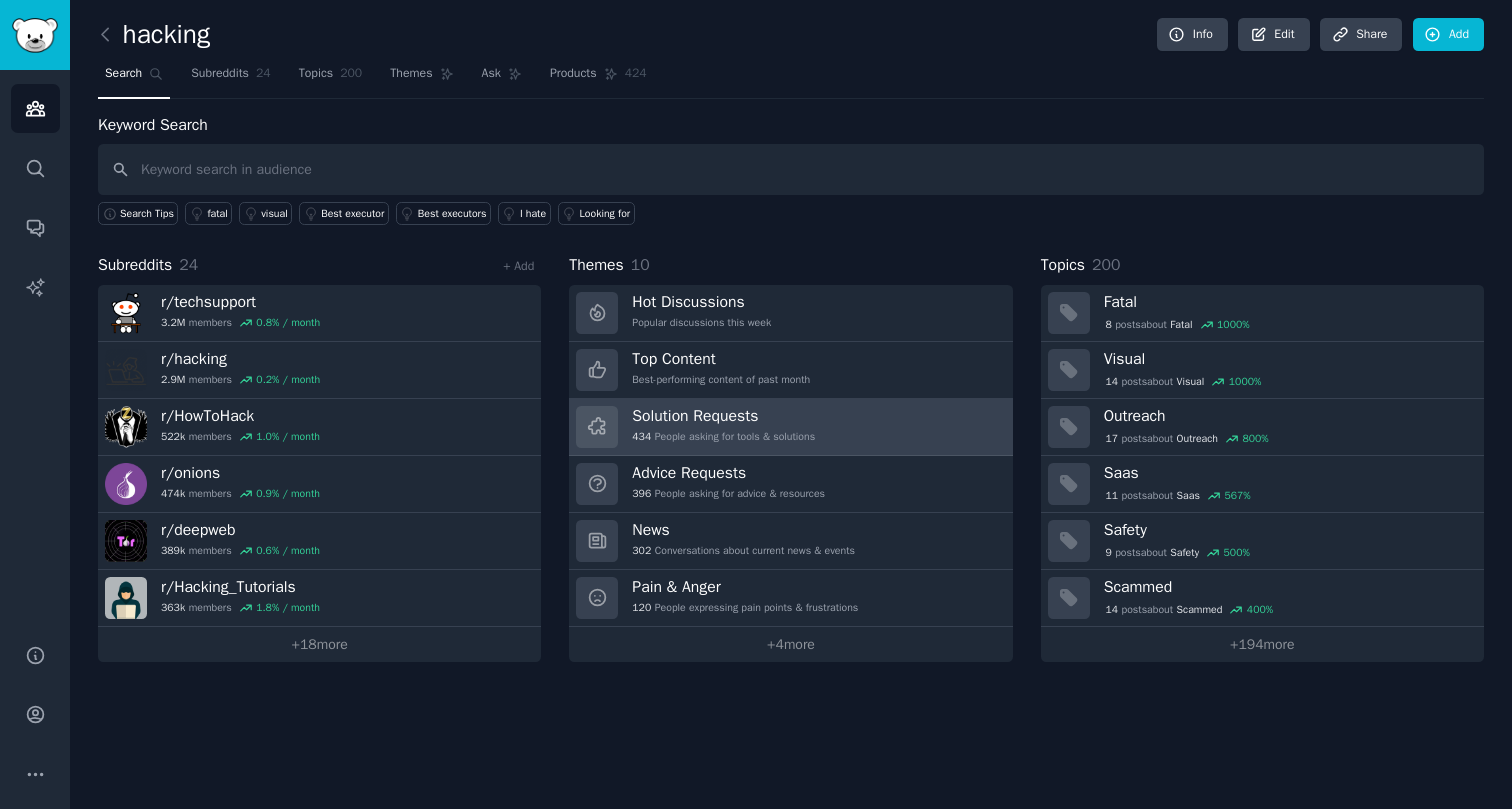 click on "Solution Requests" at bounding box center (723, 416) 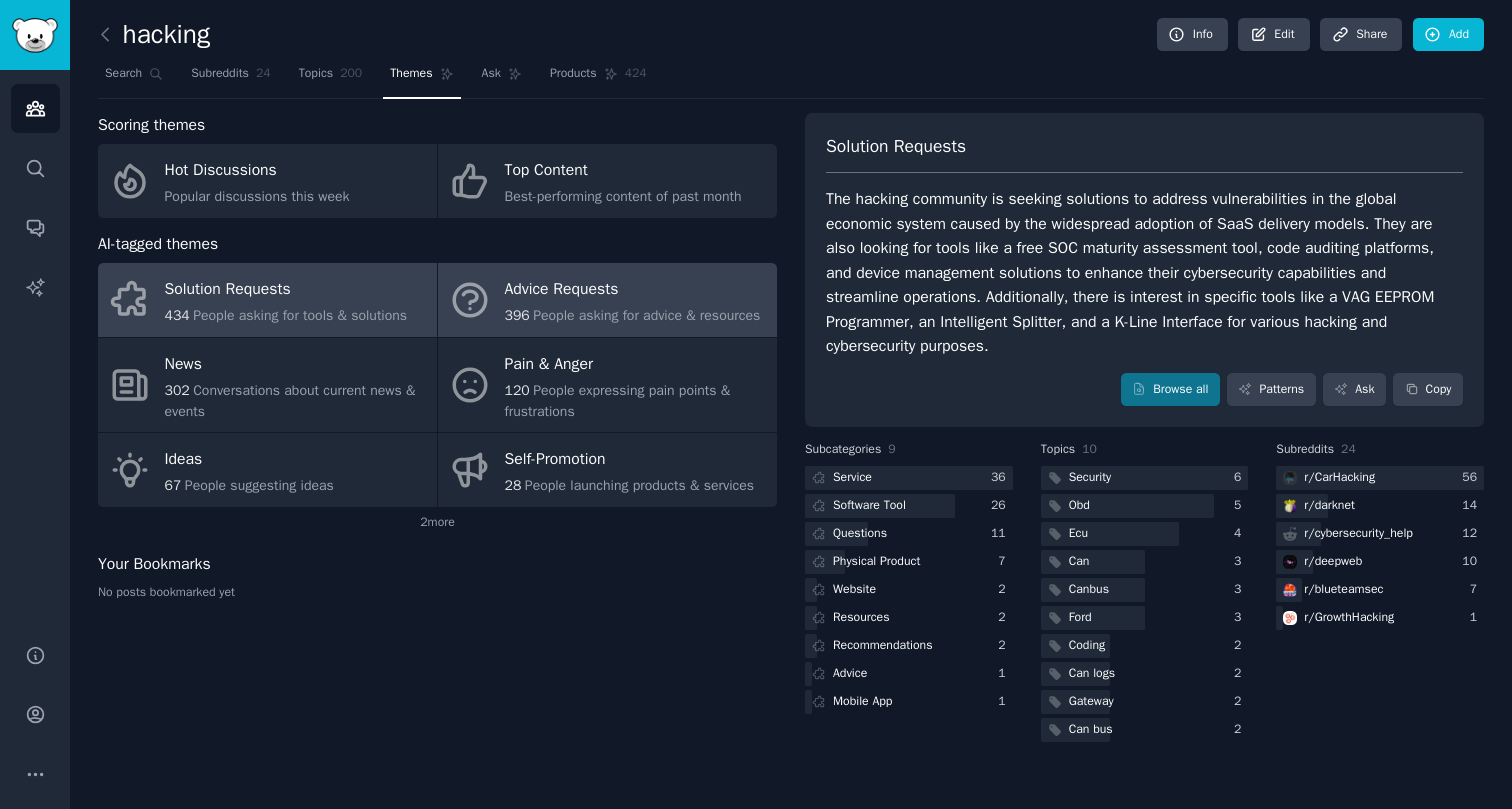 click on "Advice Requests" at bounding box center [633, 290] 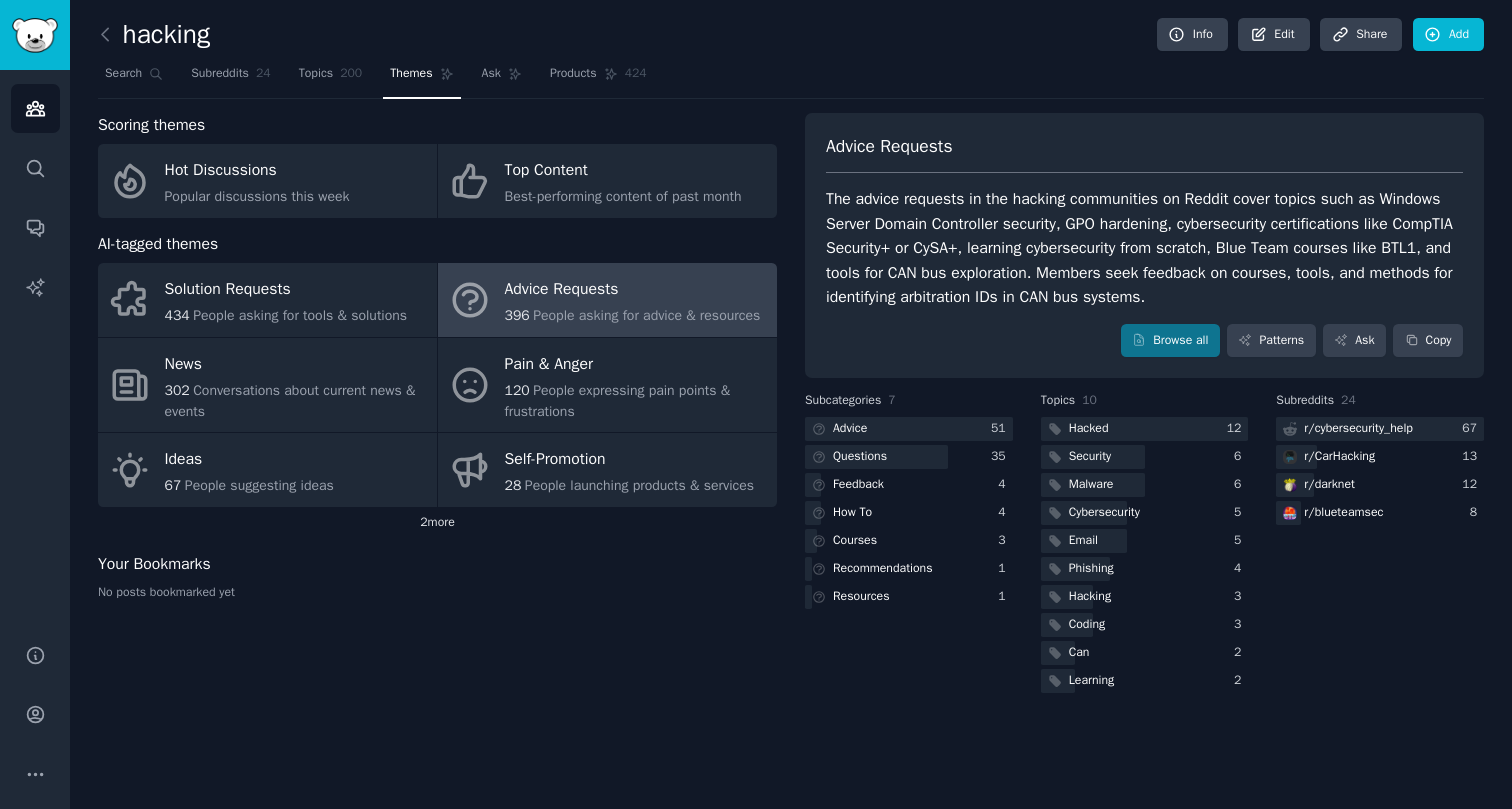 click on "2  more" 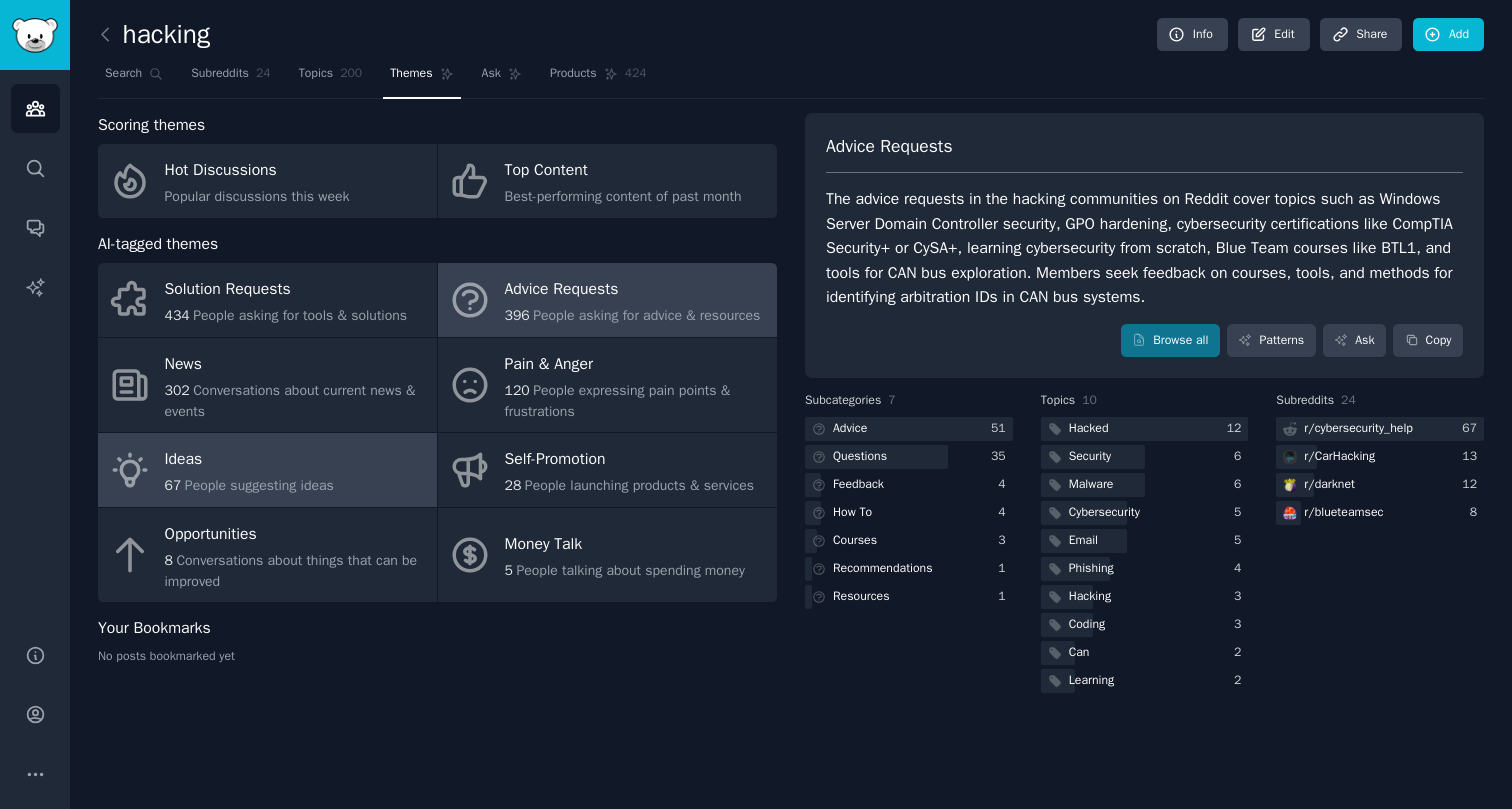 click on "Ideas" at bounding box center (249, 460) 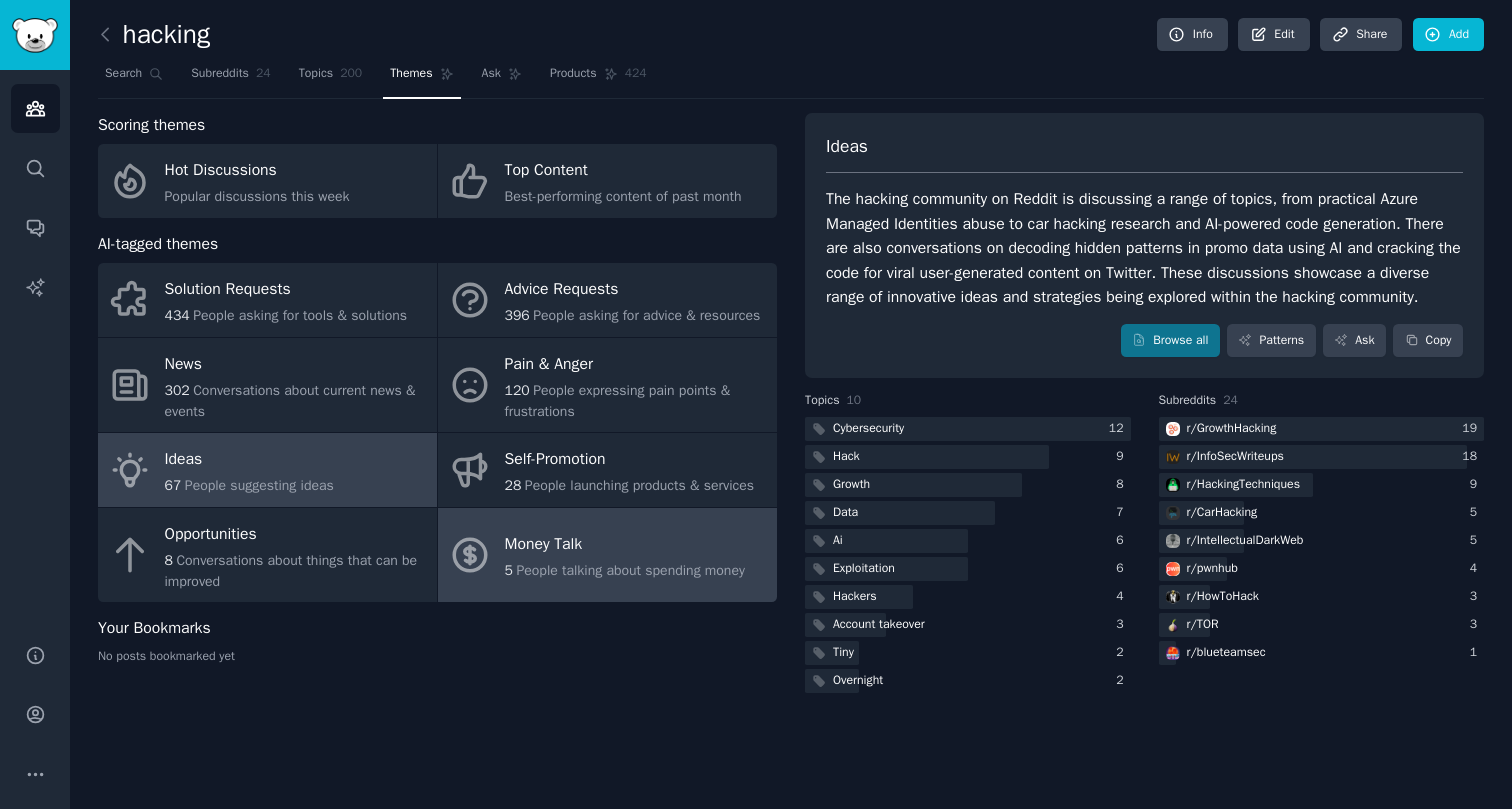 click on "Money Talk" at bounding box center (625, 545) 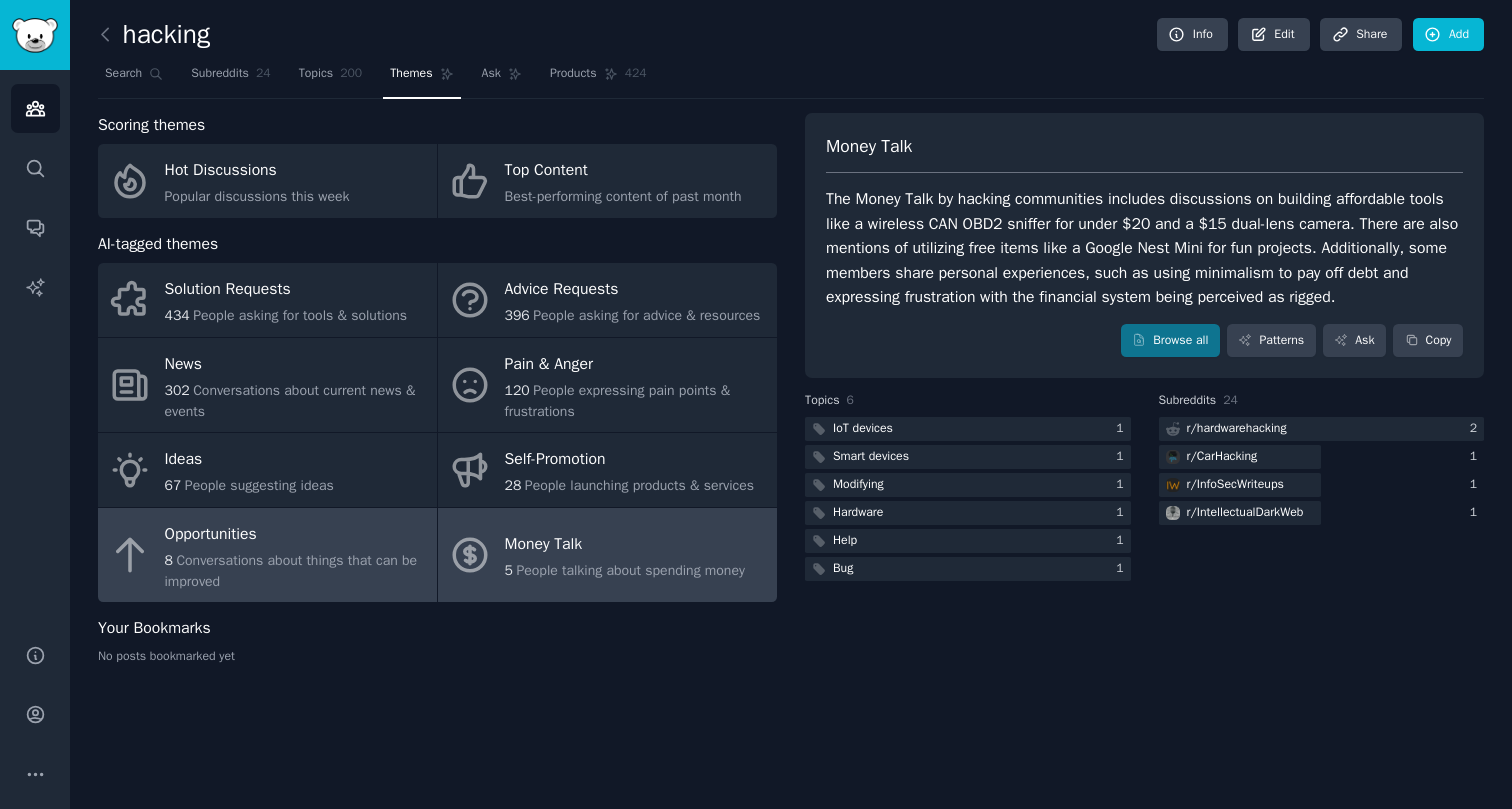 click on "Conversations about things that can be improved" at bounding box center [291, 571] 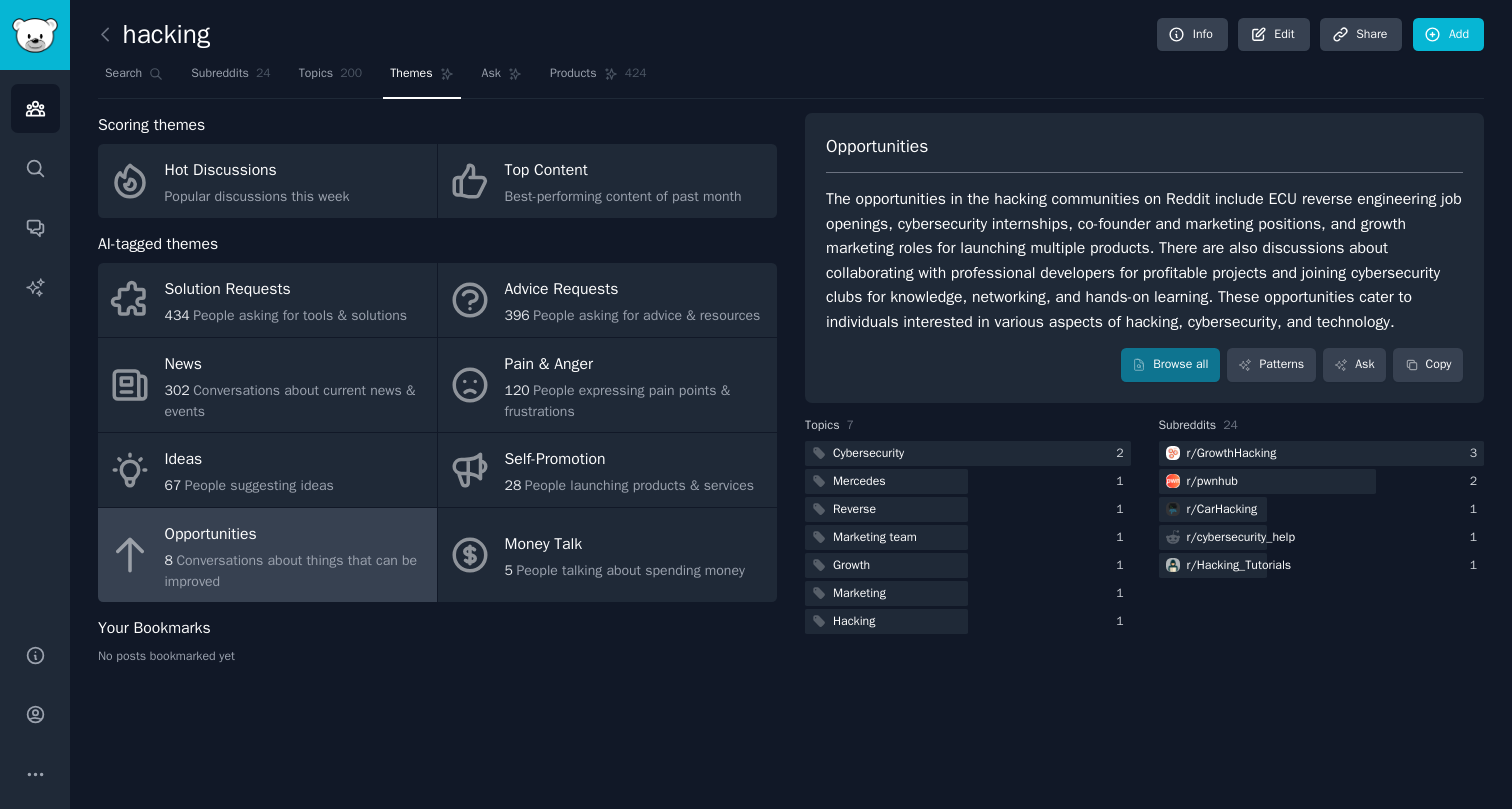 click on "Topics 7   Cybersecurity 2   Mercedes 1   Reverse 1   Marketing team 1   Growth 1   Marketing 1   Hacking 1" 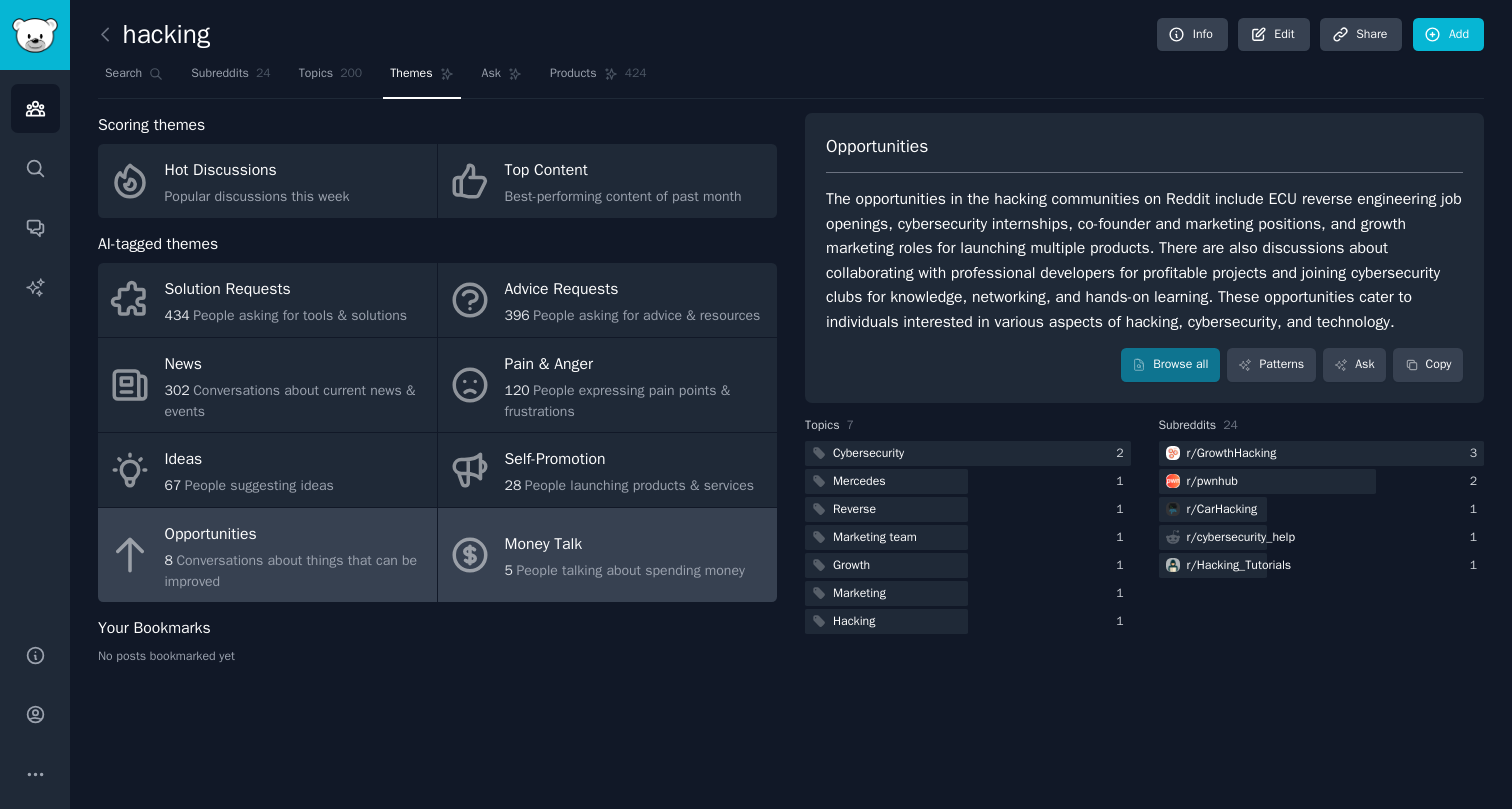 click on "Money Talk" at bounding box center (625, 545) 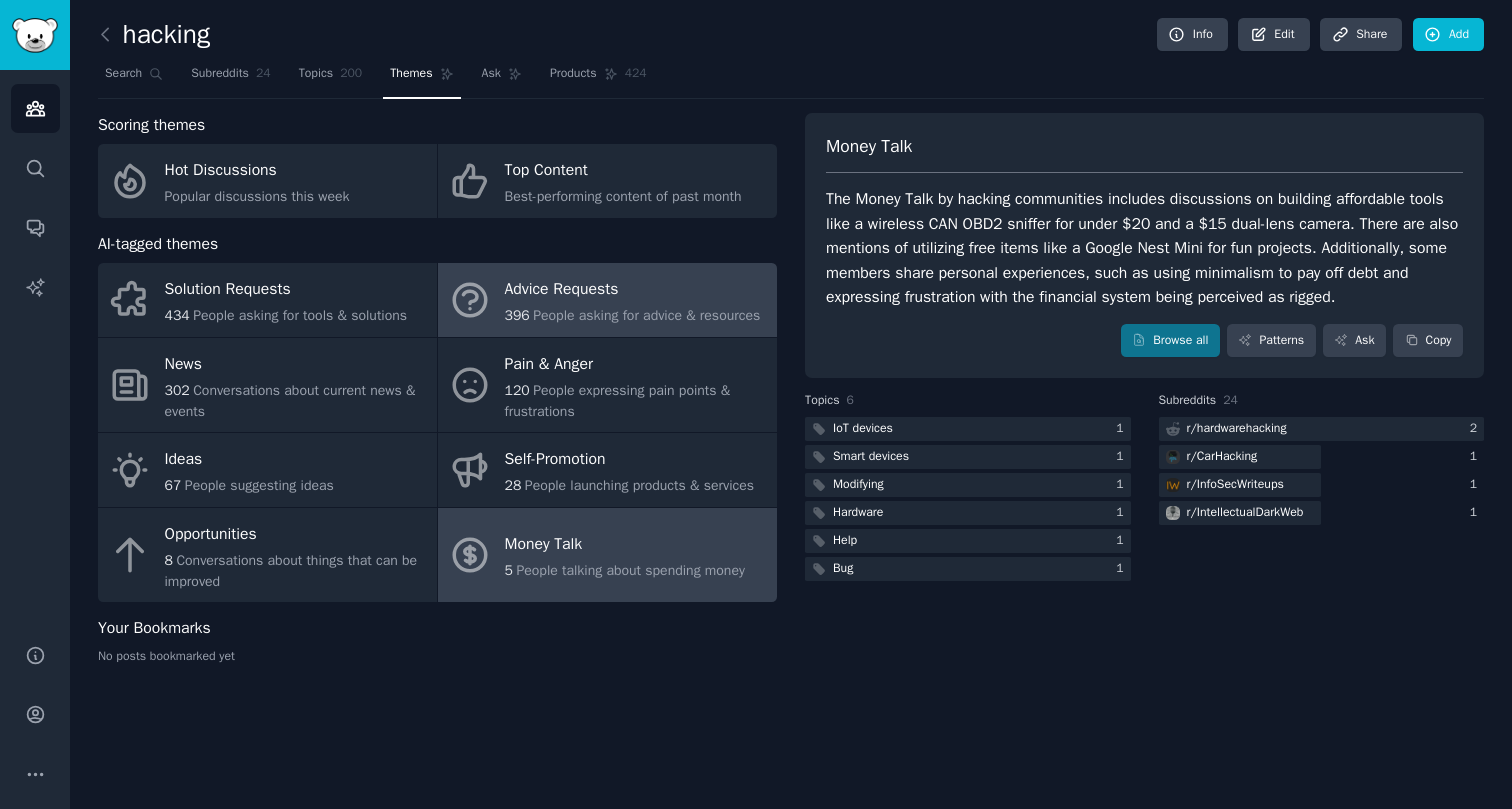 click on "396 People asking for advice & resources" at bounding box center [633, 315] 